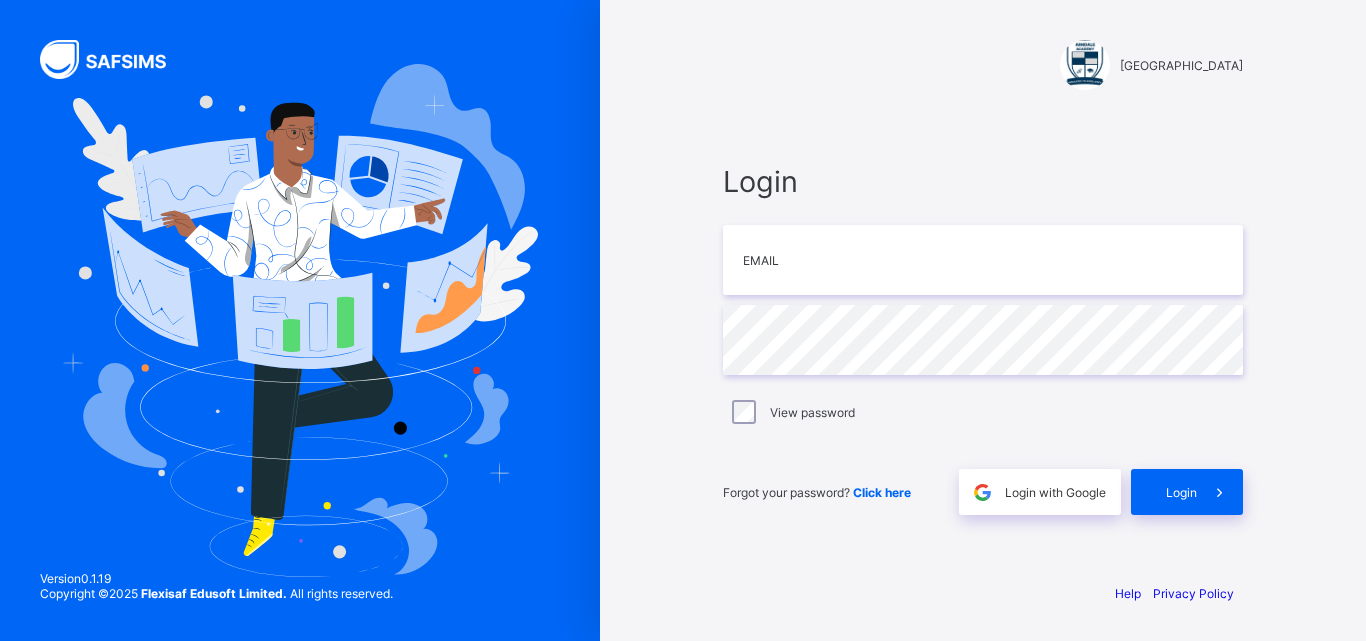 scroll, scrollTop: 0, scrollLeft: 0, axis: both 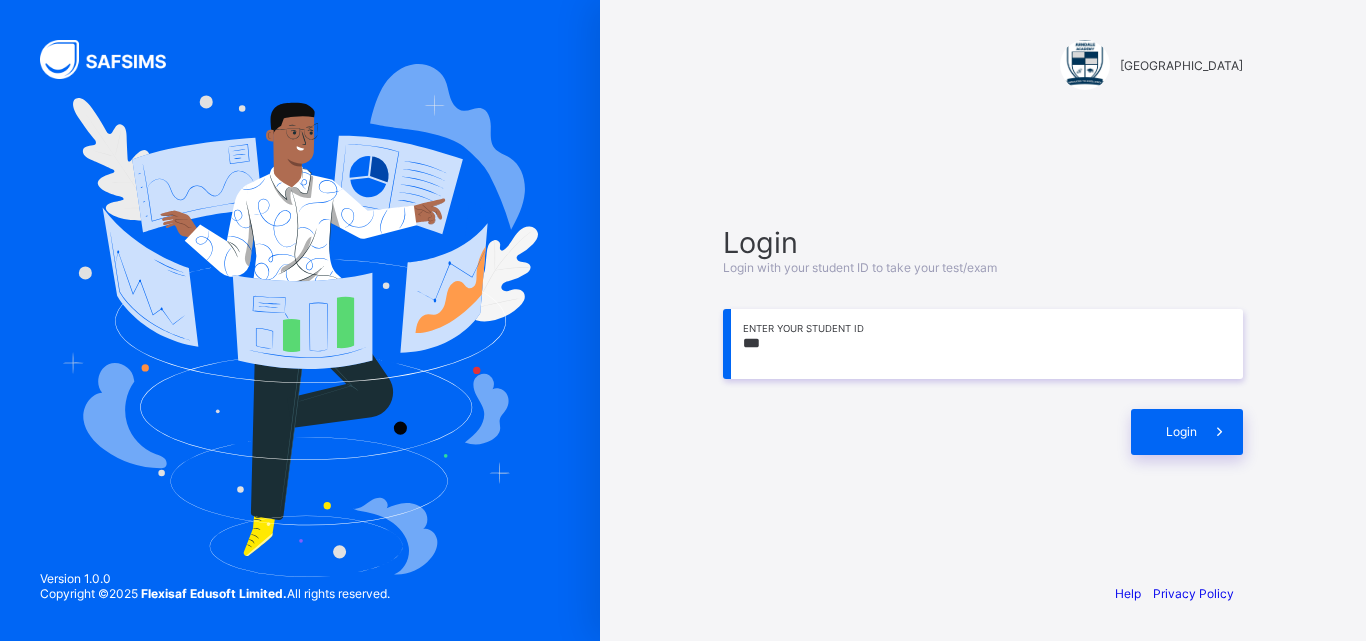 click on "***" at bounding box center (983, 344) 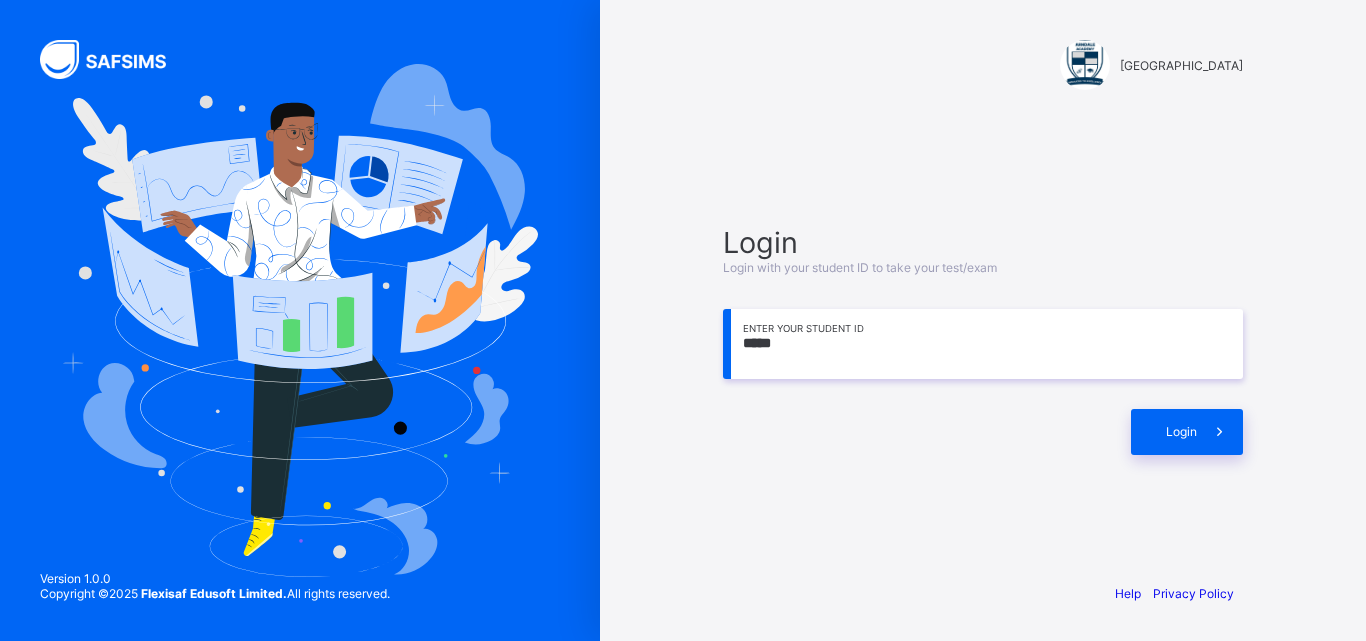 click at bounding box center (300, 320) 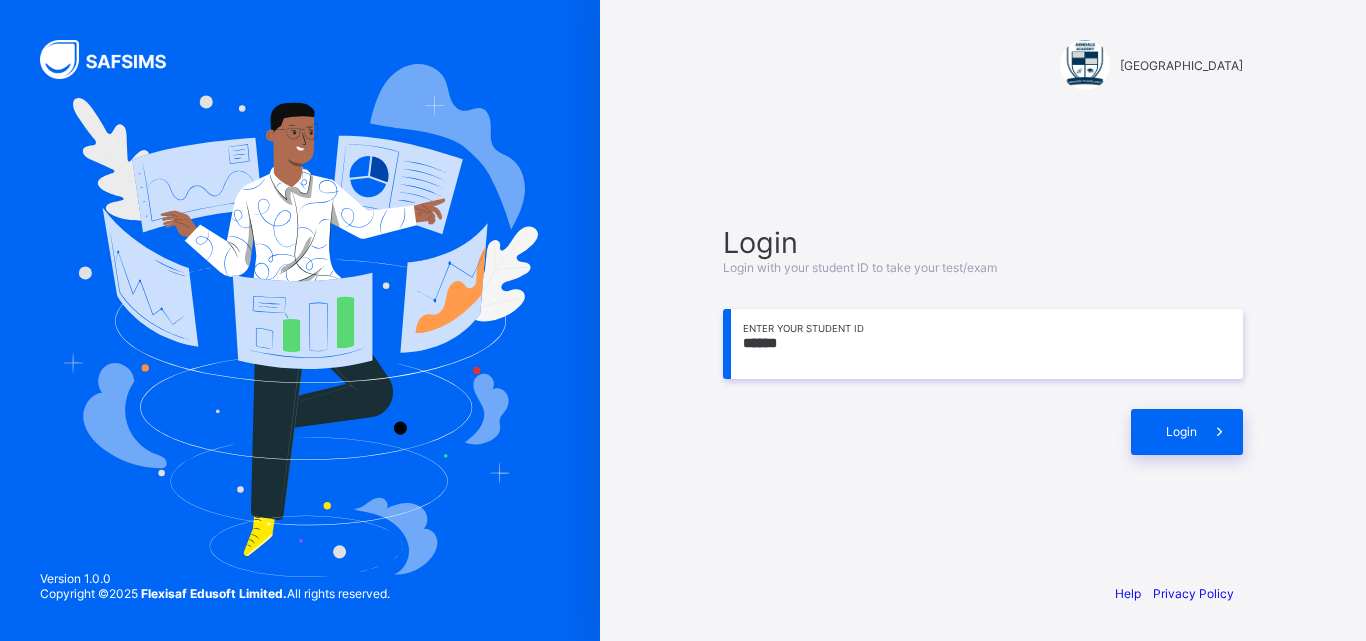 drag, startPoint x: 796, startPoint y: 343, endPoint x: 722, endPoint y: 396, distance: 91.02197 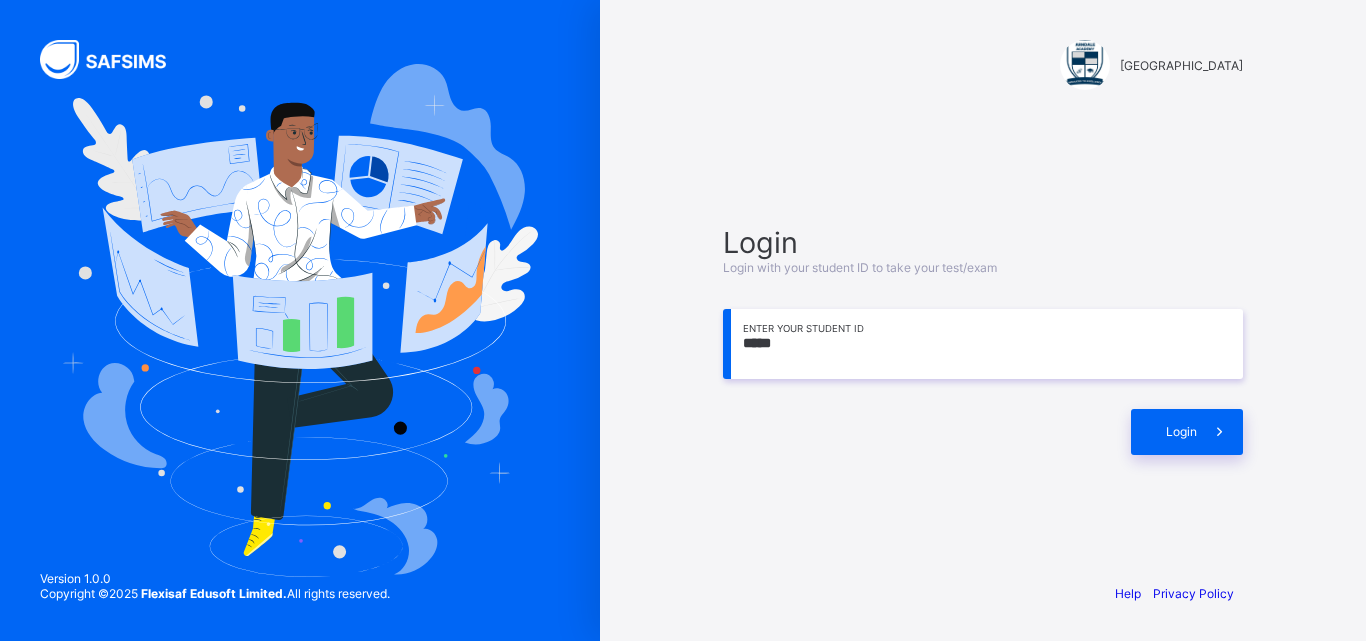 click on "*****" at bounding box center [983, 344] 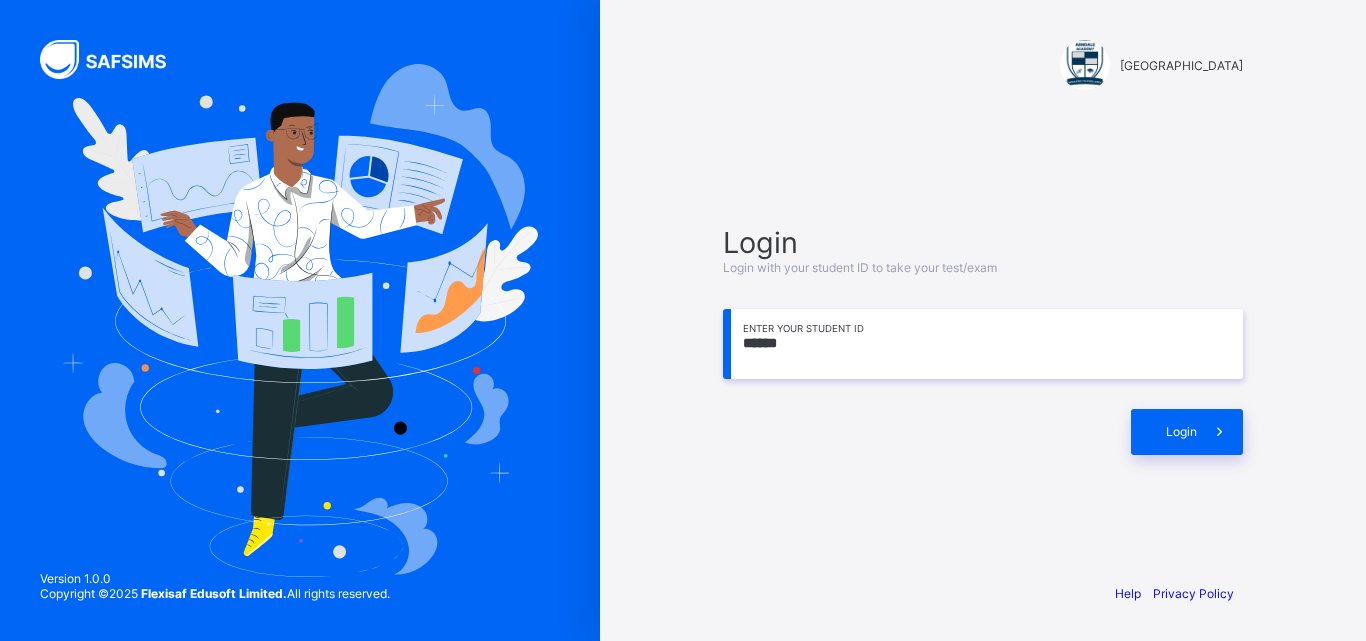 click on "******" at bounding box center [983, 344] 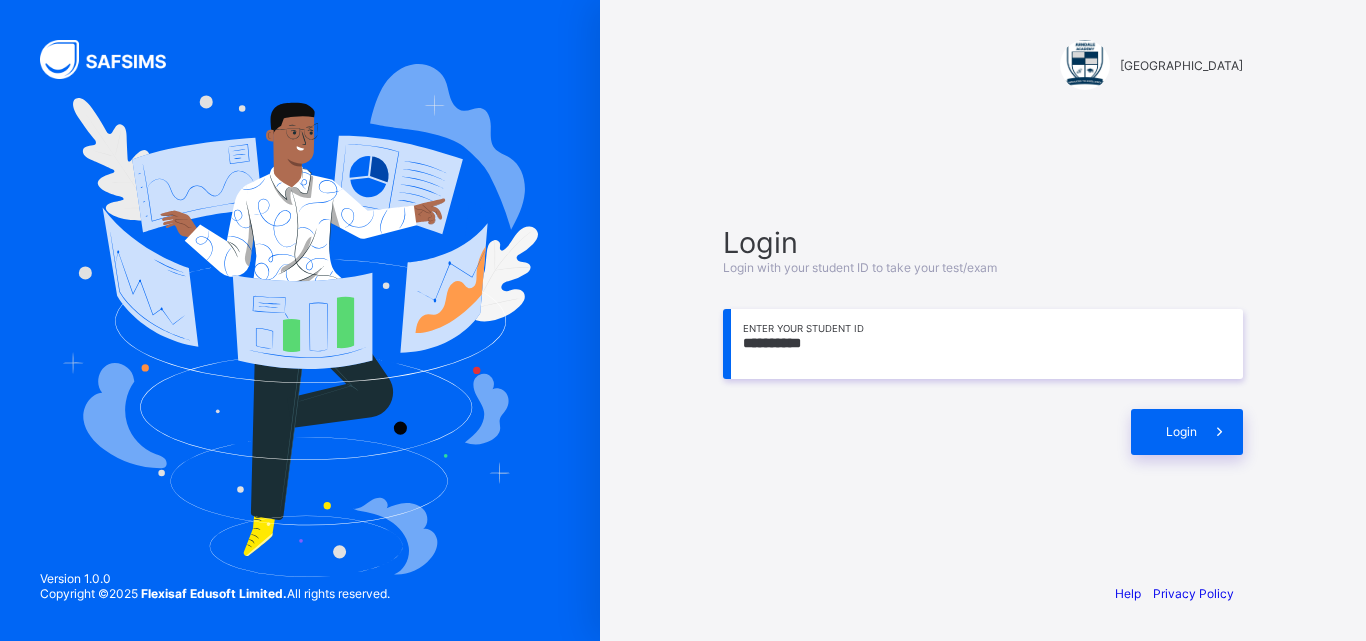 type on "**********" 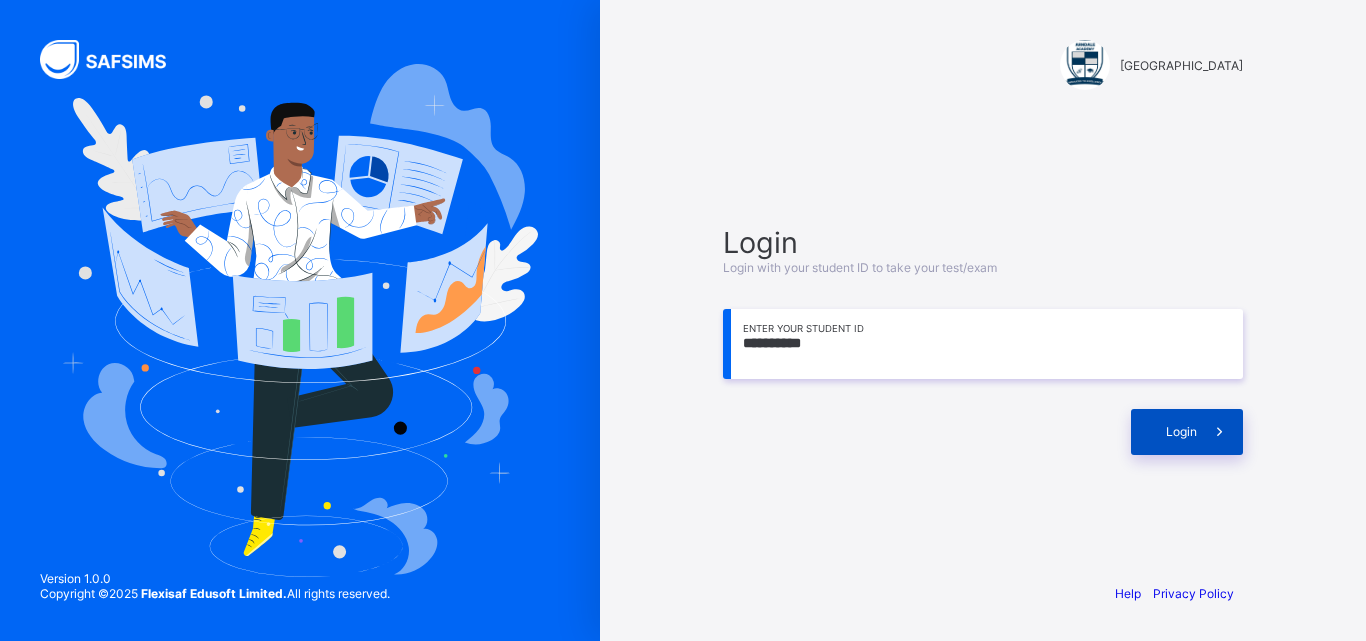click at bounding box center (1220, 432) 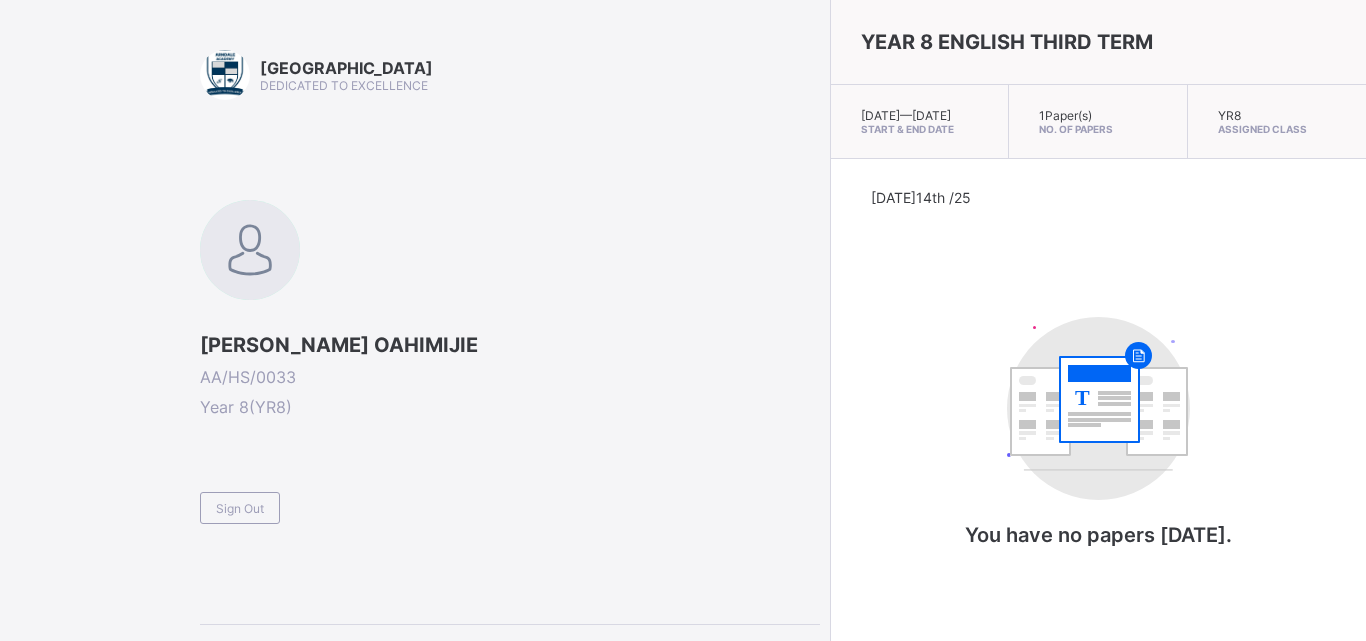 scroll, scrollTop: 0, scrollLeft: 0, axis: both 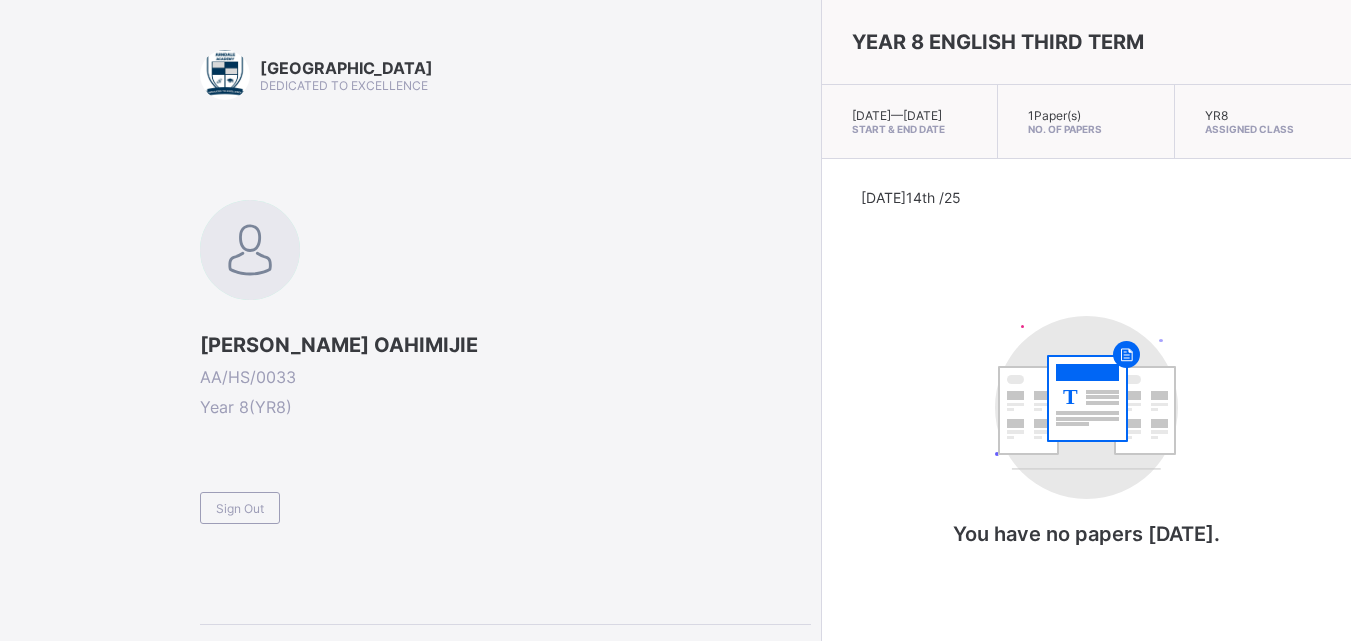 drag, startPoint x: 256, startPoint y: 521, endPoint x: 204, endPoint y: 496, distance: 57.697487 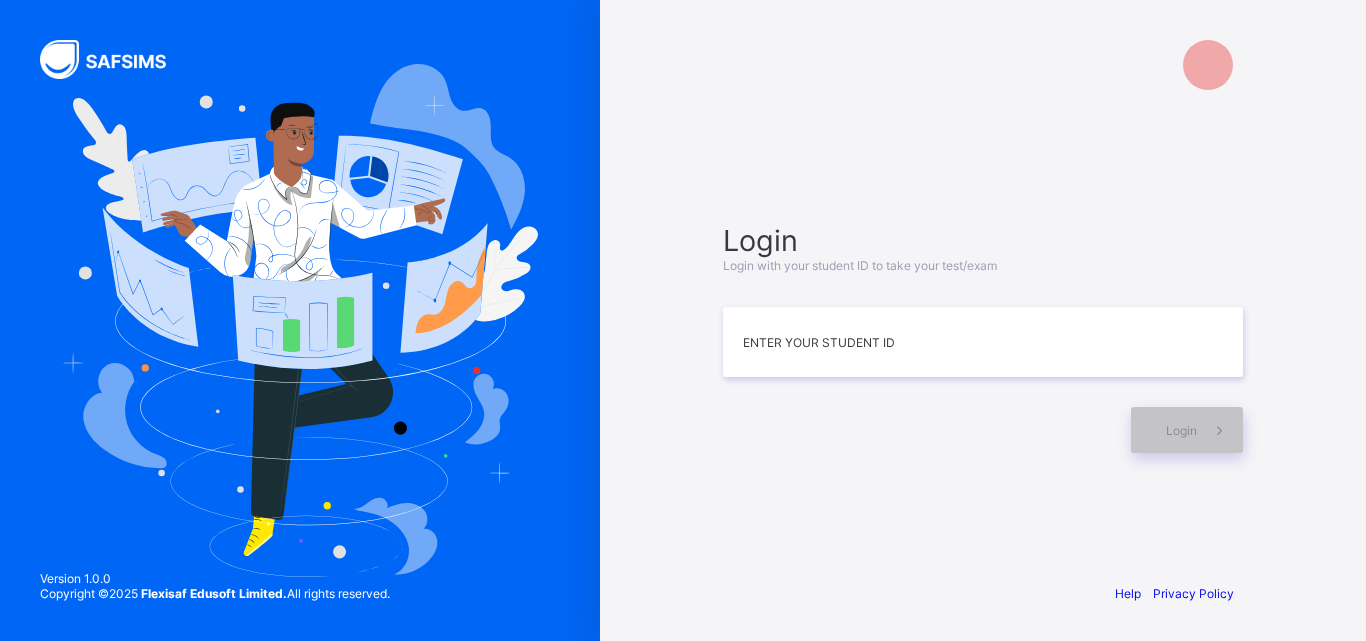 click on "Login Login with your student ID to take your test/exam Enter your Student ID Login" at bounding box center (983, 338) 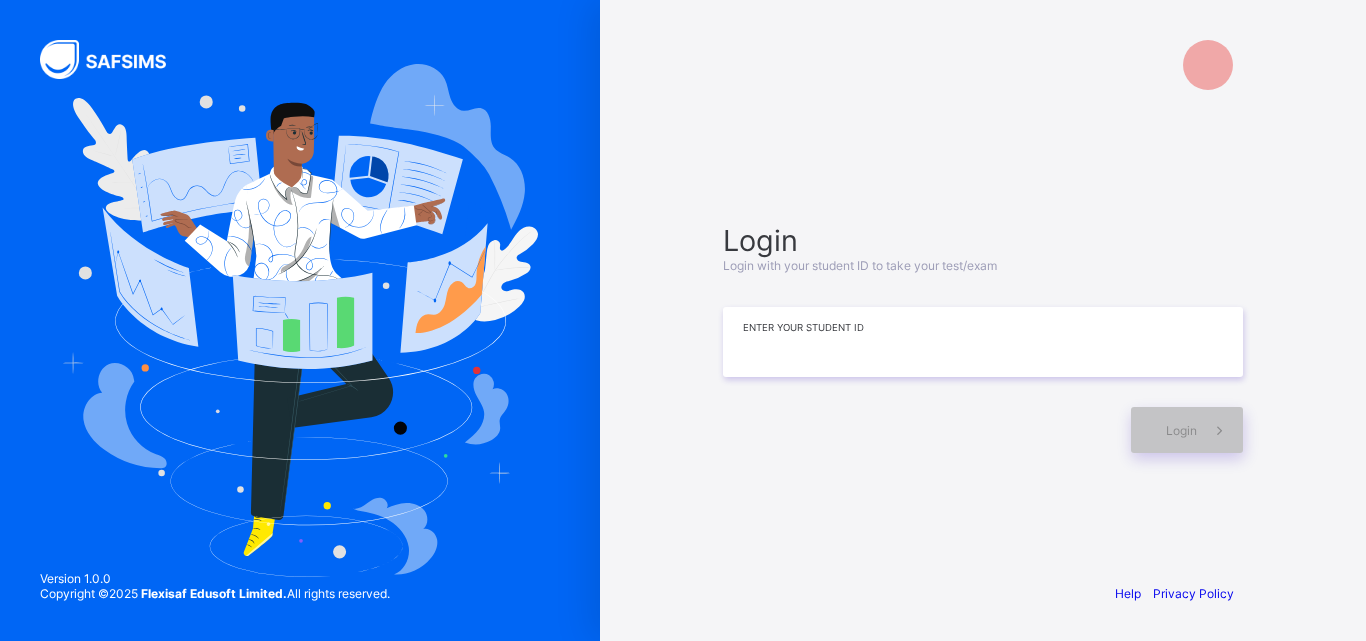 click at bounding box center (983, 342) 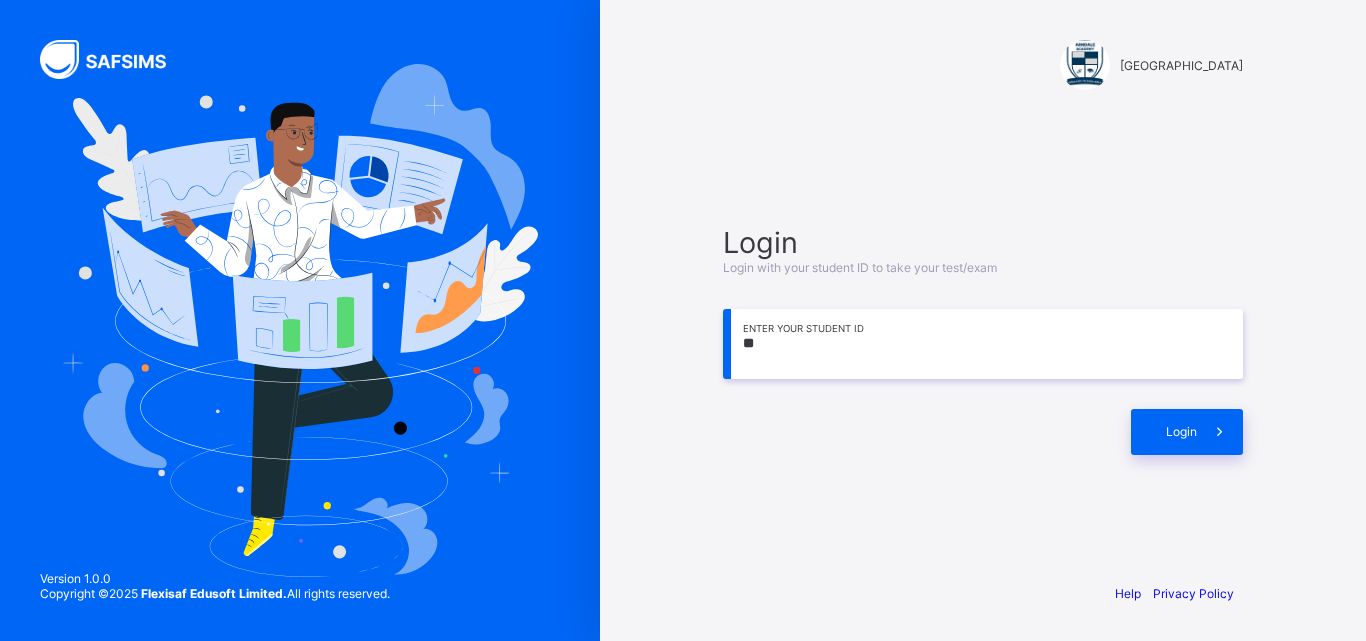 click at bounding box center [300, 320] 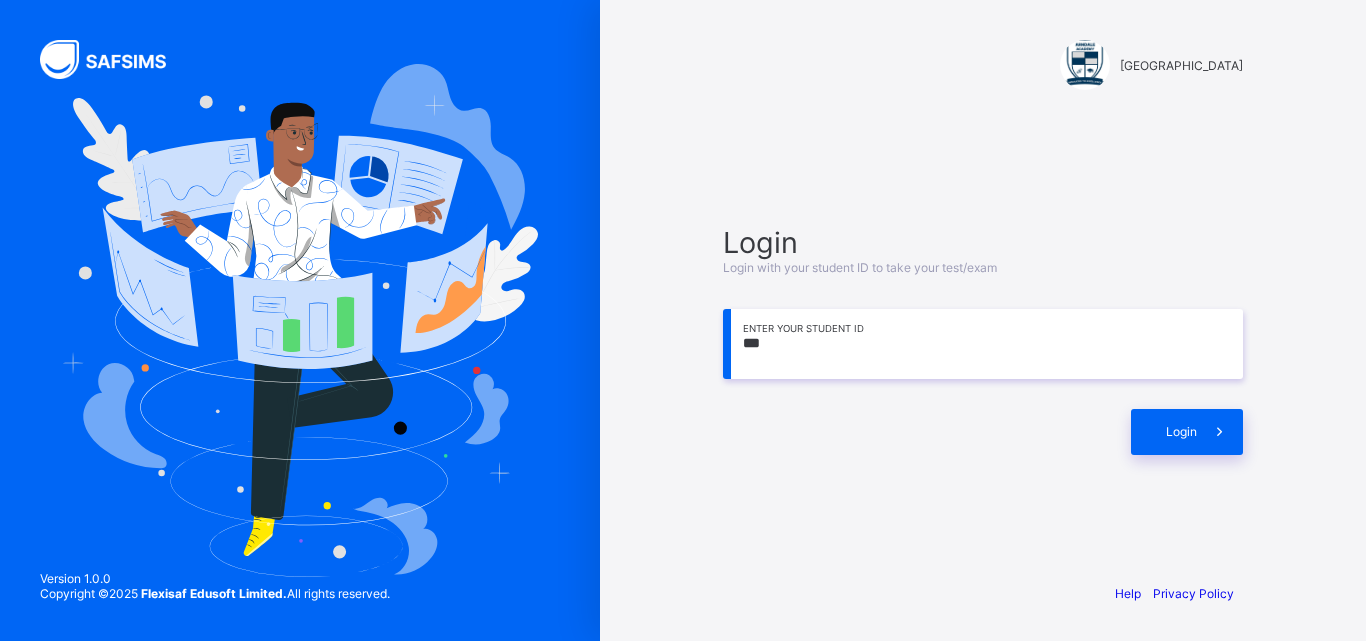 type on "**" 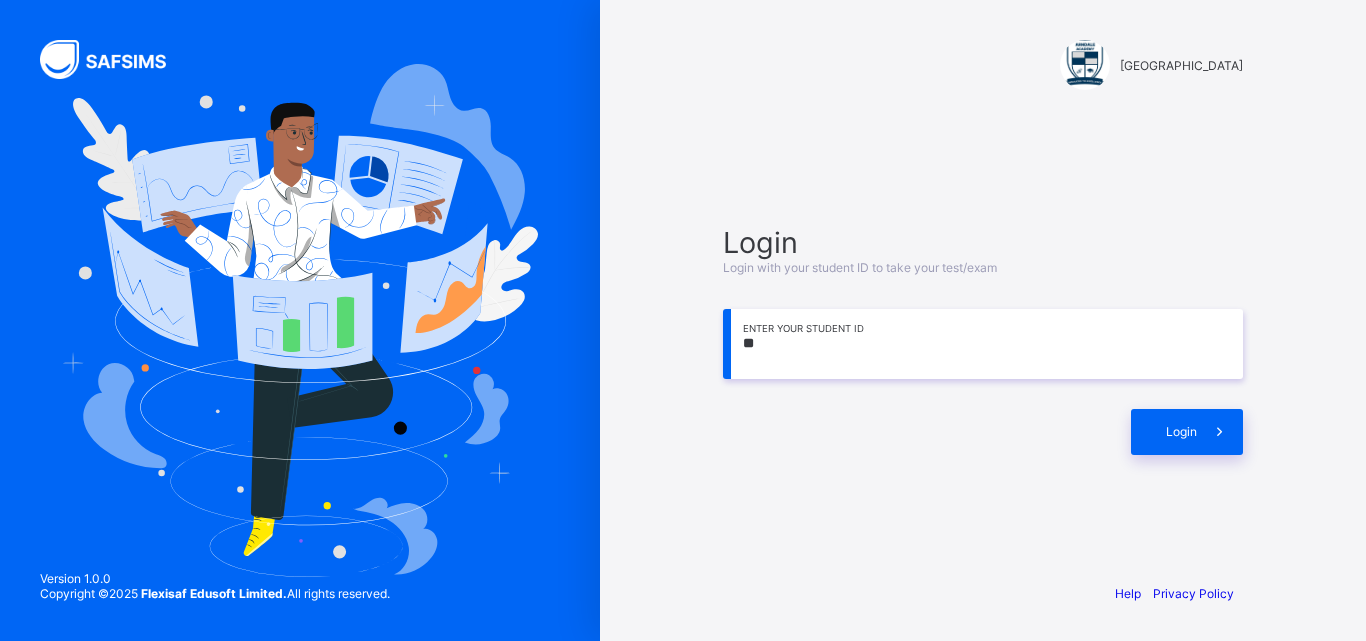 click at bounding box center [300, 320] 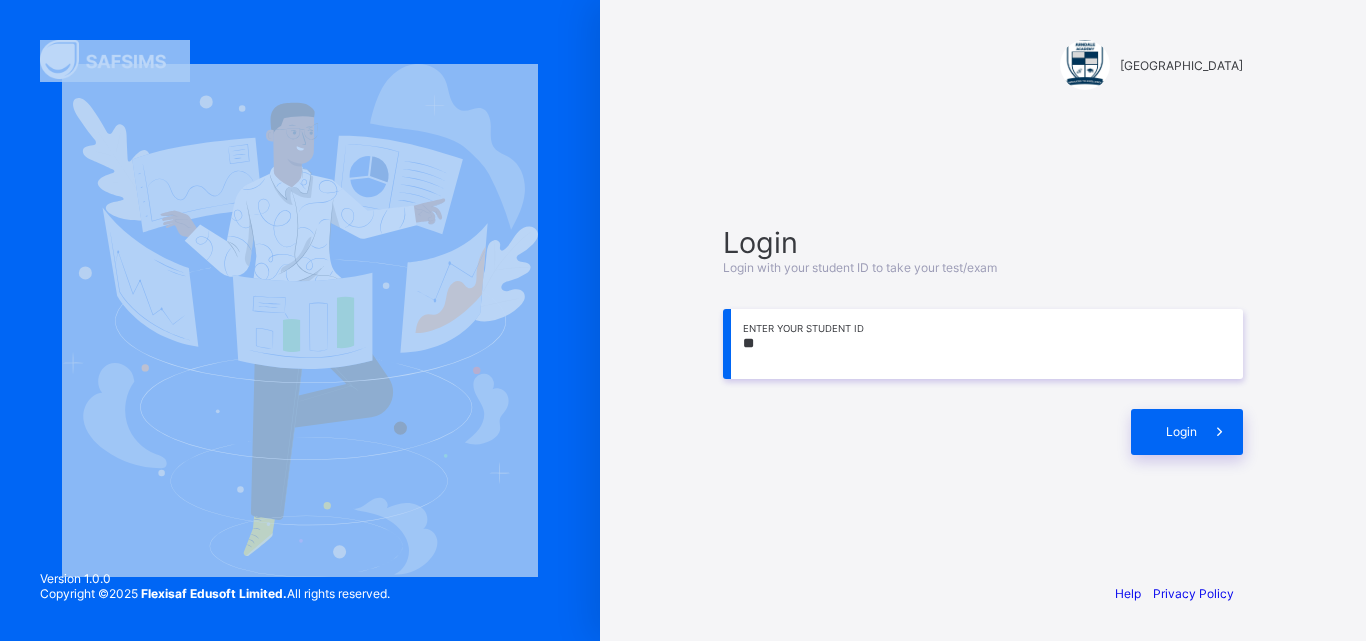 click at bounding box center (300, 320) 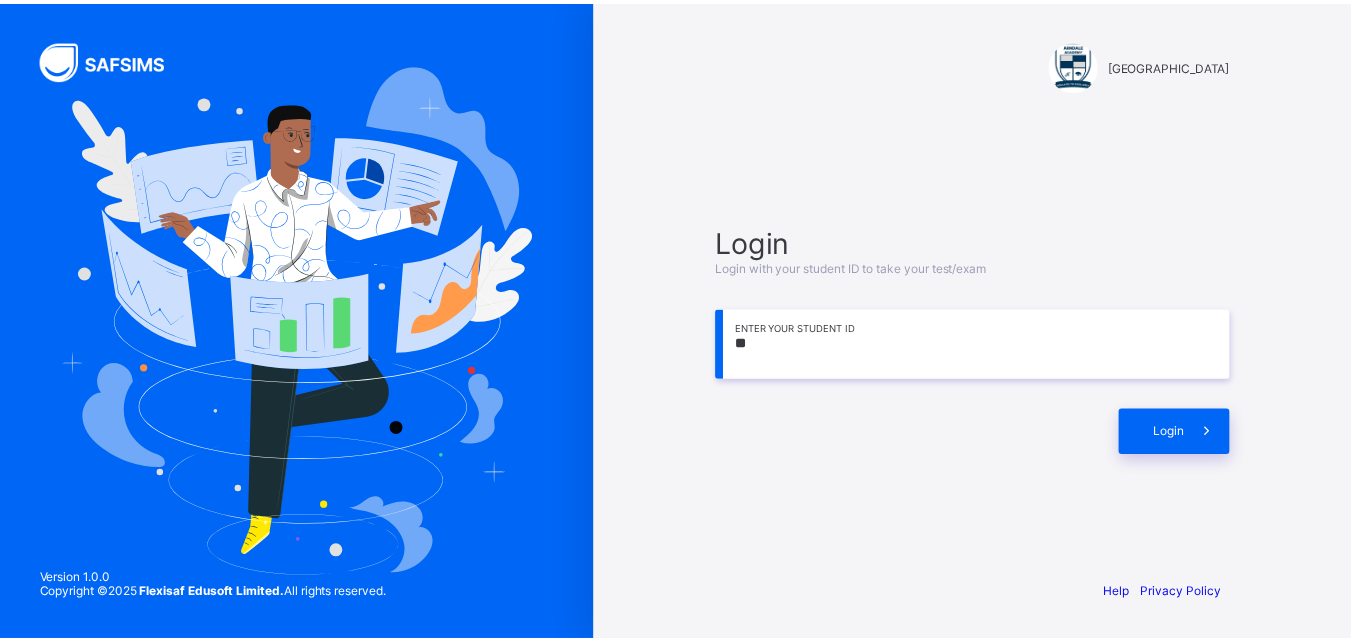scroll, scrollTop: 0, scrollLeft: 0, axis: both 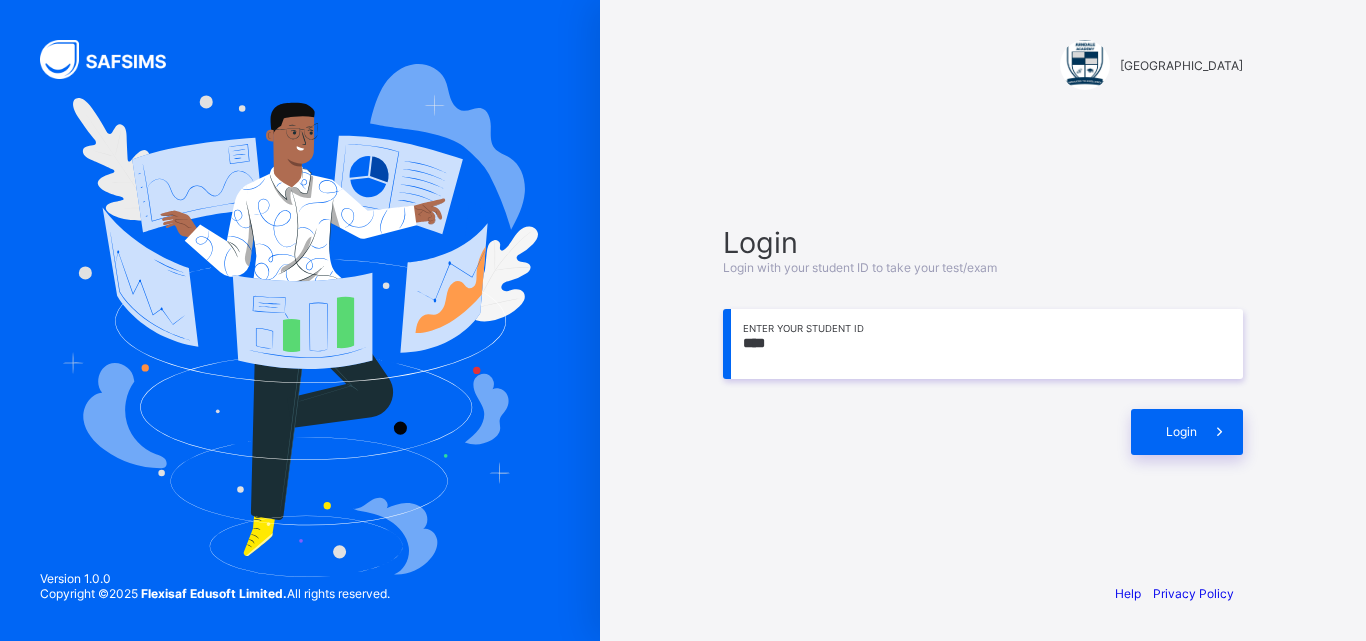 click on "***" at bounding box center [983, 344] 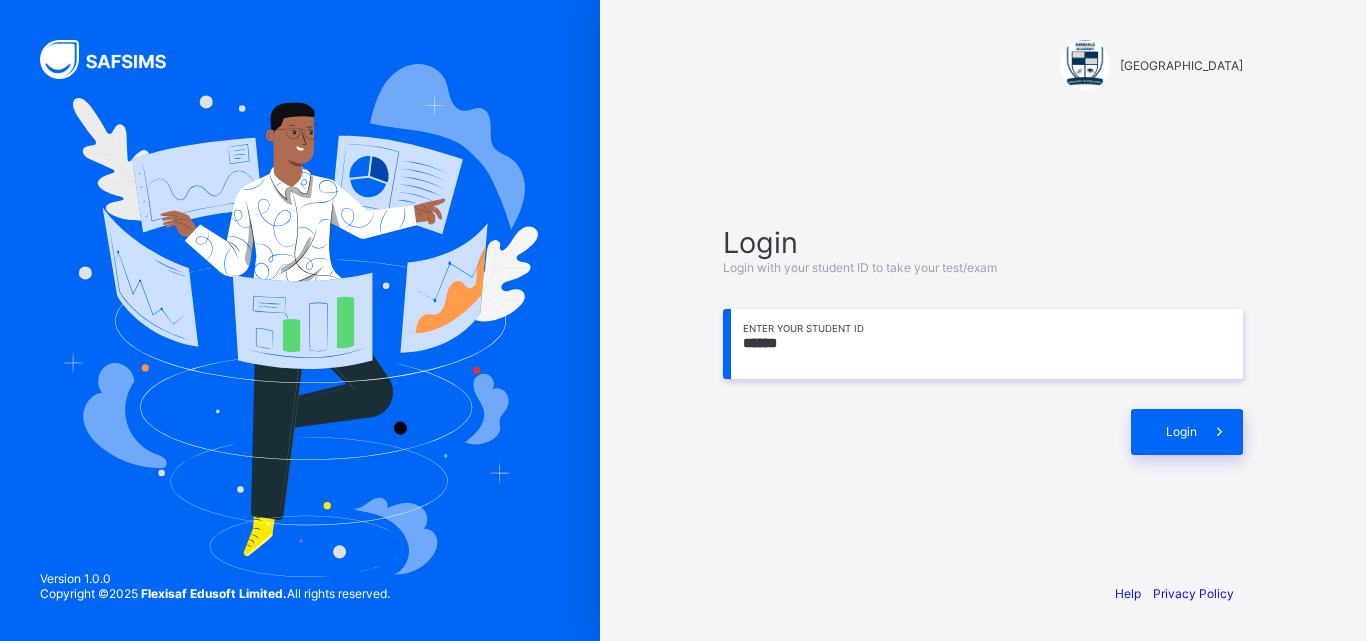 click on "******" at bounding box center (983, 344) 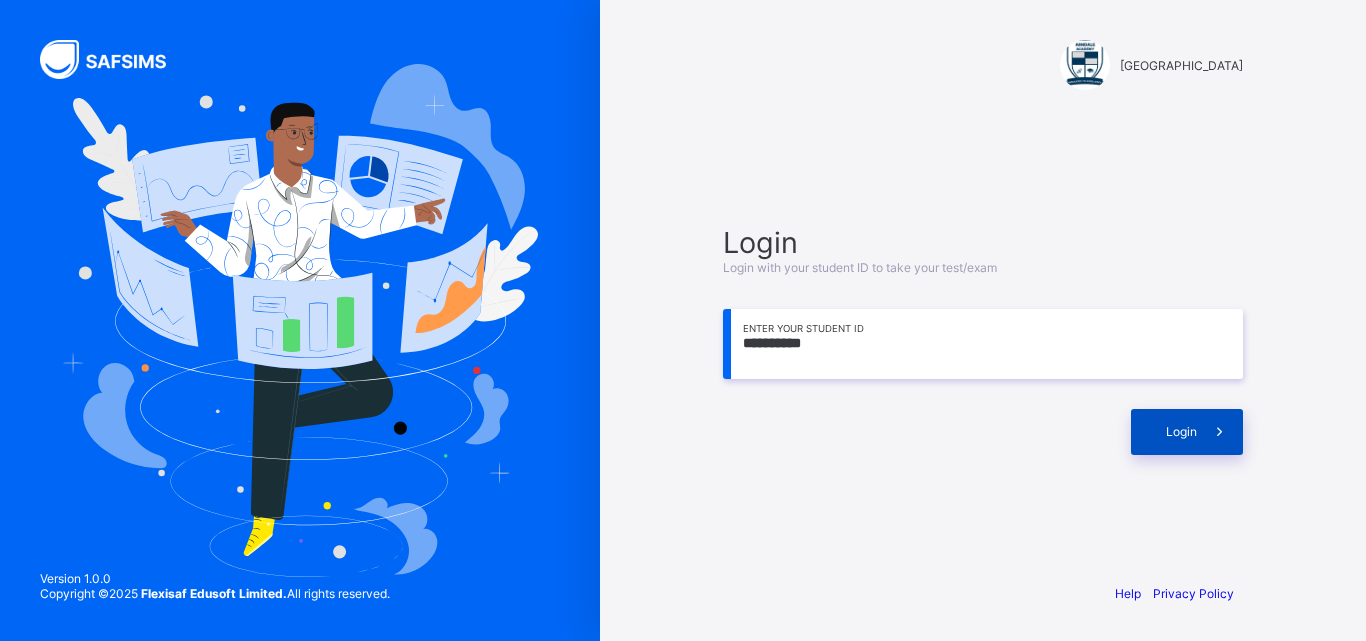 type on "**********" 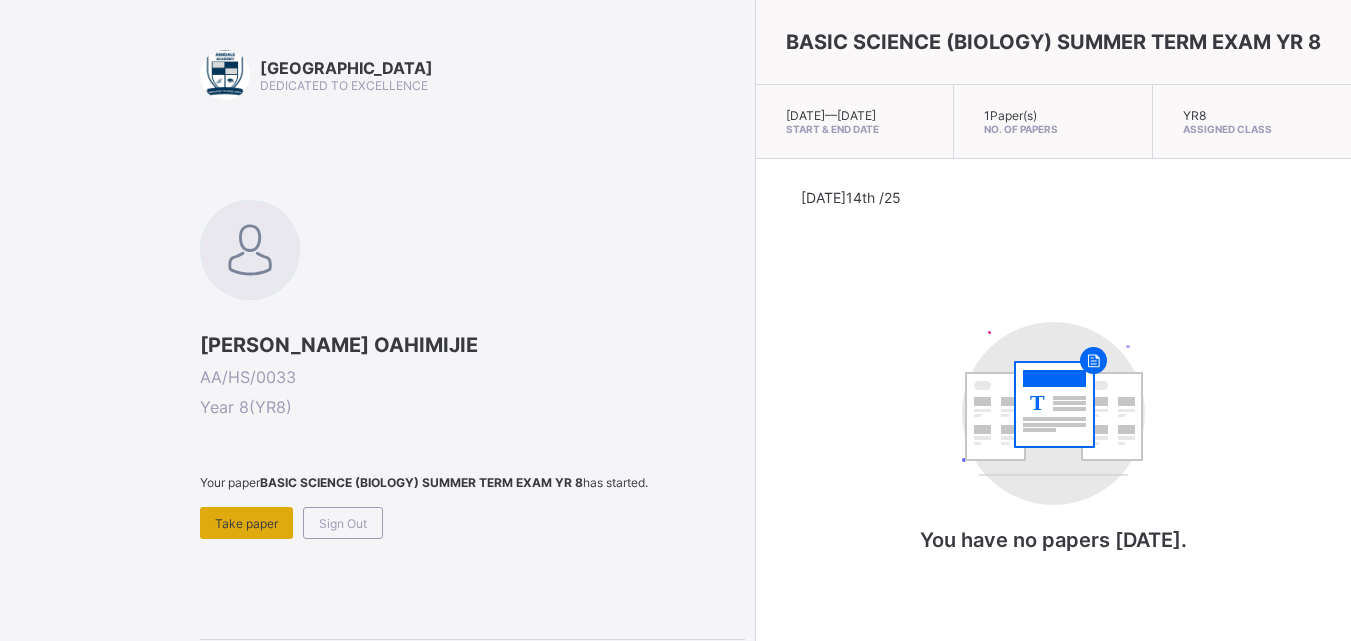 click on "Take paper" at bounding box center [246, 523] 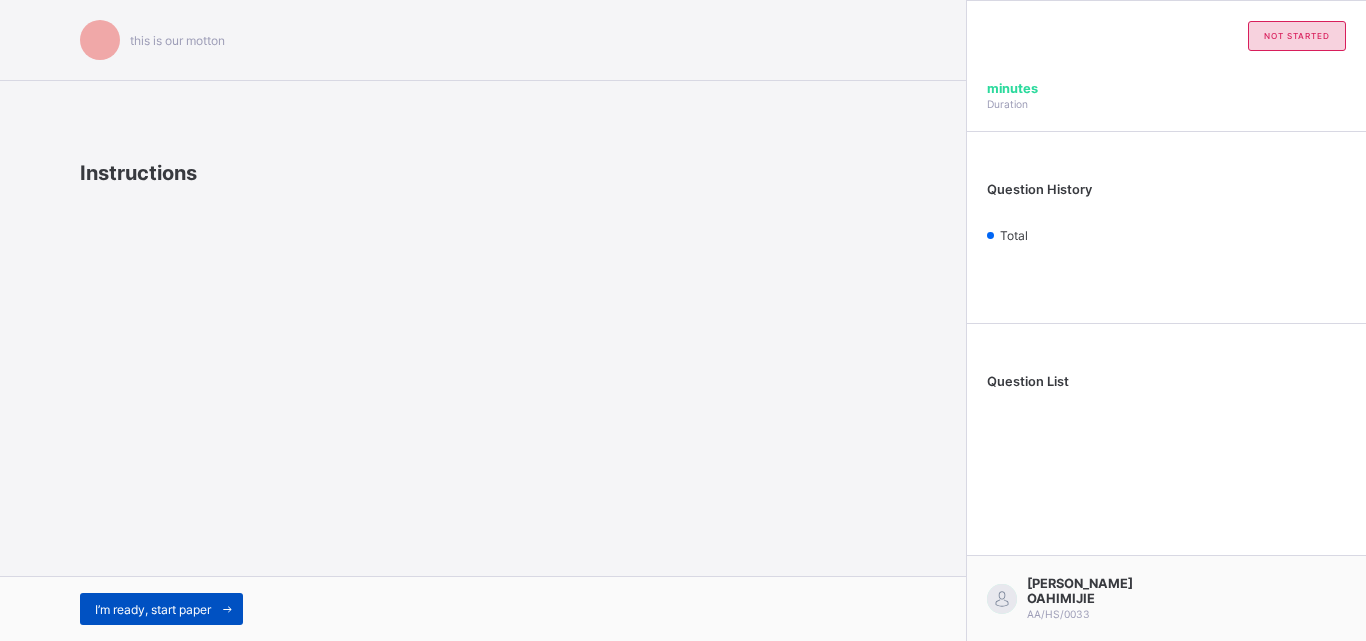 click on "I’m ready, start paper" at bounding box center [161, 609] 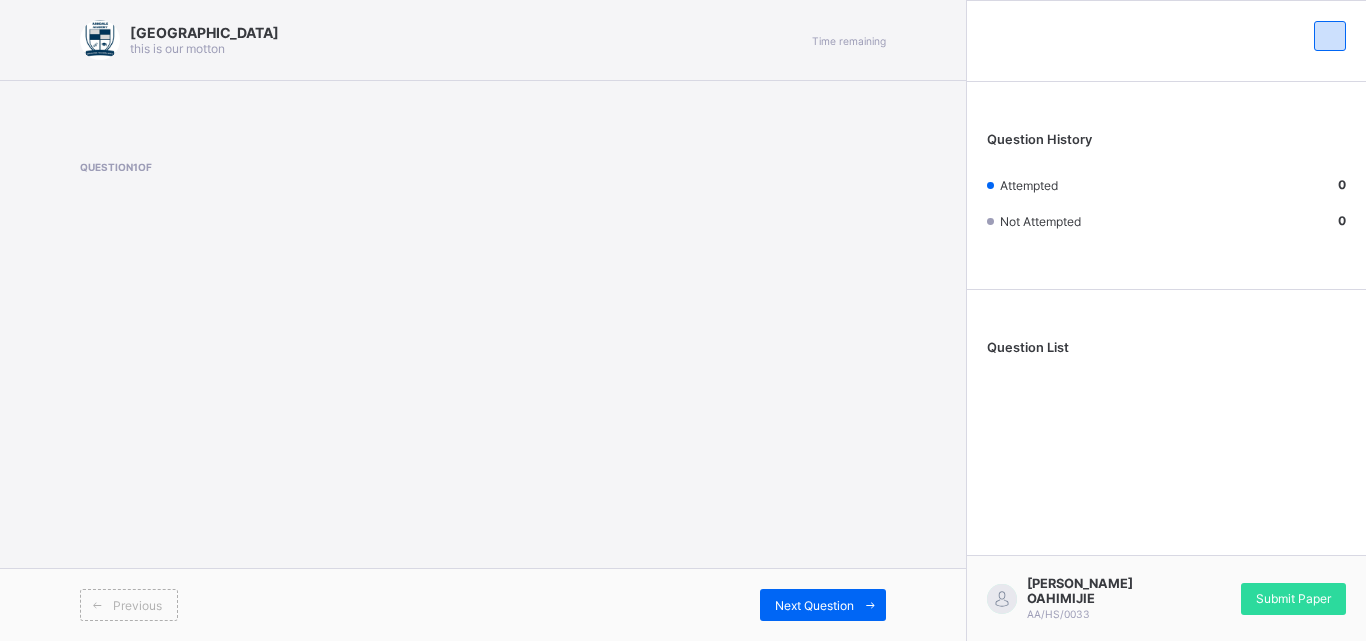click on "Next Question" at bounding box center (814, 605) 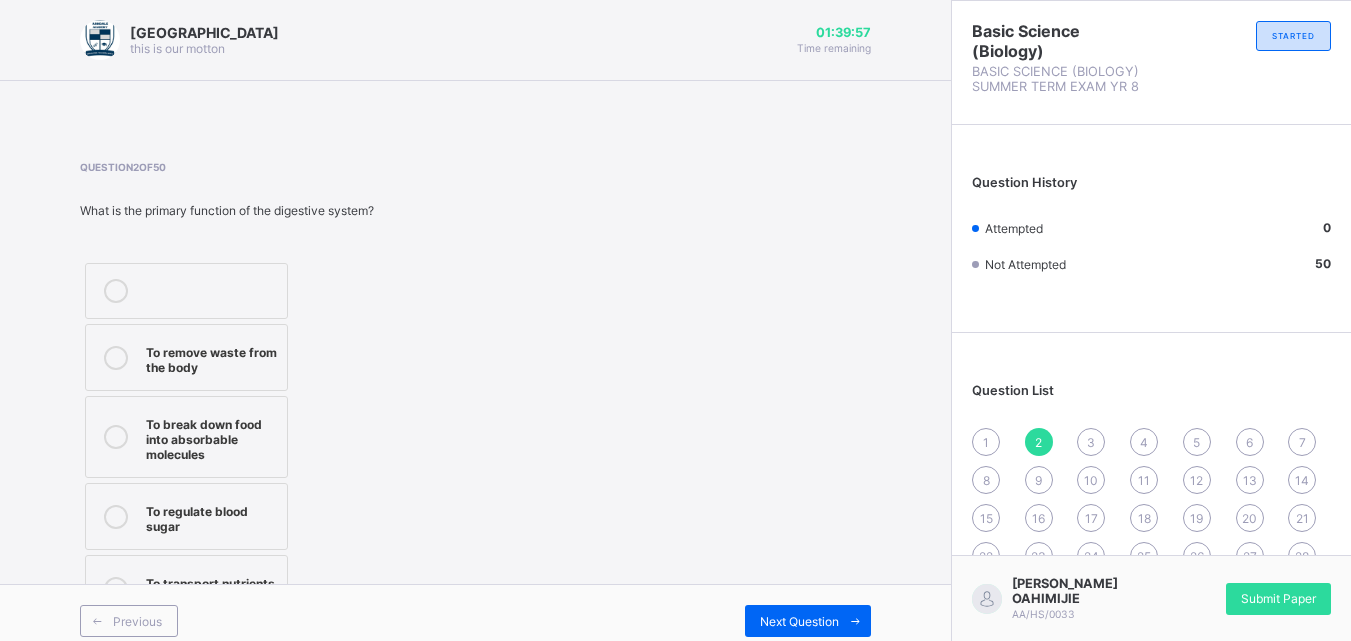 click on "Question  2  of  50 What is the primary function of the digestive system? To remove waste from the body To break down food into absorbable molecules To regulate blood sugar To transport nutrients to cells" at bounding box center [475, 394] 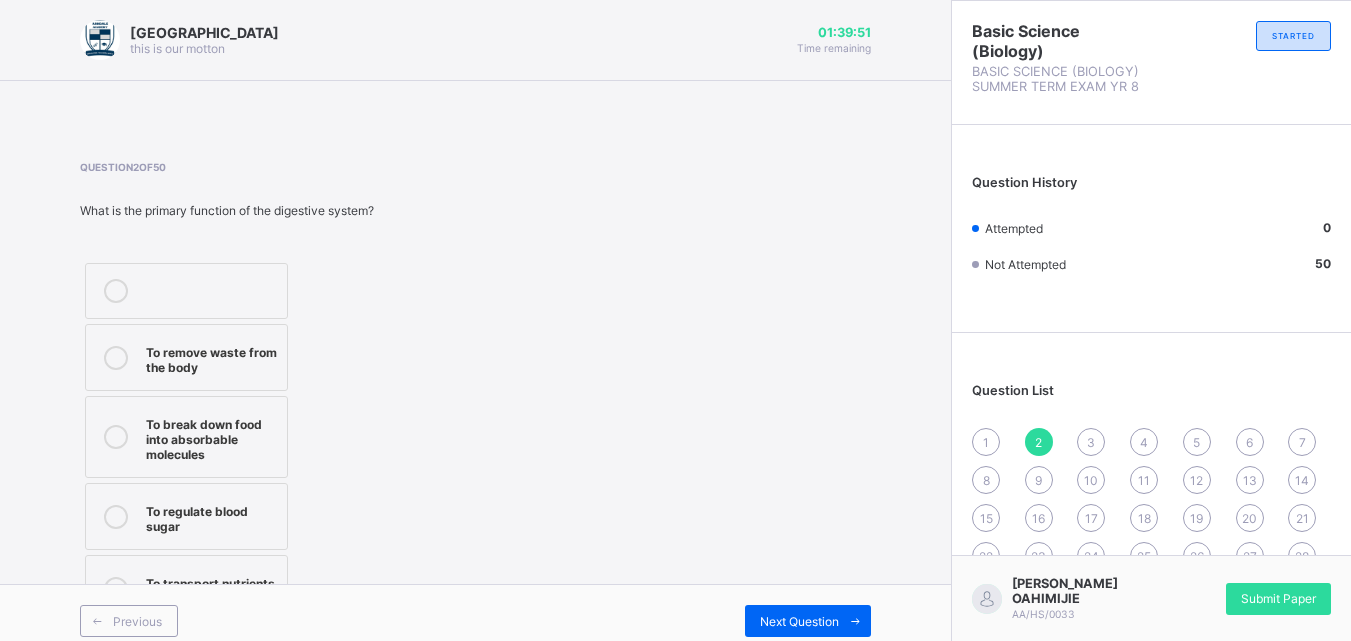 click on "To break down food into absorbable molecules" at bounding box center (186, 437) 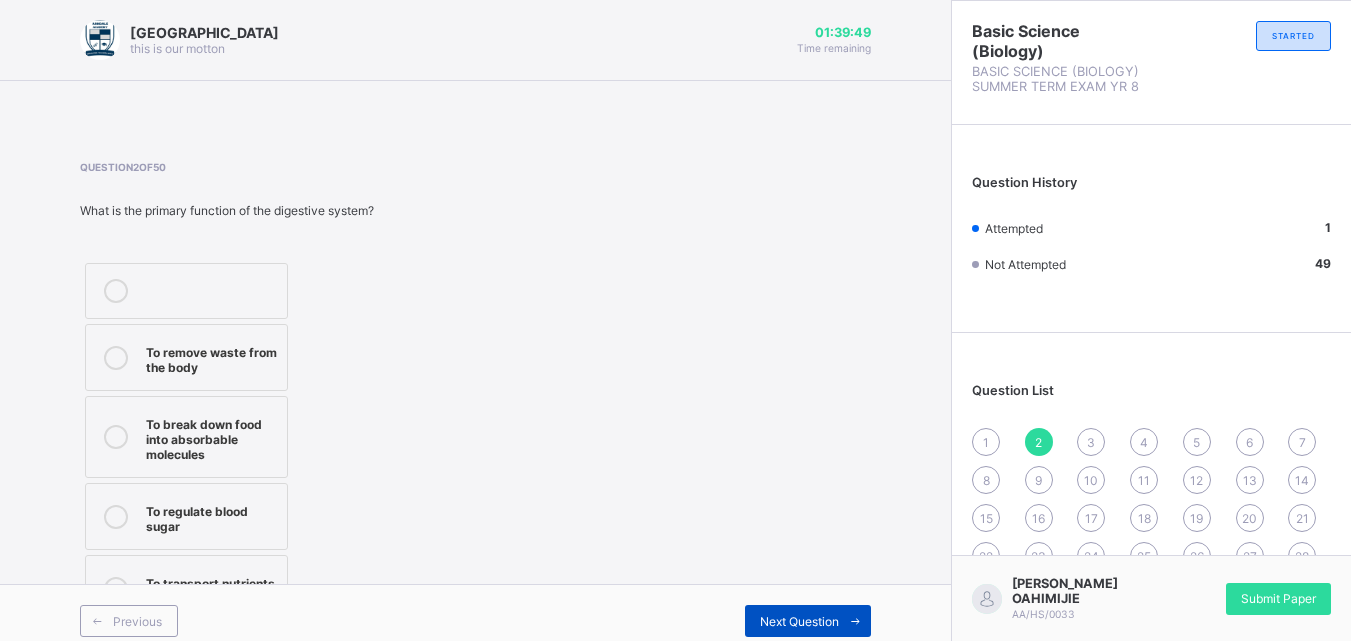 click on "Next Question" at bounding box center (799, 621) 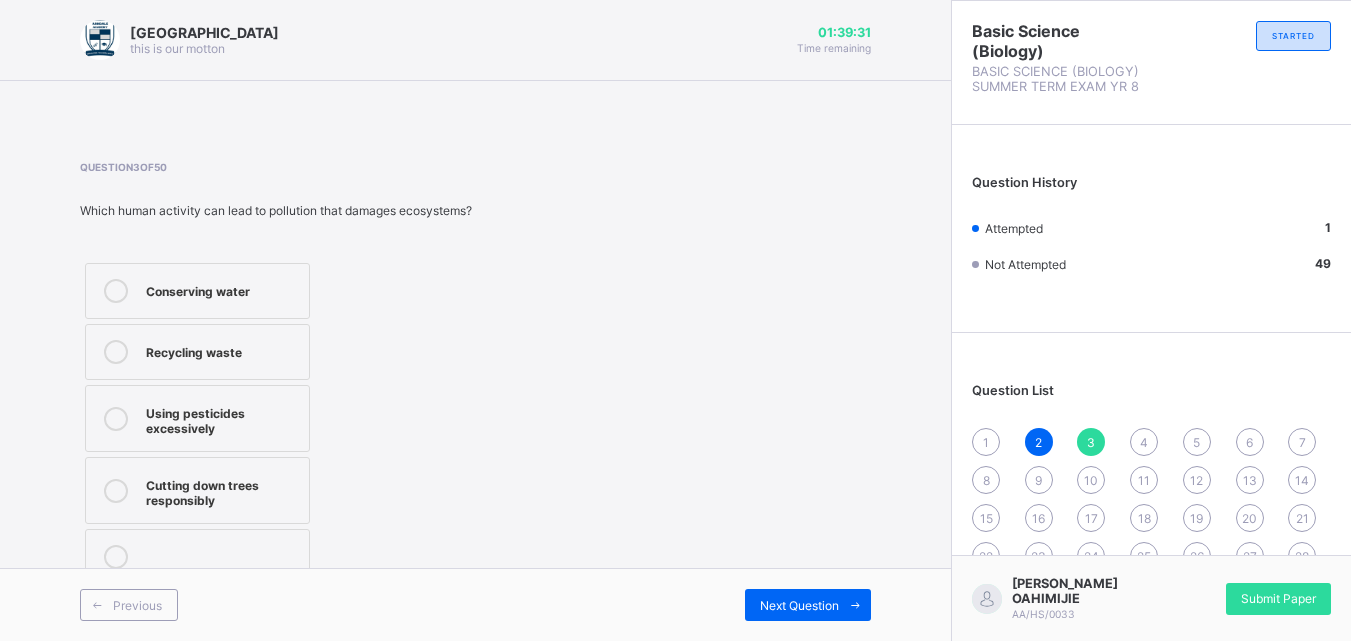 click on "Cutting down trees responsibly" at bounding box center (197, 490) 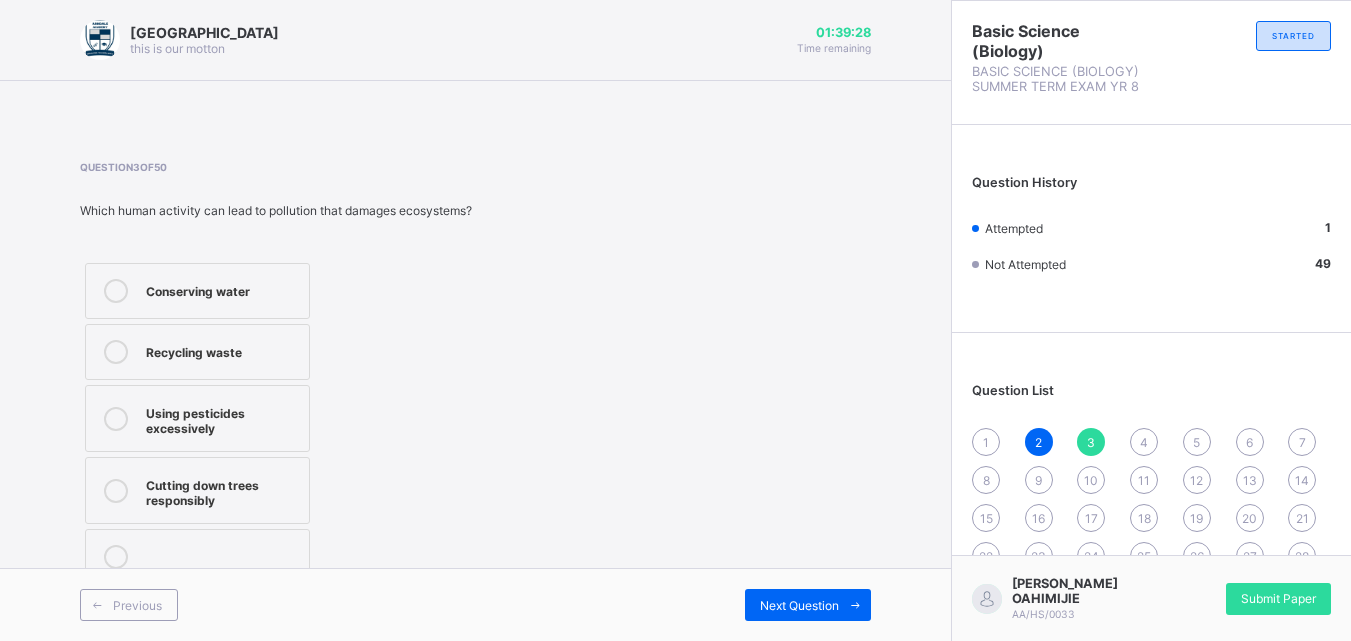 click on "Using pesticides excessively" at bounding box center (222, 418) 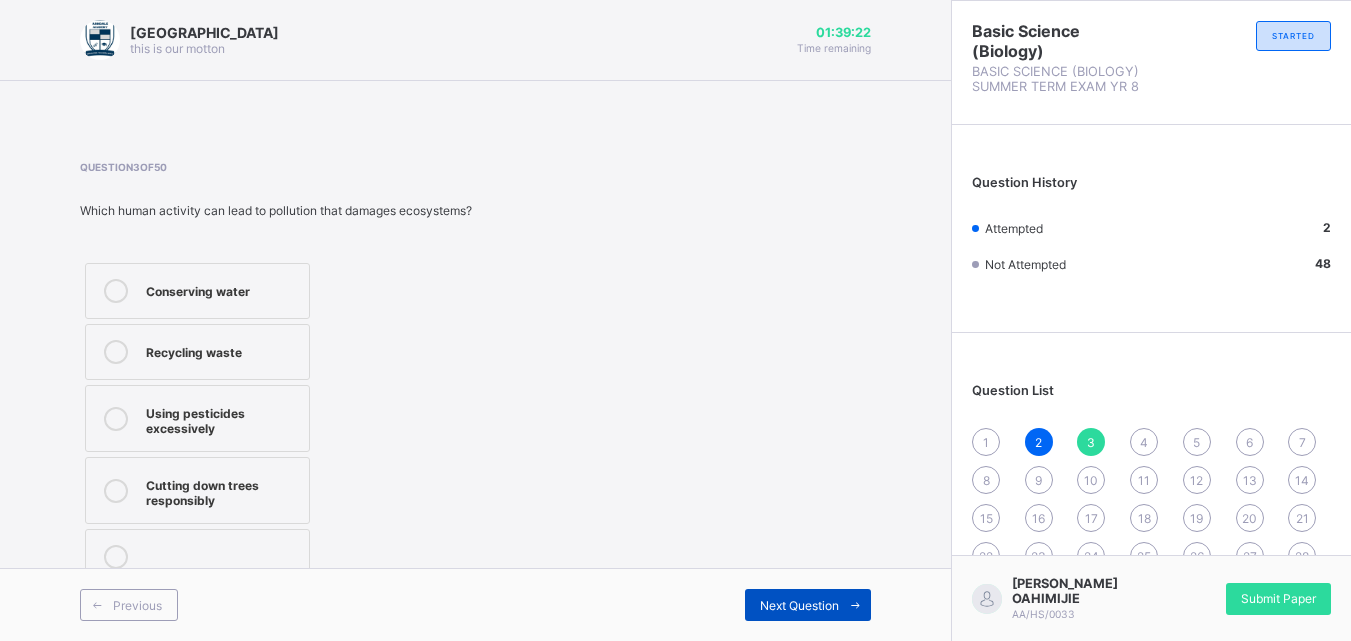click on "Next Question" at bounding box center (808, 605) 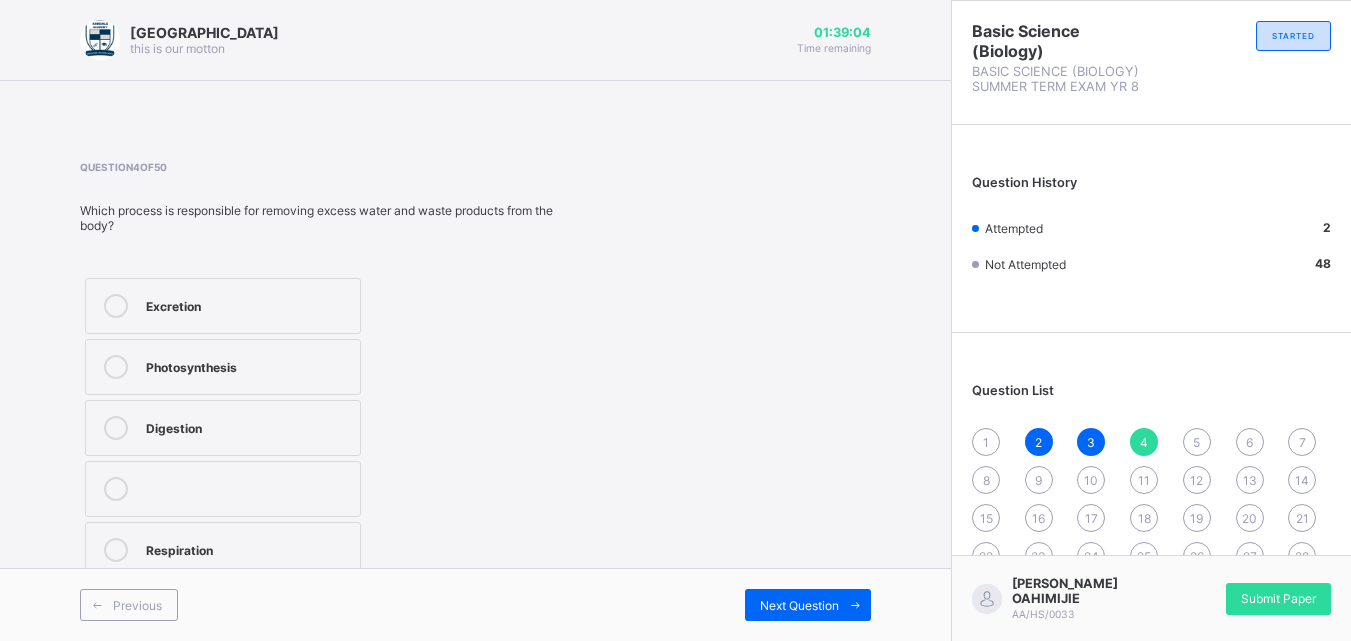 click on "Excretion Photosynthesis Digestion Respiration" at bounding box center [223, 428] 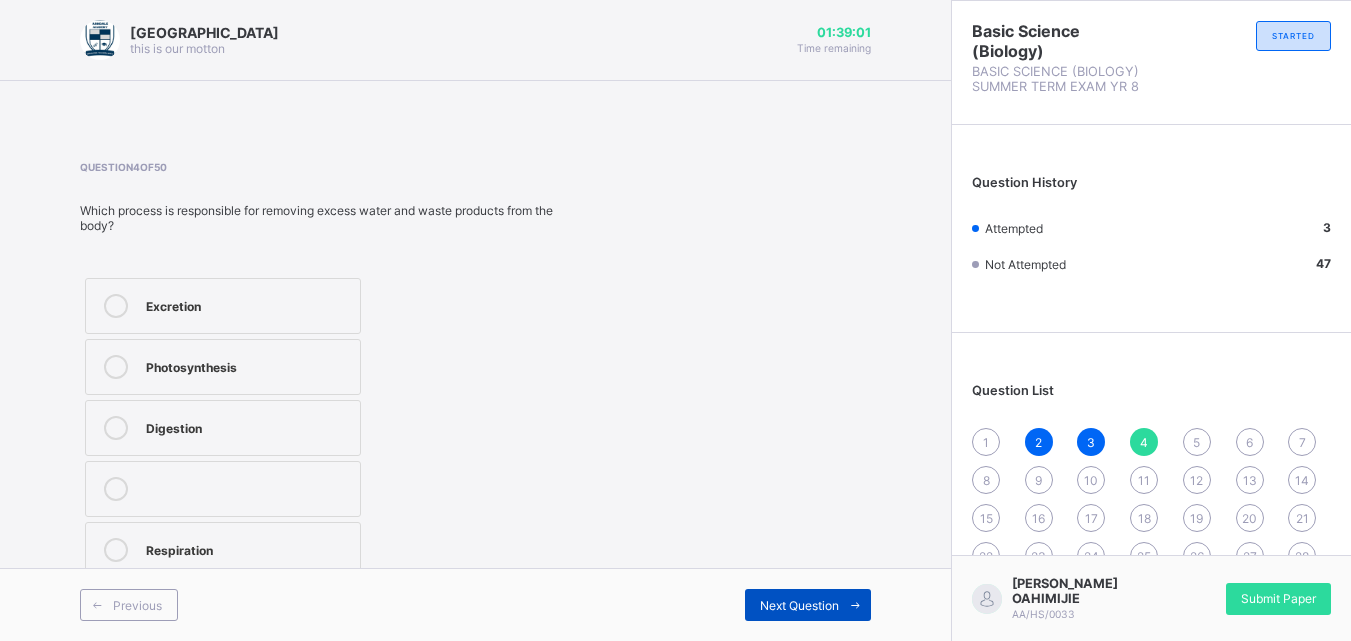 click on "Next Question" at bounding box center [808, 605] 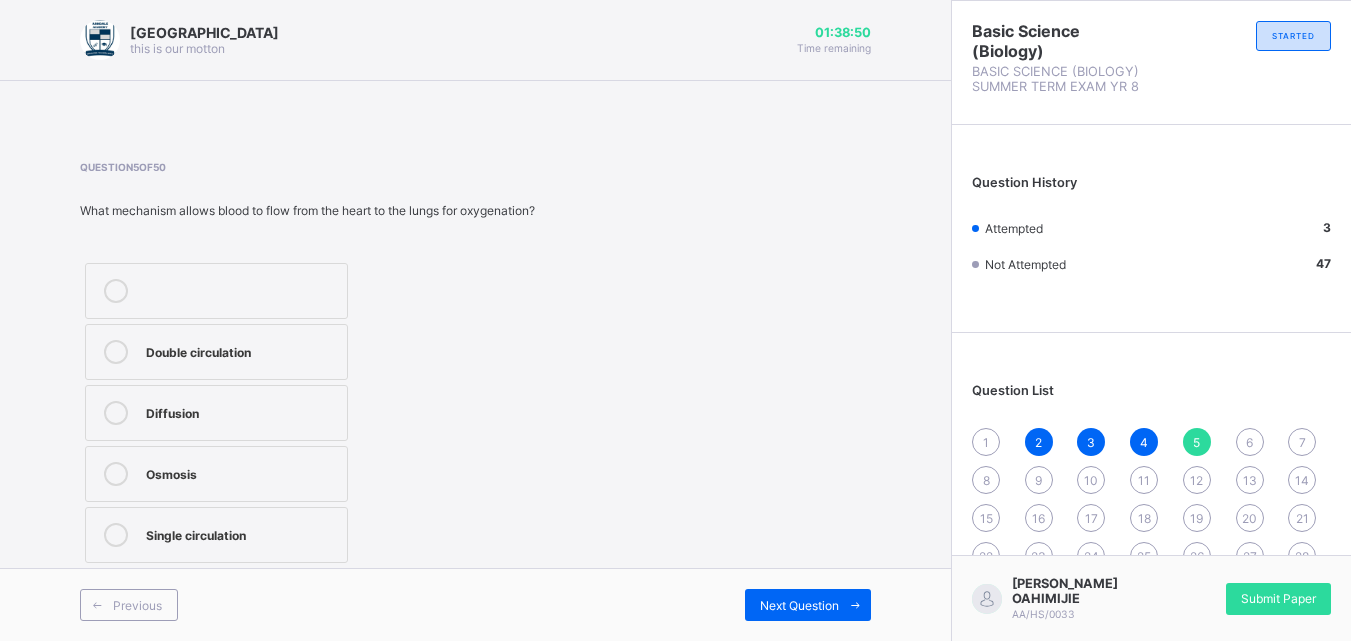 click on "Double circulation" at bounding box center (241, 350) 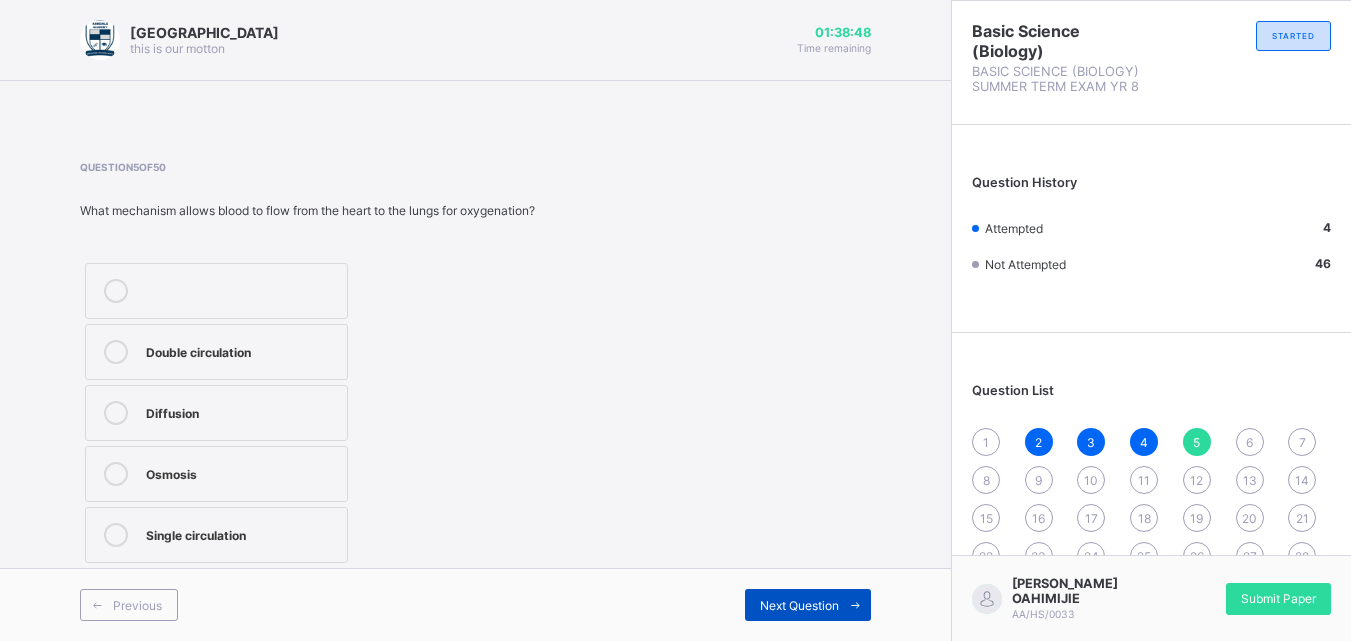 click on "Next Question" at bounding box center (808, 605) 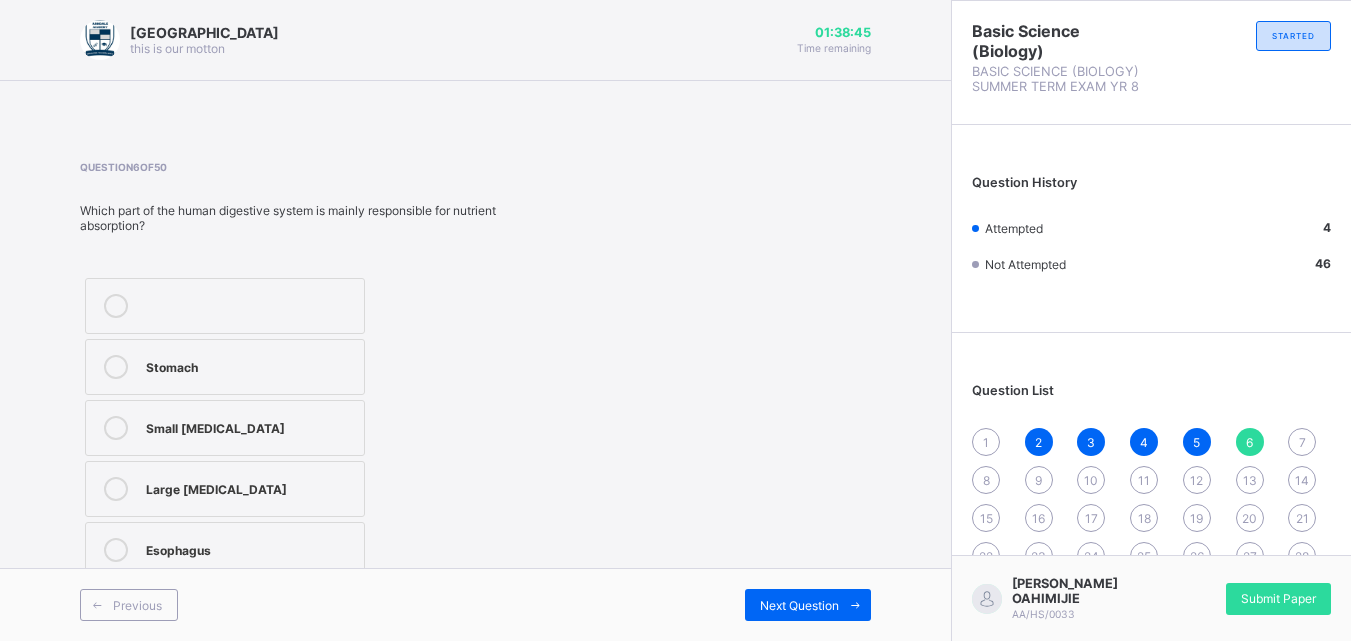click on "1" at bounding box center [986, 442] 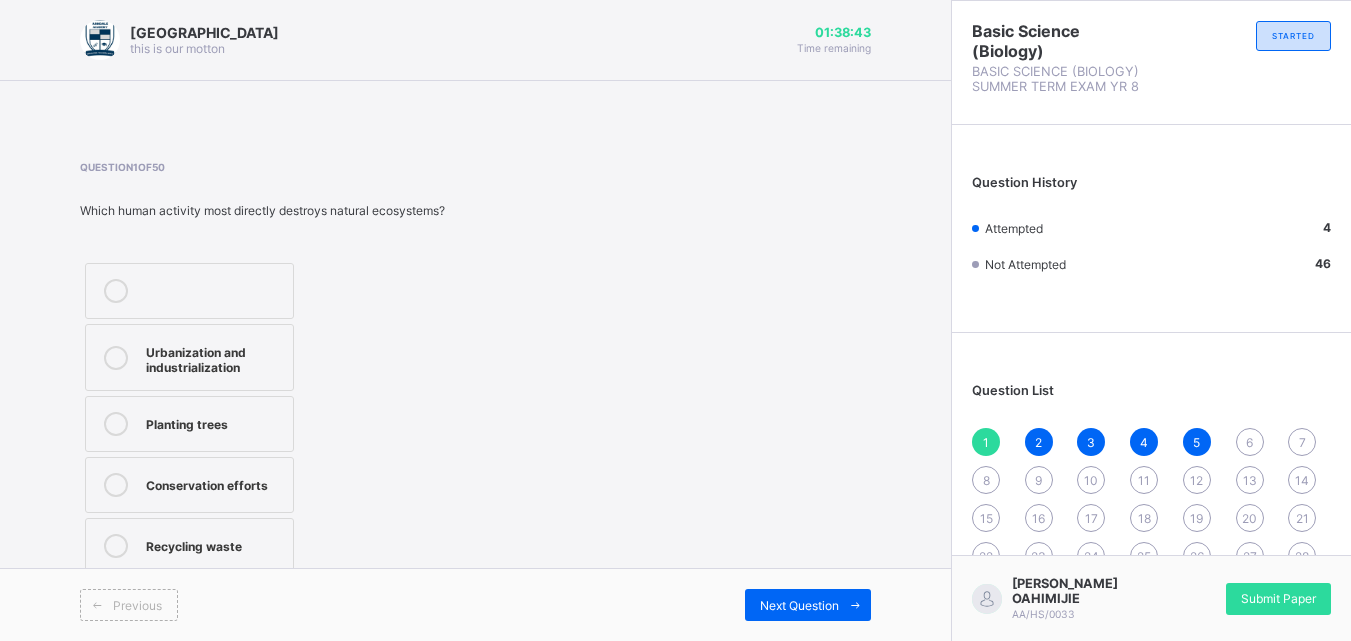 click on "Urbanization and industrialization" at bounding box center (214, 357) 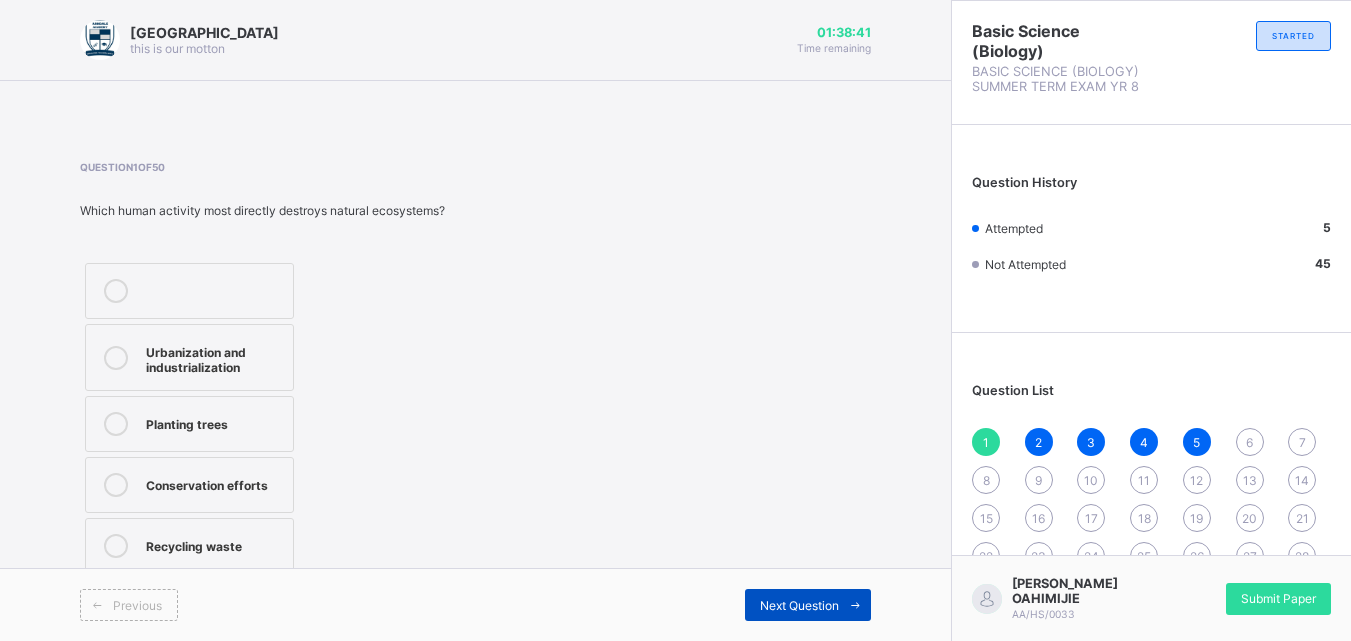 click on "Next Question" at bounding box center (799, 605) 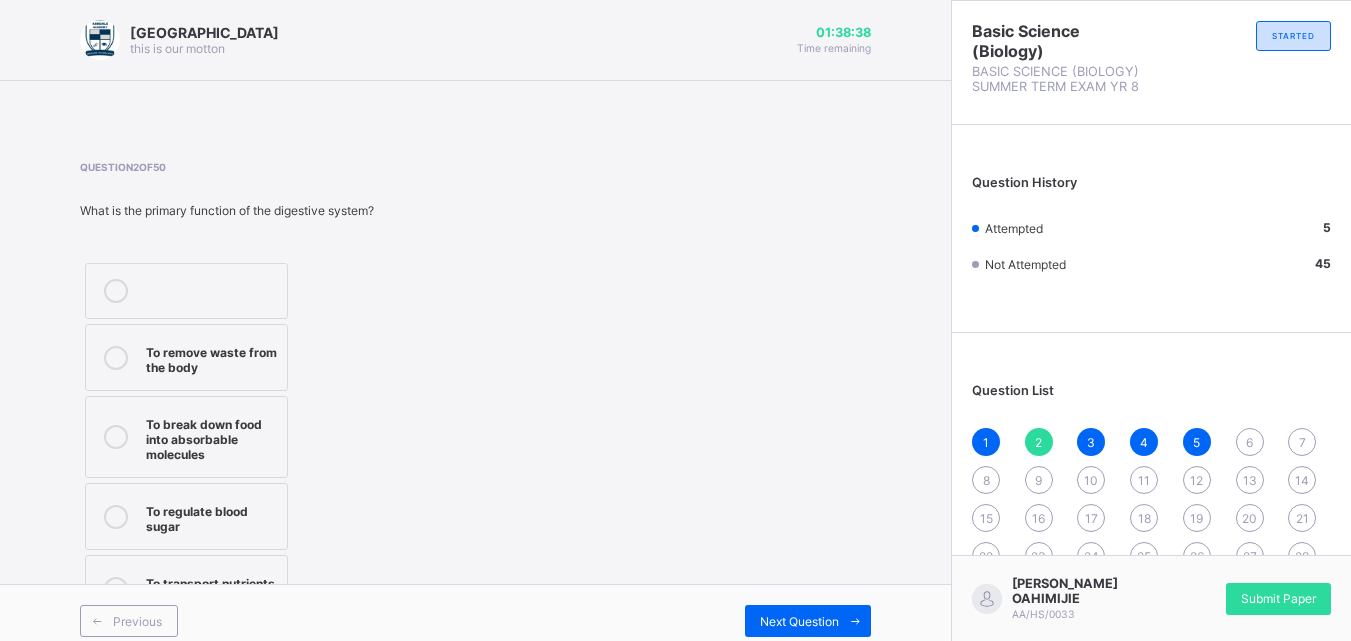 click on "1 2 3 4 5 6 7 8 9 10 11 12 13 14 15 16 17 18 19 20 21 22 23 24 25 26 27 28 29 30 31 32 33 34 35 36 37 38 39 40 41 42 43 44 45 46 47 48 49 50" at bounding box center [1151, 575] 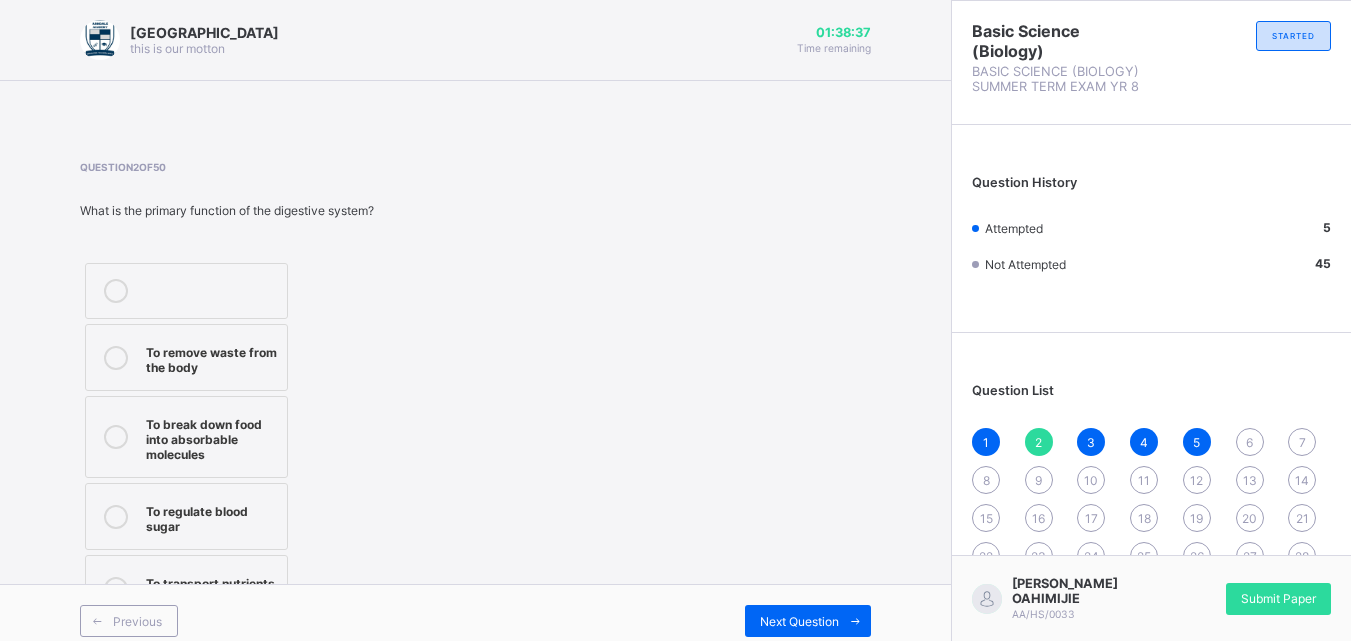 click on "6" at bounding box center (1250, 442) 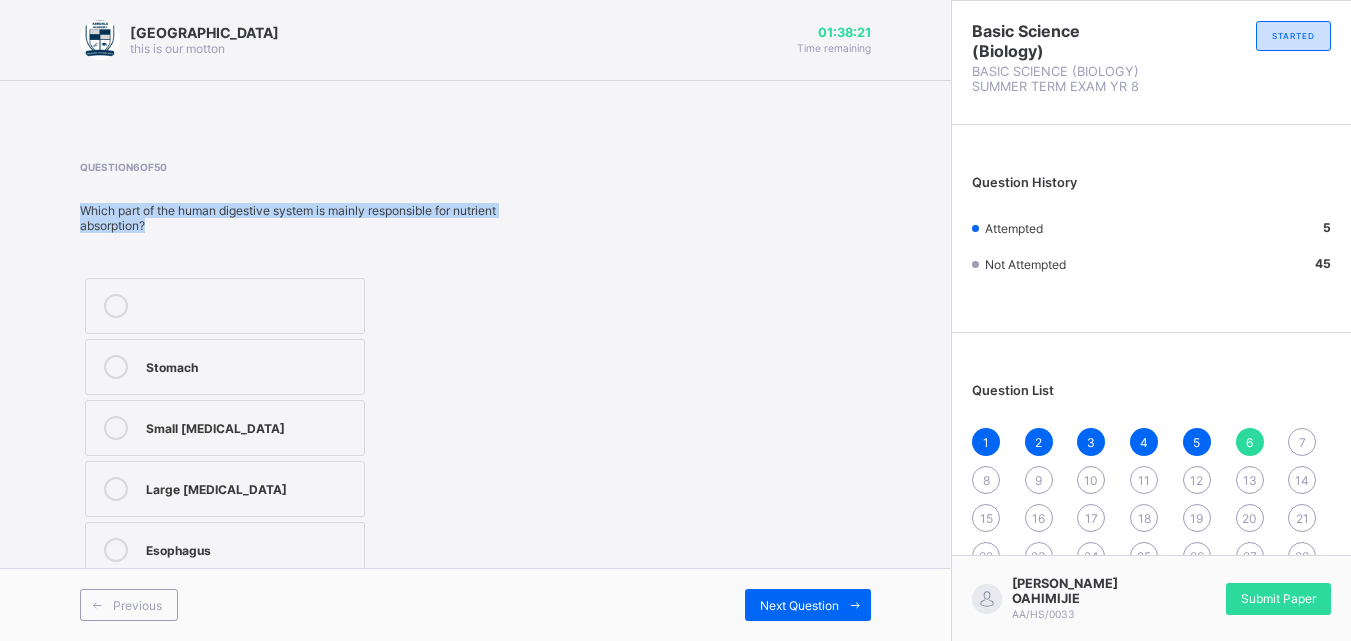 drag, startPoint x: 63, startPoint y: 193, endPoint x: 160, endPoint y: 233, distance: 104.92378 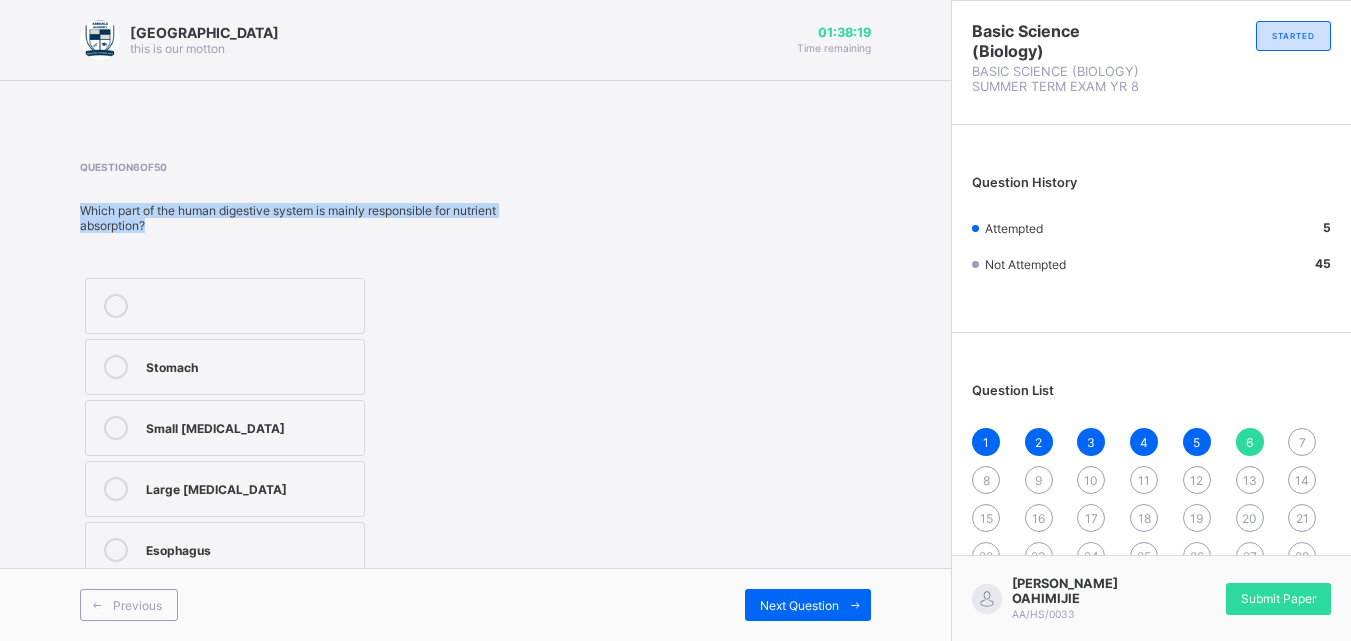 click on "Which part of the human digestive system is mainly responsible for nutrient absorption?" at bounding box center [322, 218] 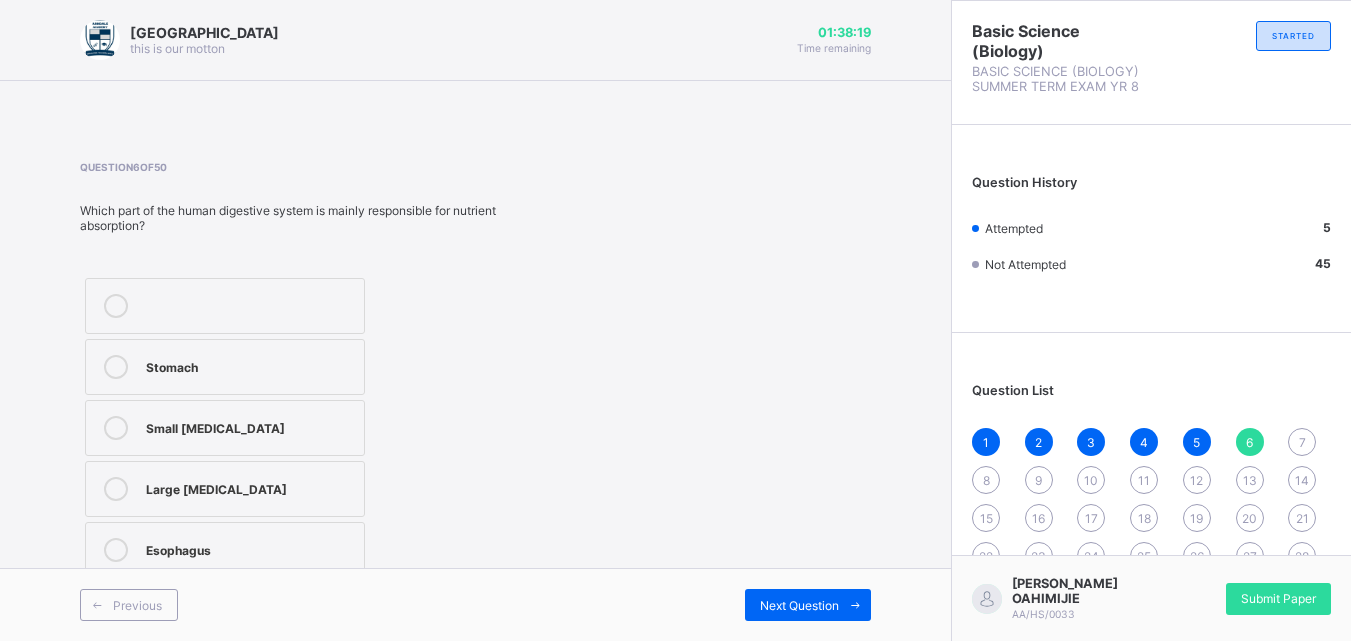 click on "Which part of the human digestive system is mainly responsible for nutrient absorption?" at bounding box center (322, 218) 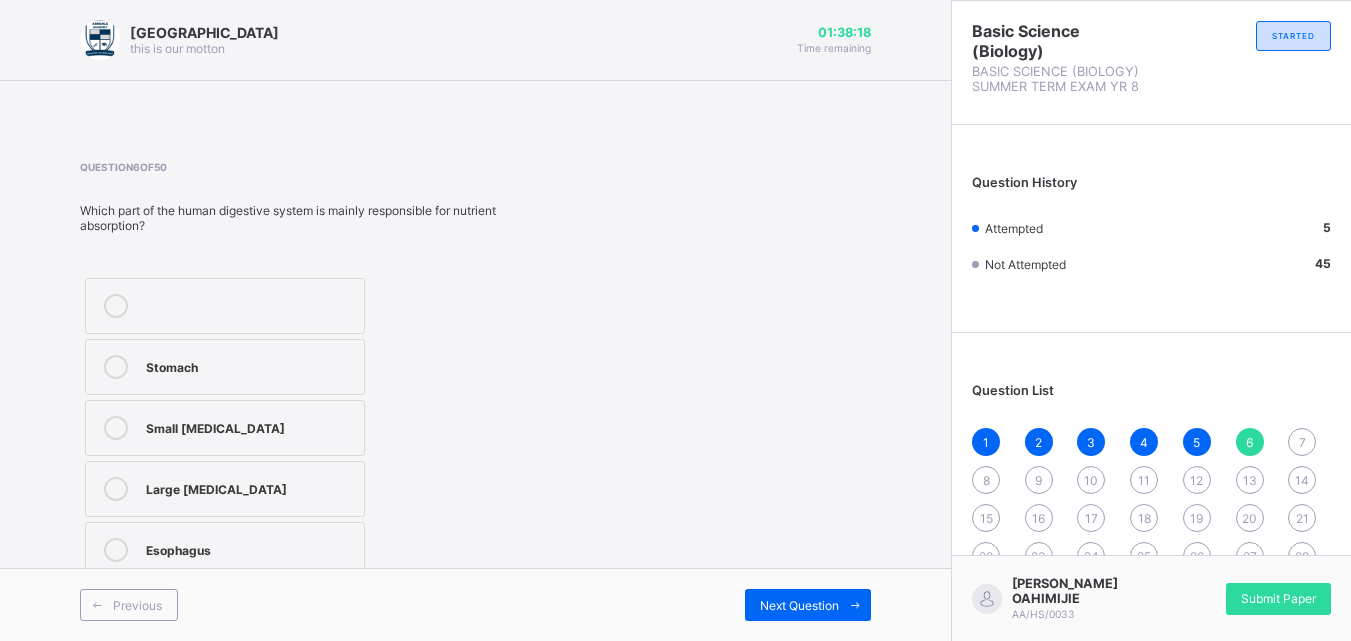 click on "Which part of the human digestive system is mainly responsible for nutrient absorption?" at bounding box center (322, 218) 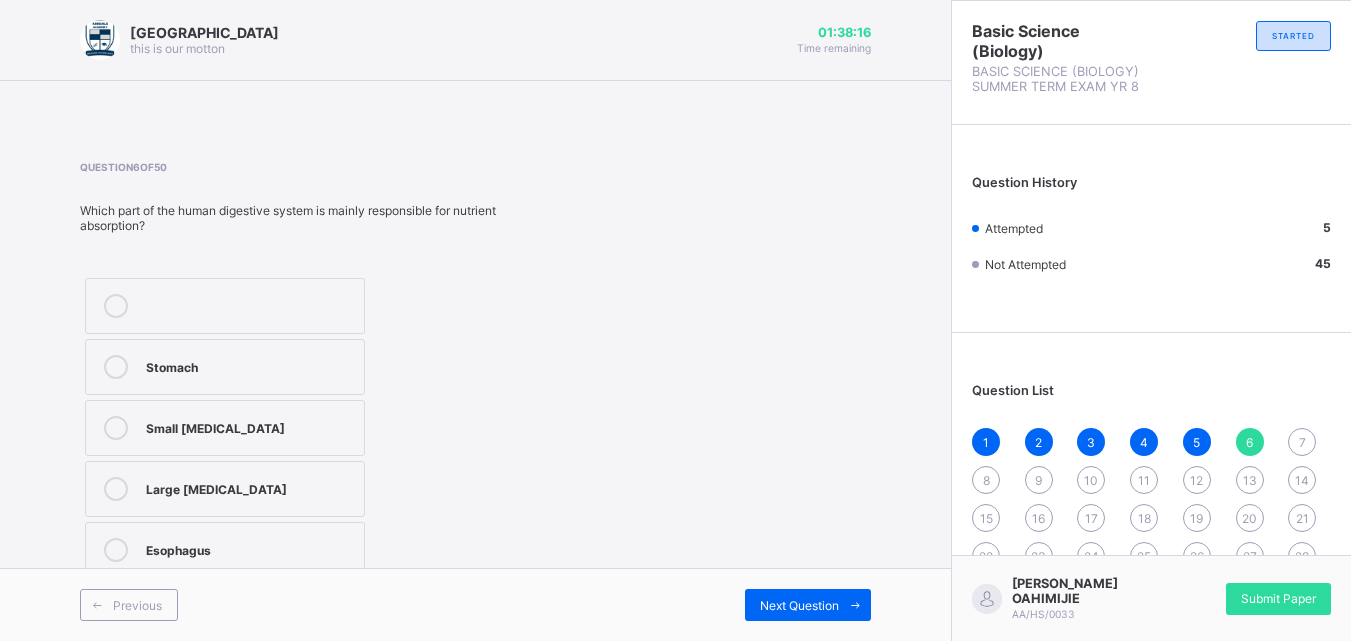 click on "Small intestine" at bounding box center [225, 428] 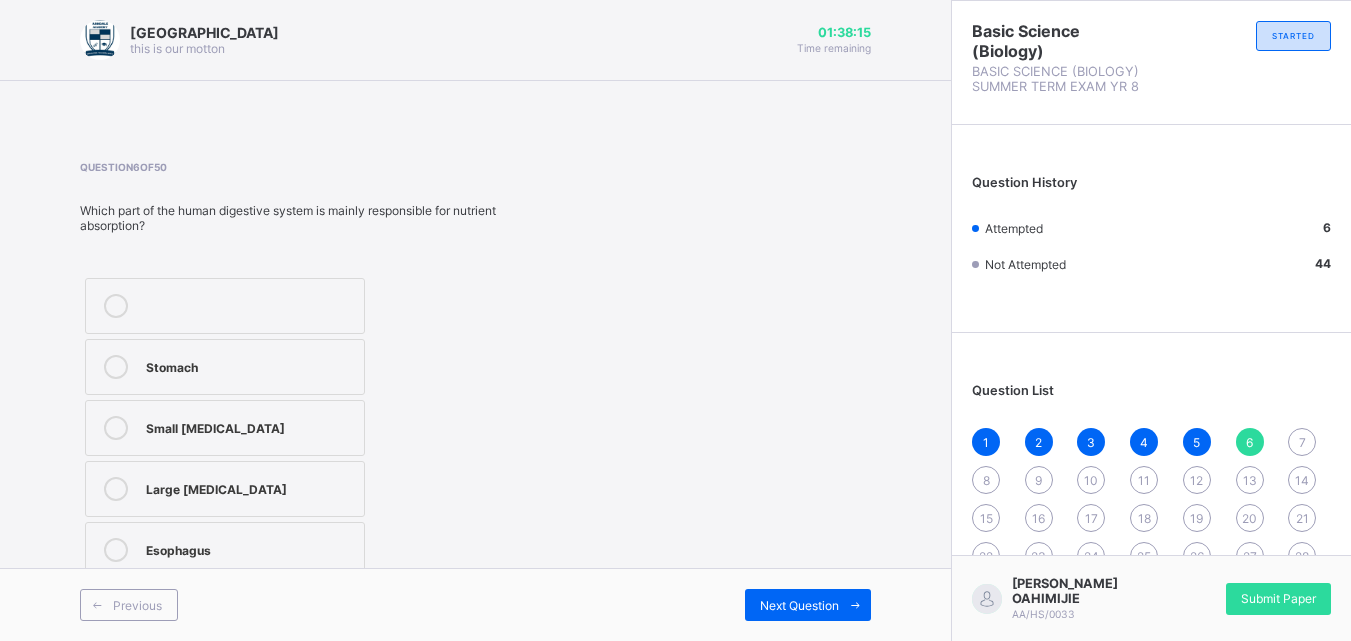 click on "Esophagus" at bounding box center [250, 548] 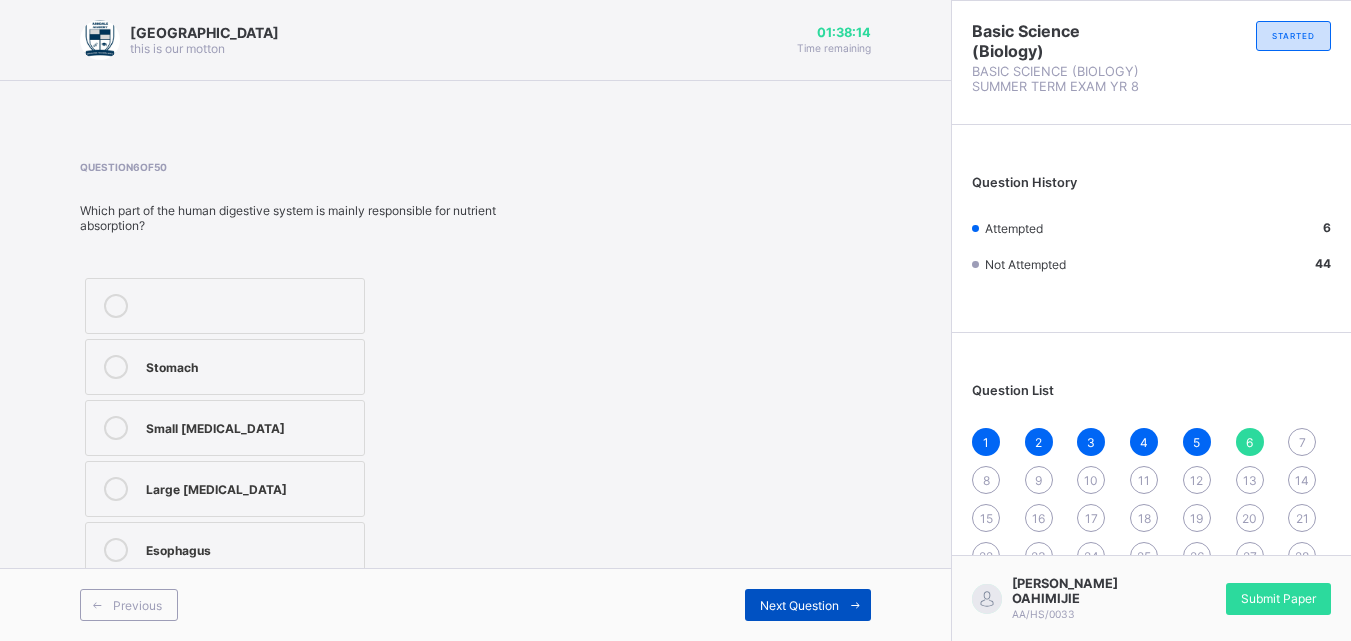 click on "Next Question" at bounding box center (799, 605) 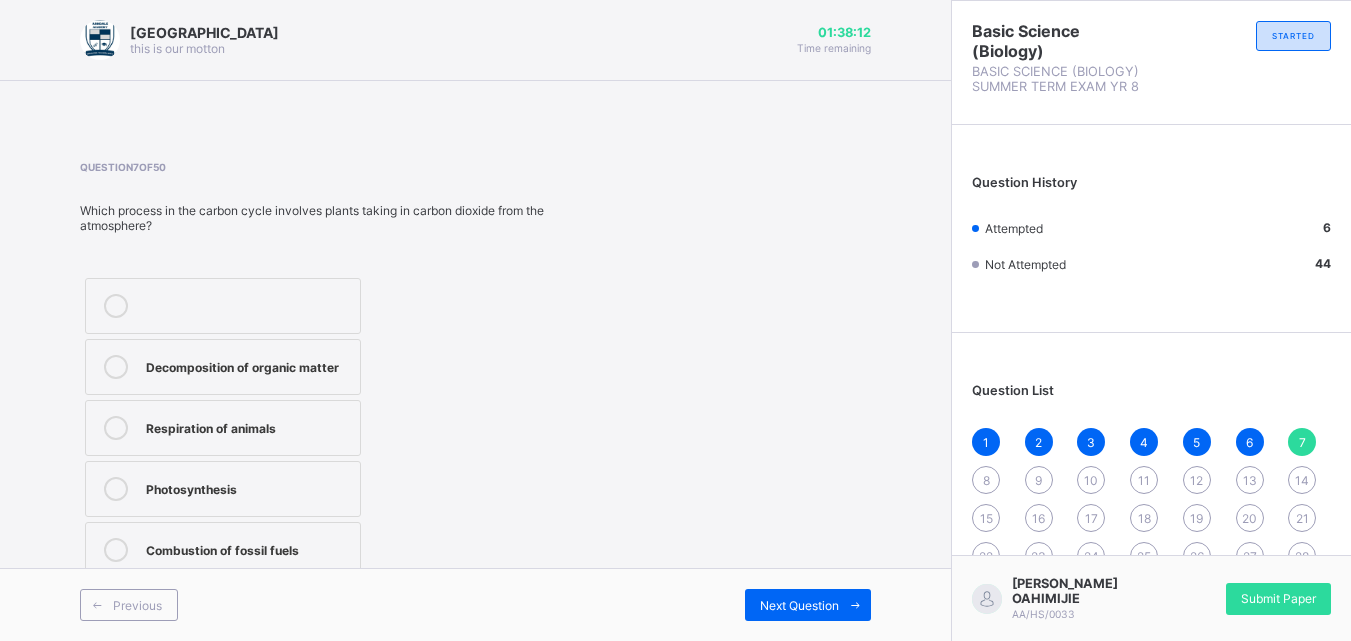 click on "Decomposition of organic matter" at bounding box center (223, 367) 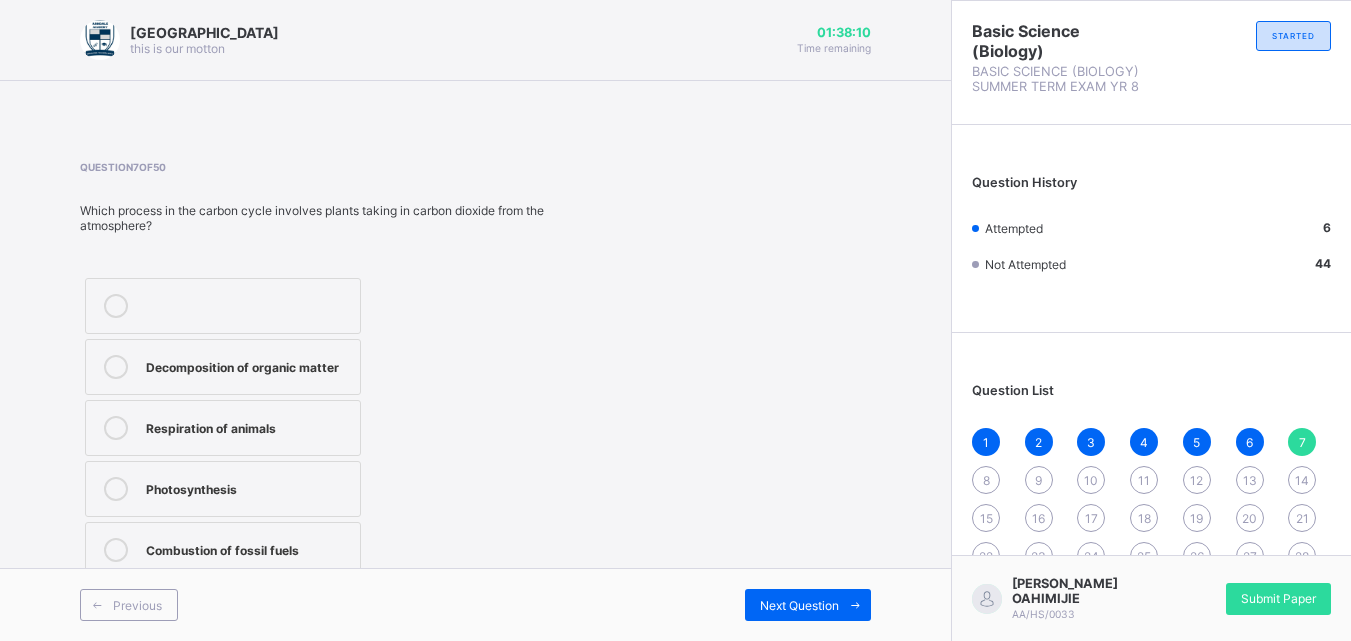 click on "Decomposition of organic matter" at bounding box center (248, 365) 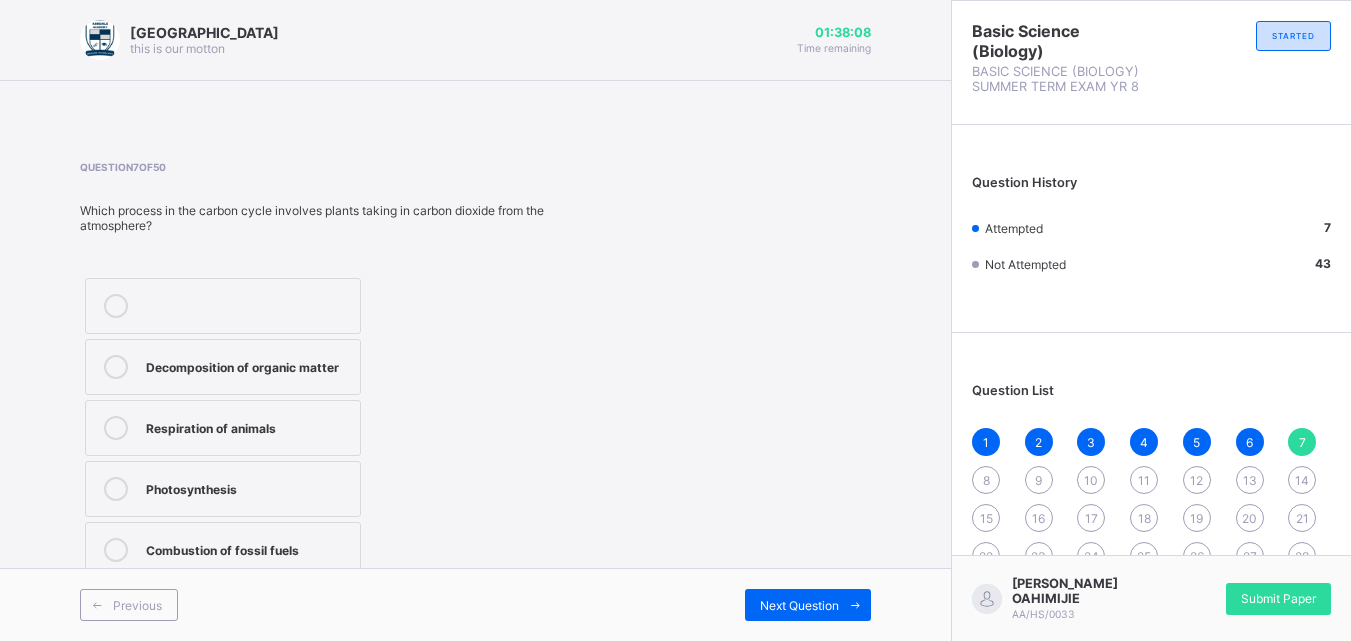 click on "Photosynthesis" at bounding box center [223, 489] 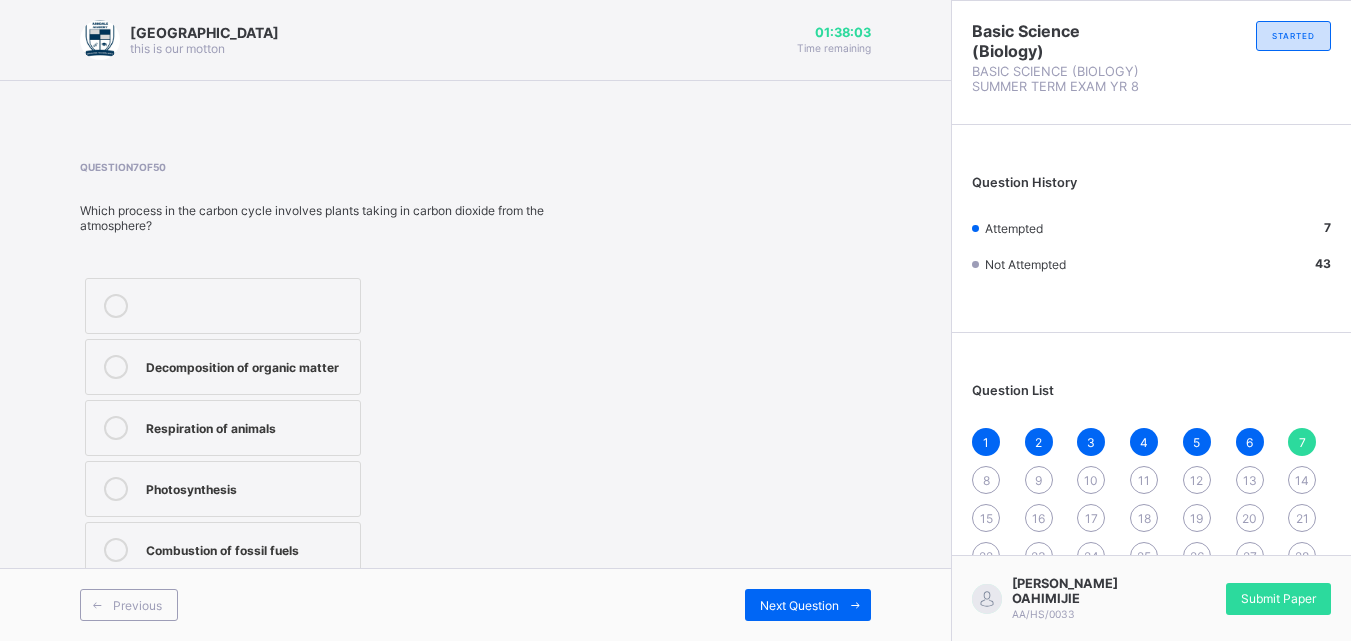 click on "Next Question" at bounding box center [808, 605] 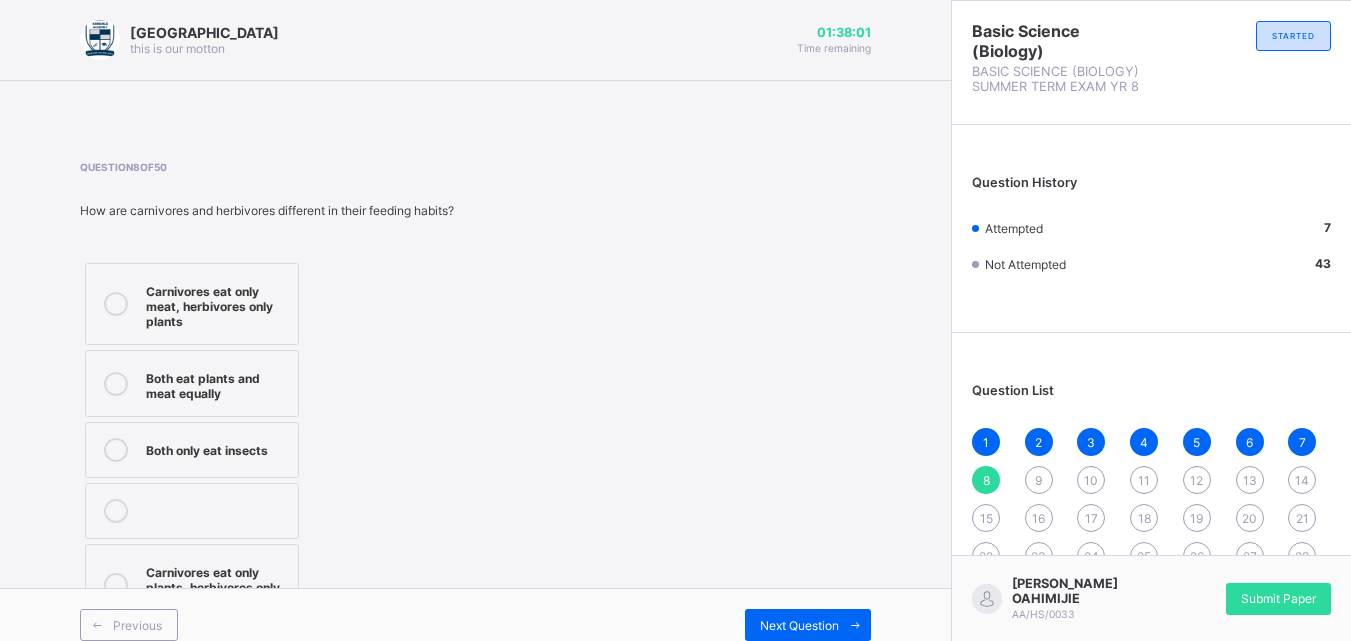 click on "Carnivores eat only meat, herbivores only plants" at bounding box center (192, 304) 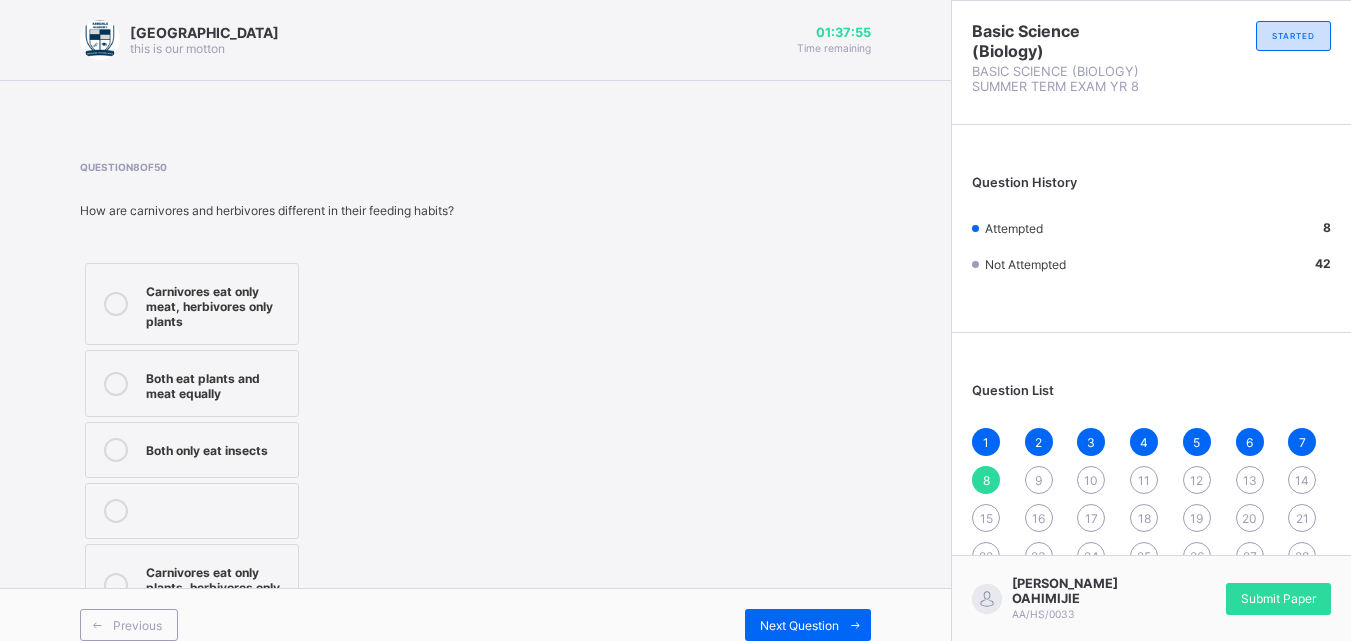 click on "Previous Next Question" at bounding box center [475, 624] 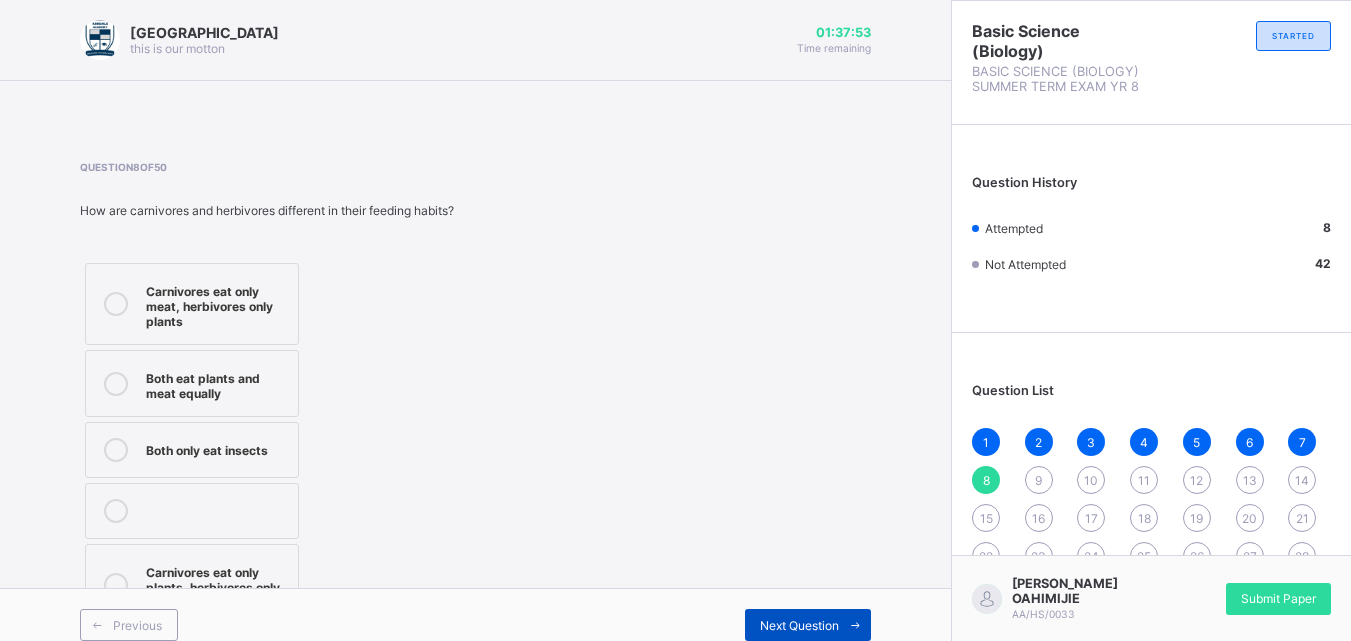 click on "Next Question" at bounding box center (808, 625) 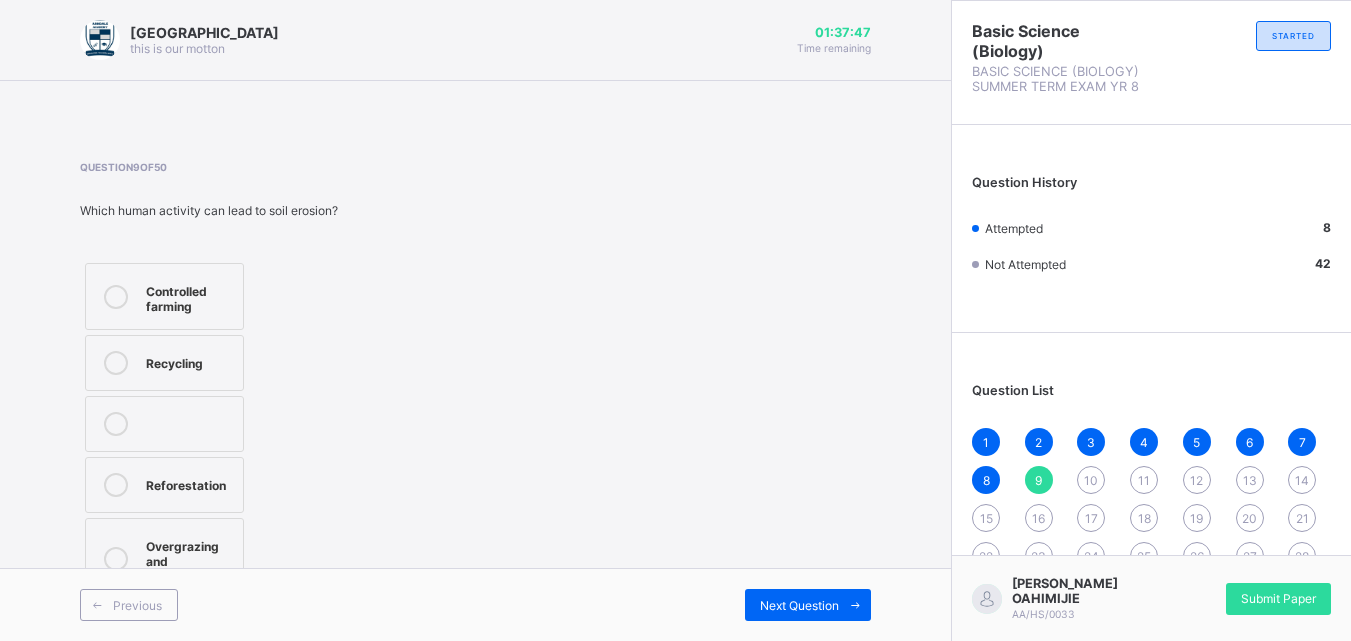 click on "Controlled farming" at bounding box center (164, 296) 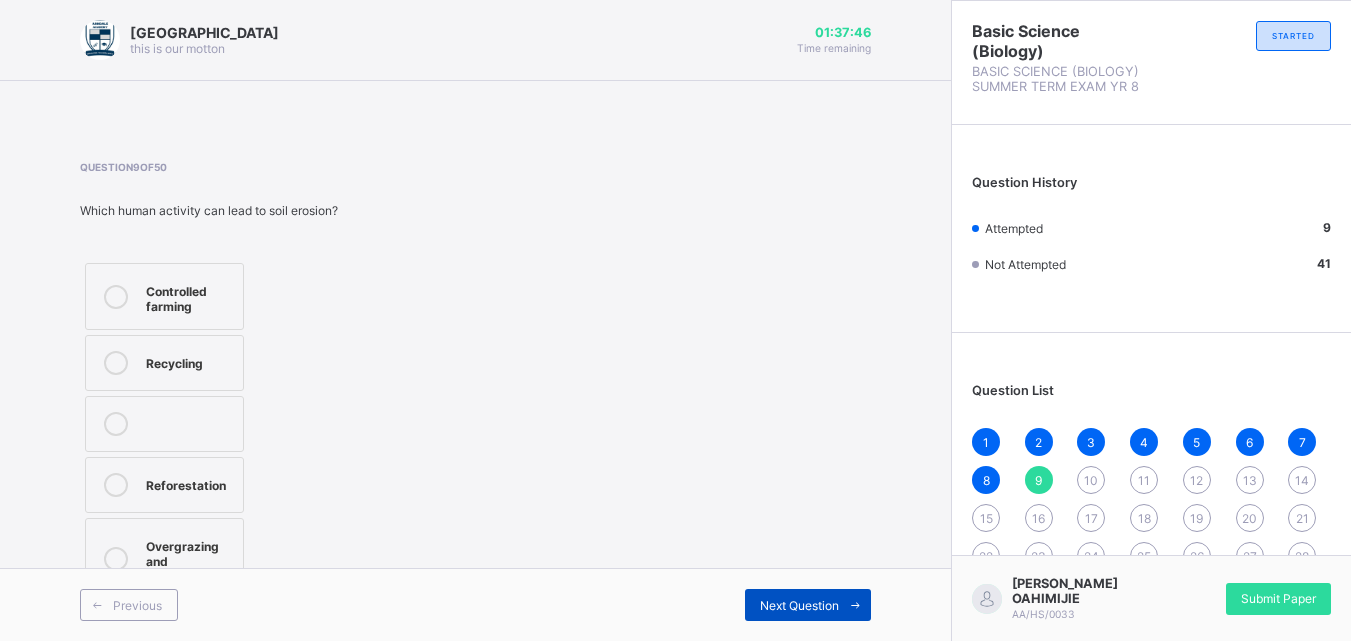 click on "Next Question" at bounding box center (799, 605) 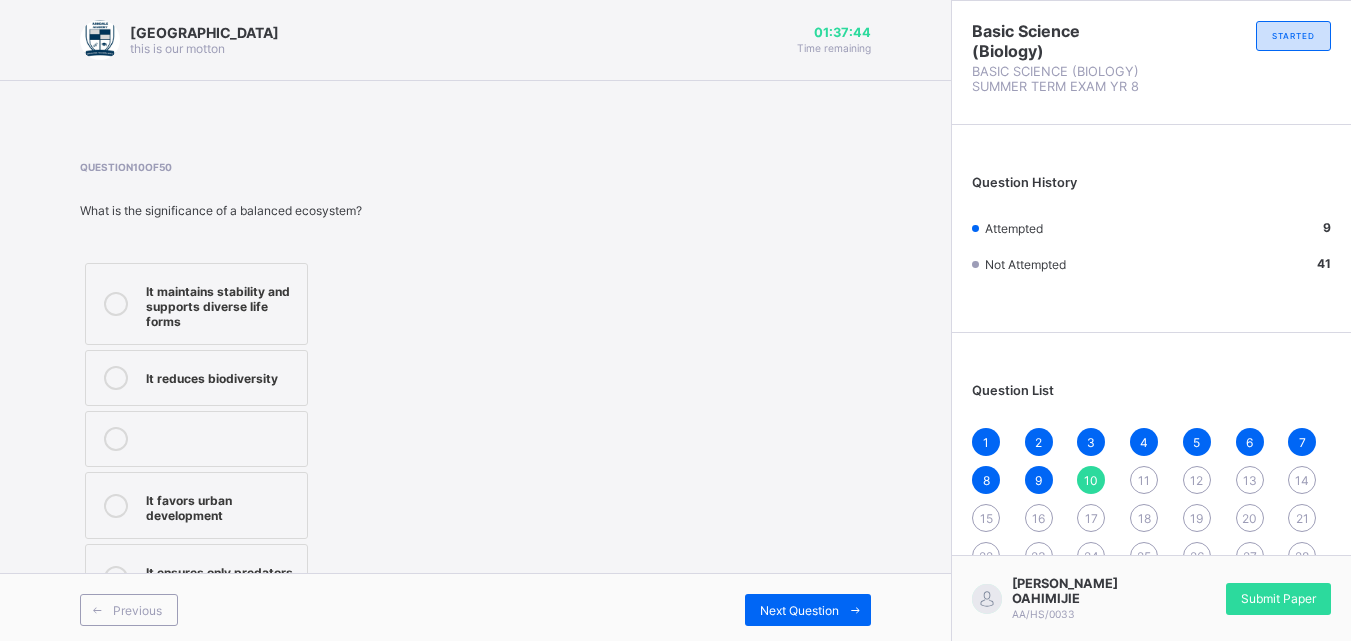 click on "It maintains stability and supports diverse life forms" at bounding box center (221, 304) 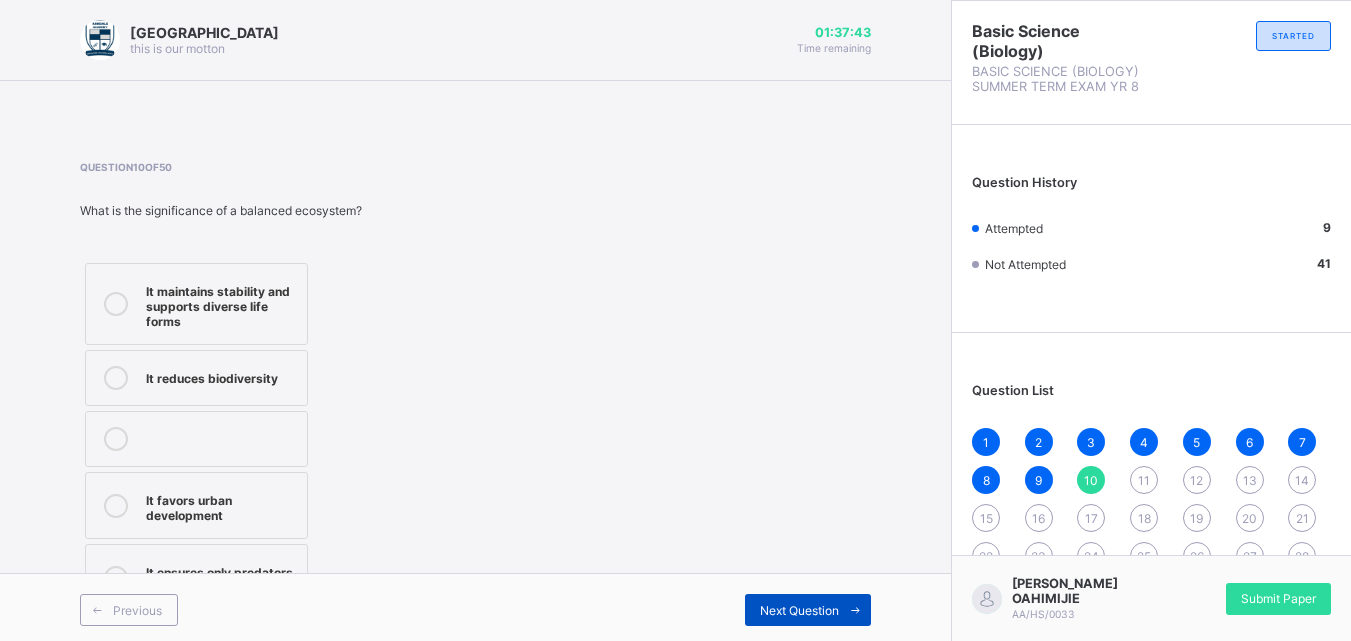 click on "Next Question" at bounding box center [808, 610] 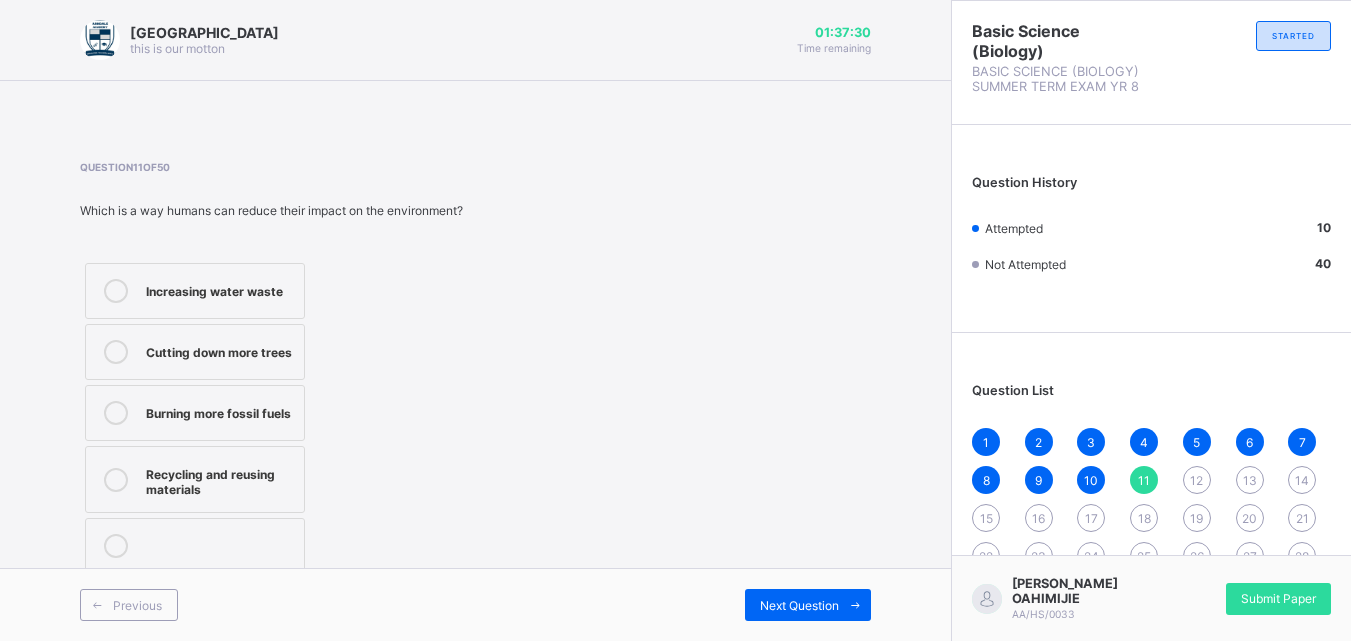 click on "Recycling and reusing materials" at bounding box center (195, 479) 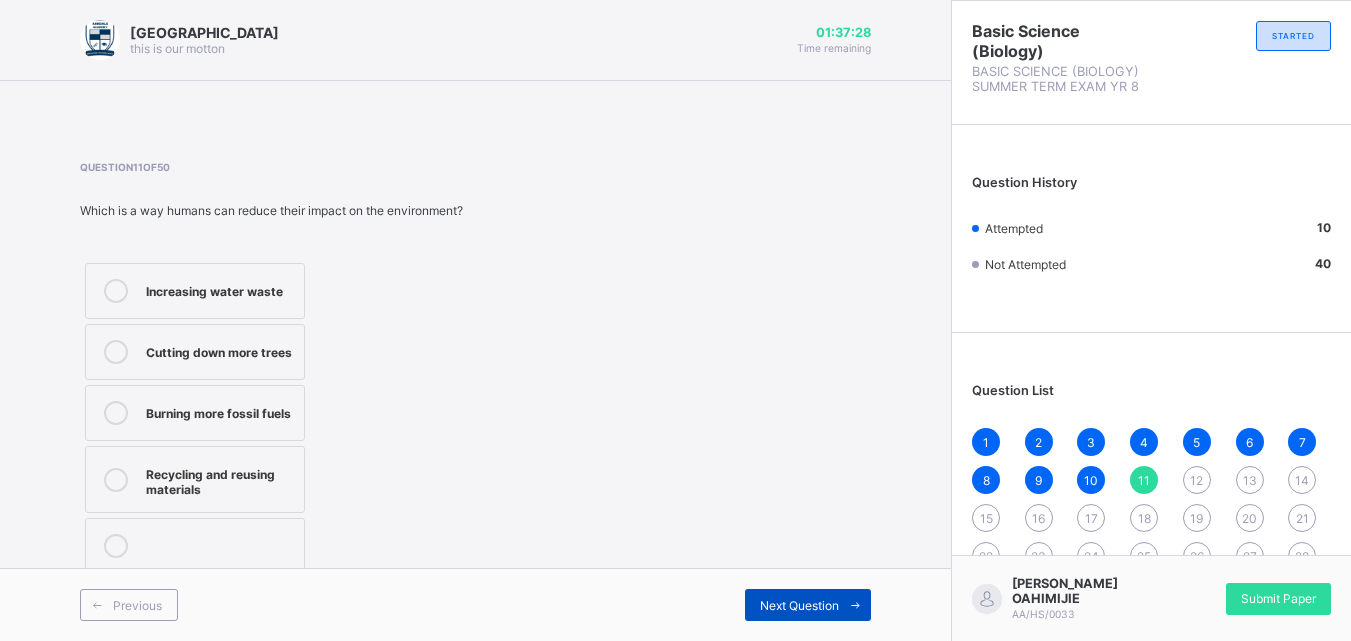 click on "Next Question" at bounding box center (808, 605) 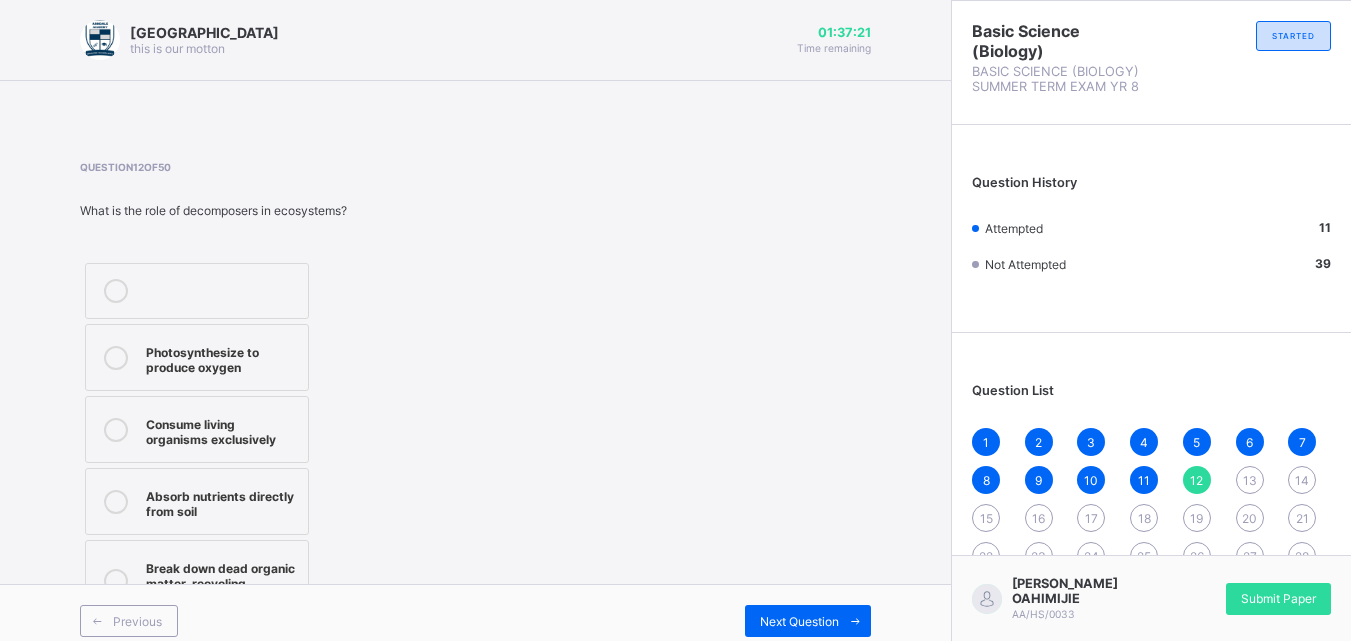 click on "Photosynthesize to produce oxygen" at bounding box center (222, 357) 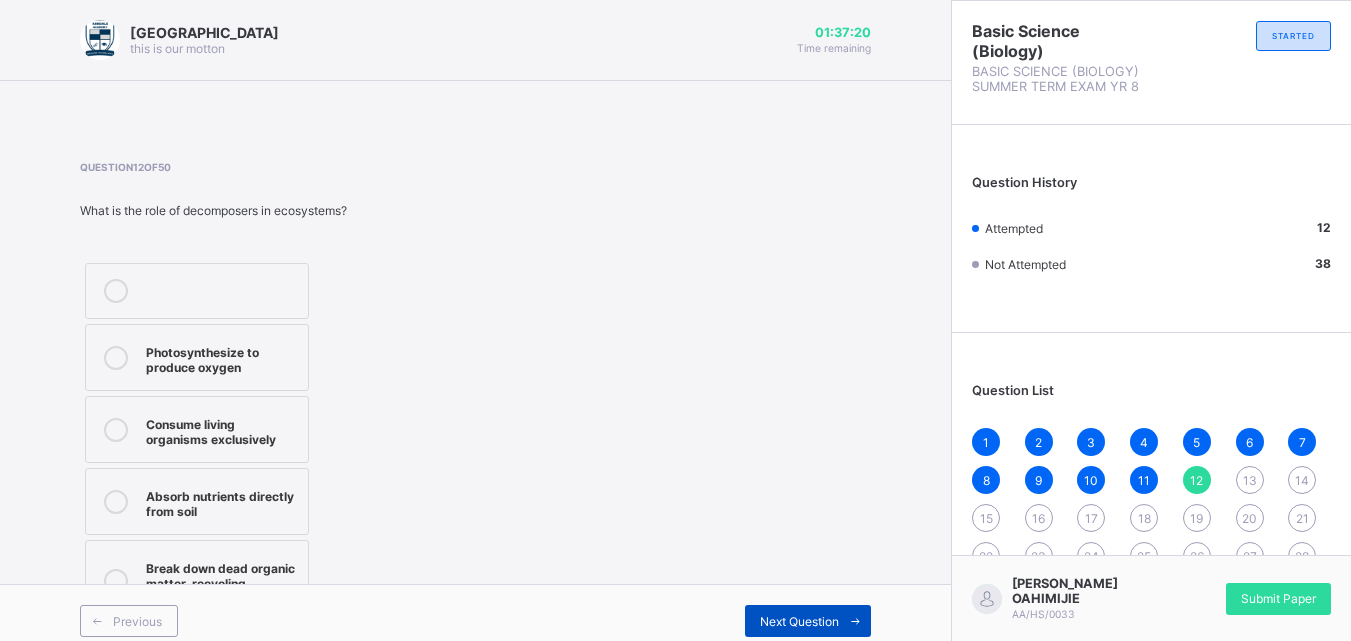 click on "Next Question" at bounding box center (799, 621) 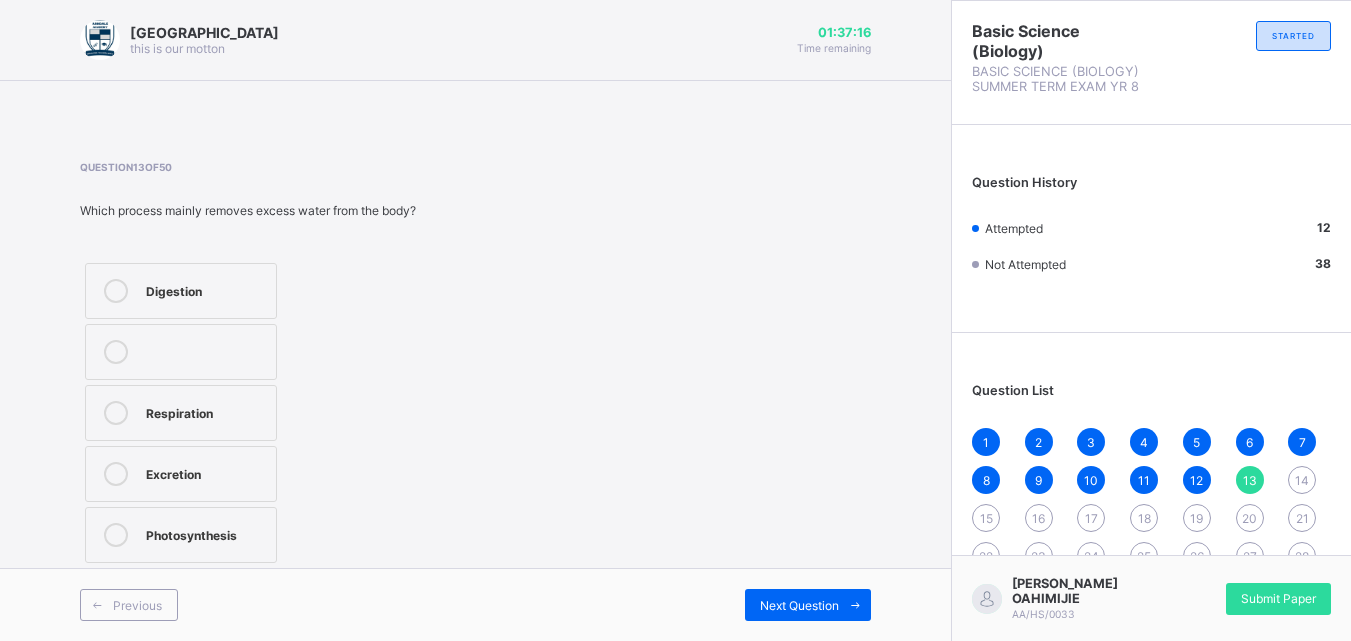click on "Respiration" at bounding box center [181, 413] 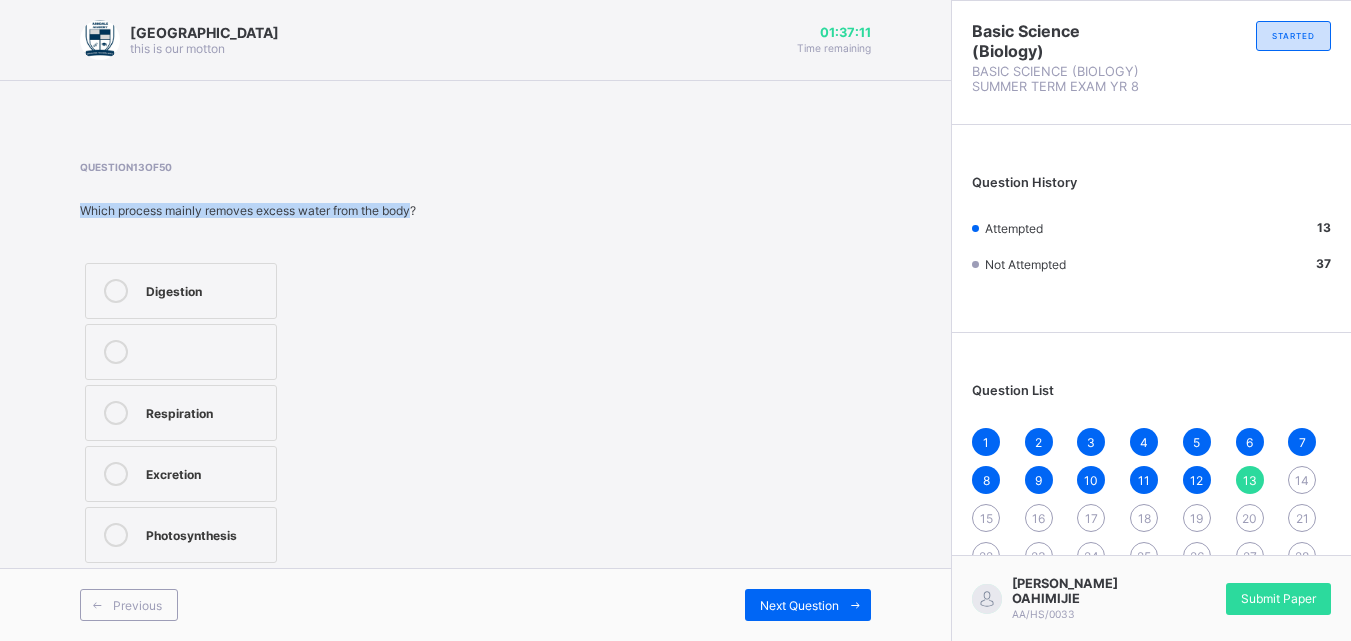 click on "Question  13  of  50 Which process mainly removes excess water from the body? Digestion Respiration Excretion Photosynthesis" at bounding box center (248, 364) 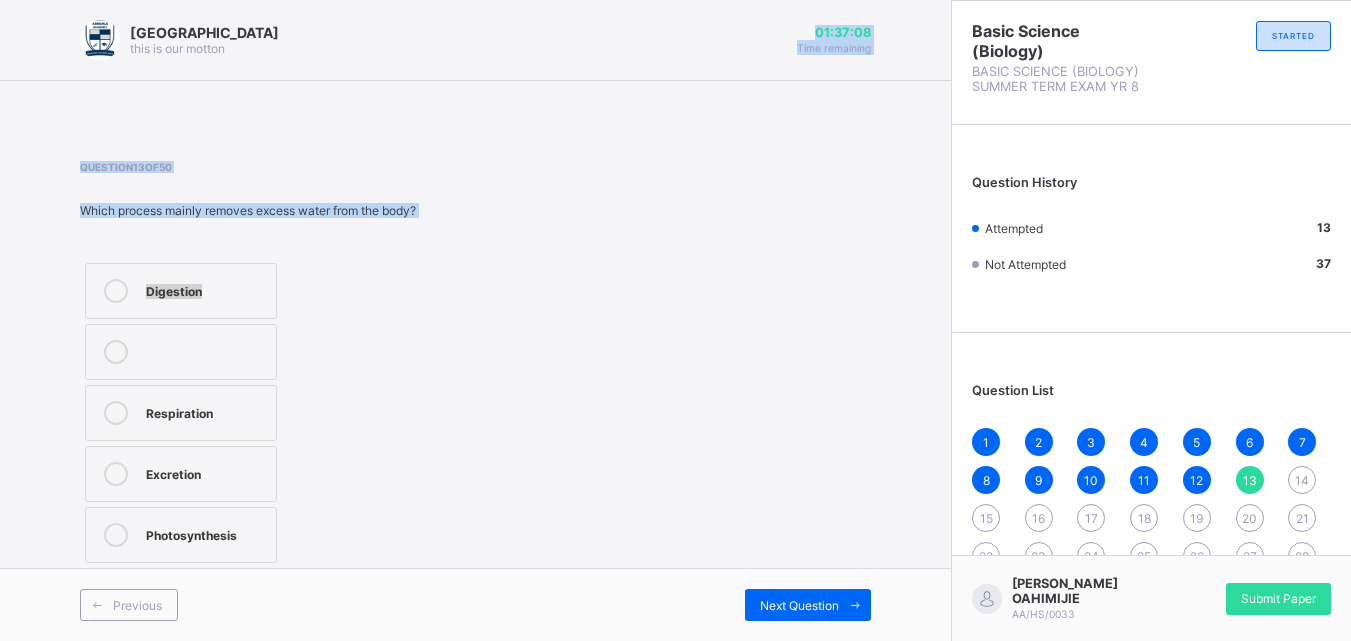 drag, startPoint x: 495, startPoint y: 49, endPoint x: 355, endPoint y: 255, distance: 249.07027 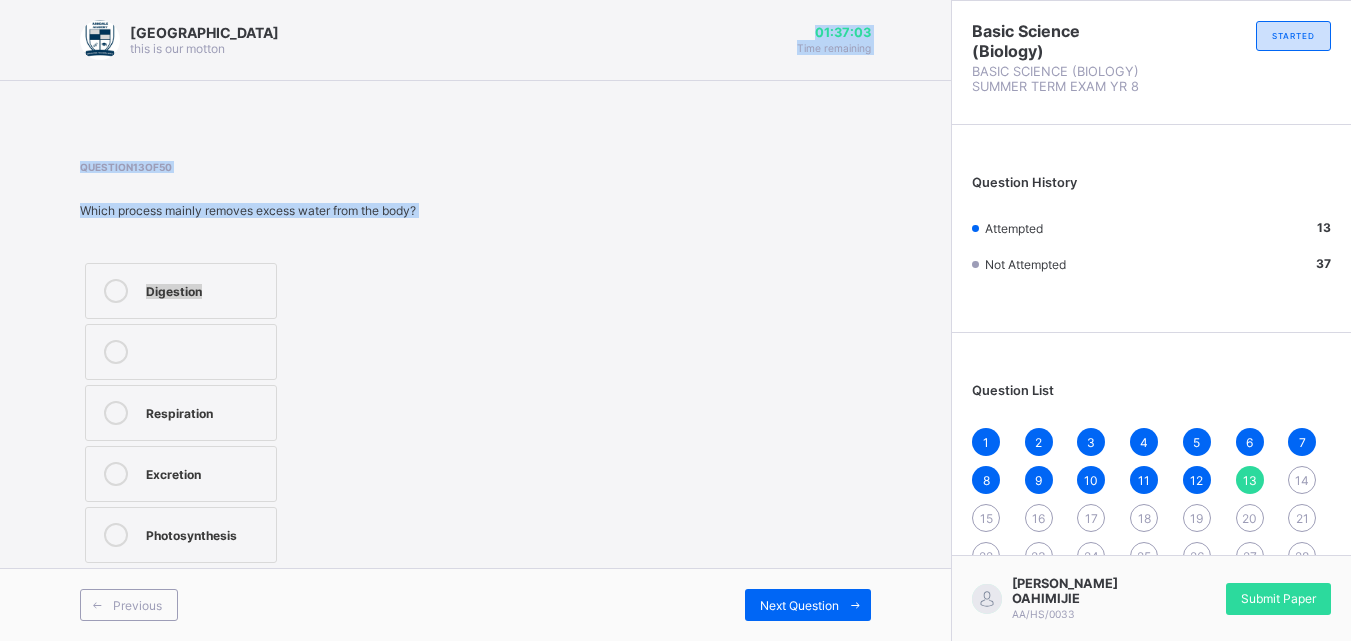 click on "Which process mainly removes excess water from the body?" at bounding box center [248, 210] 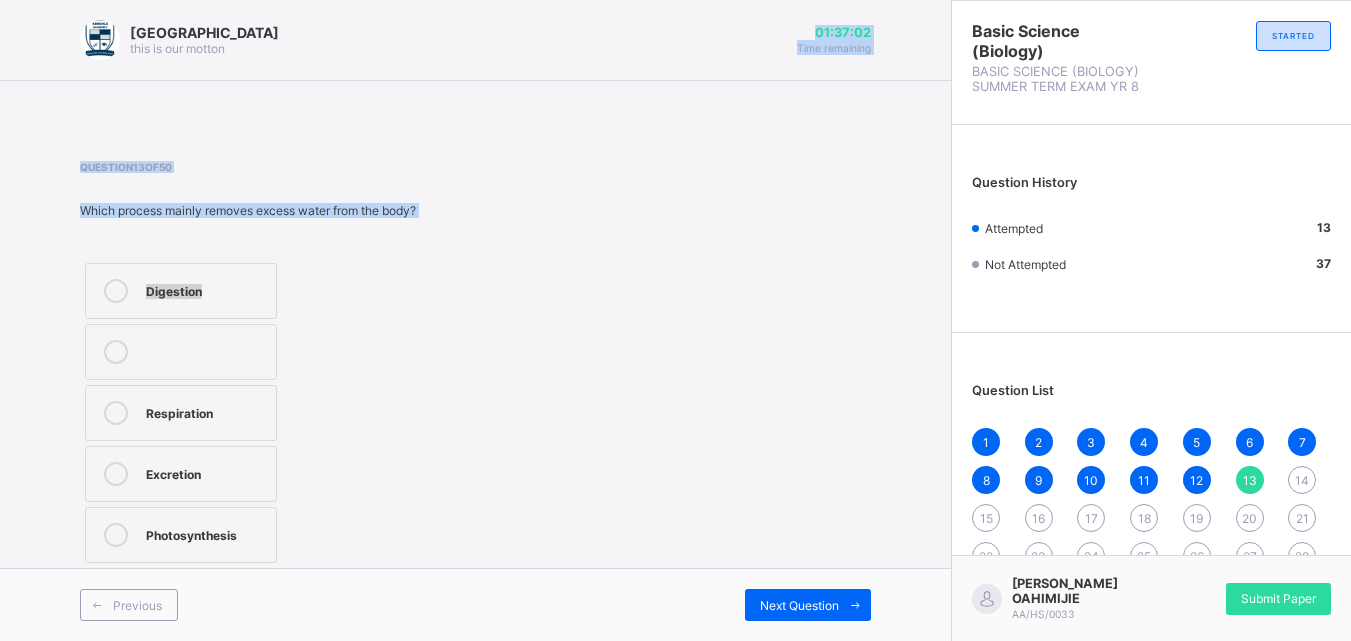 click on "Question  13  of  50 Which process mainly removes excess water from the body? Digestion Respiration Excretion Photosynthesis" at bounding box center (475, 364) 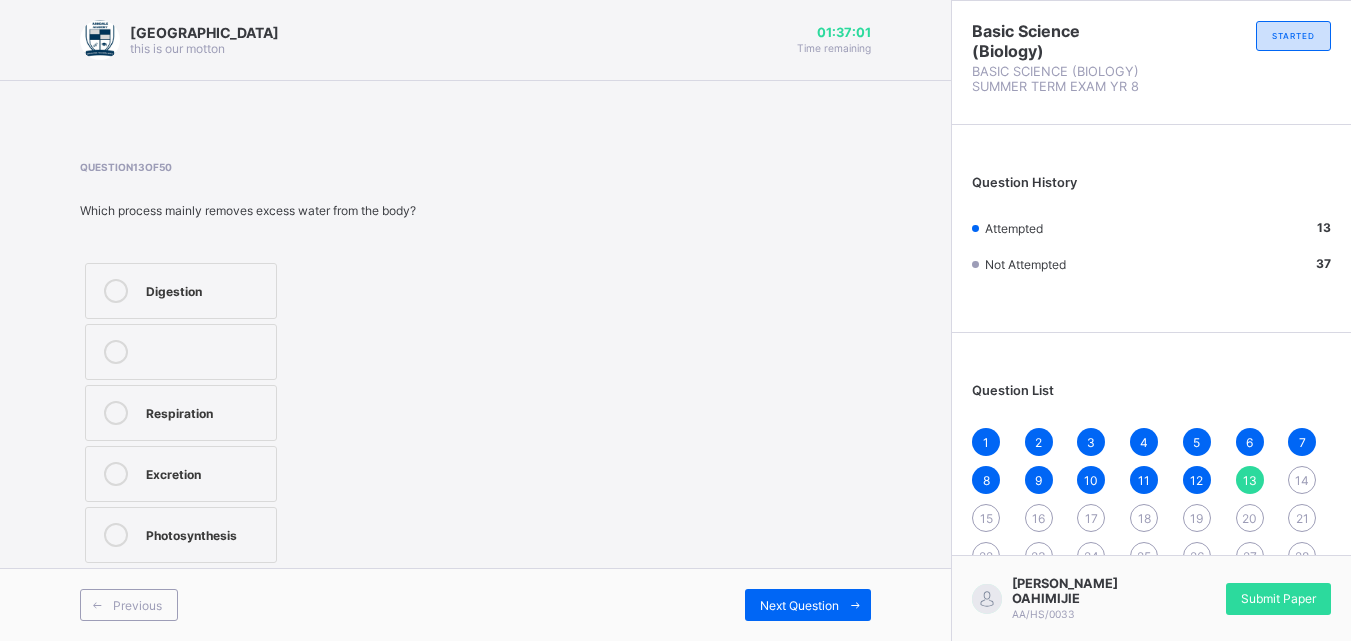click on "Respiration" at bounding box center [181, 413] 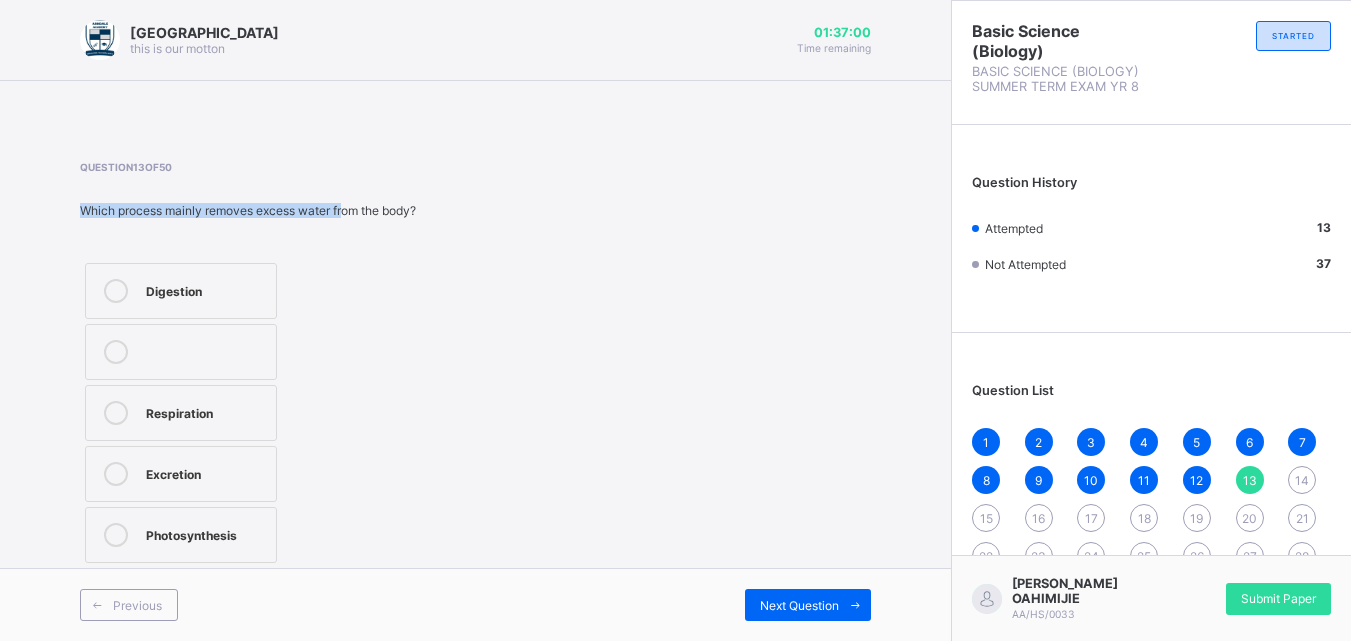 drag, startPoint x: 335, startPoint y: 199, endPoint x: 346, endPoint y: 210, distance: 15.556349 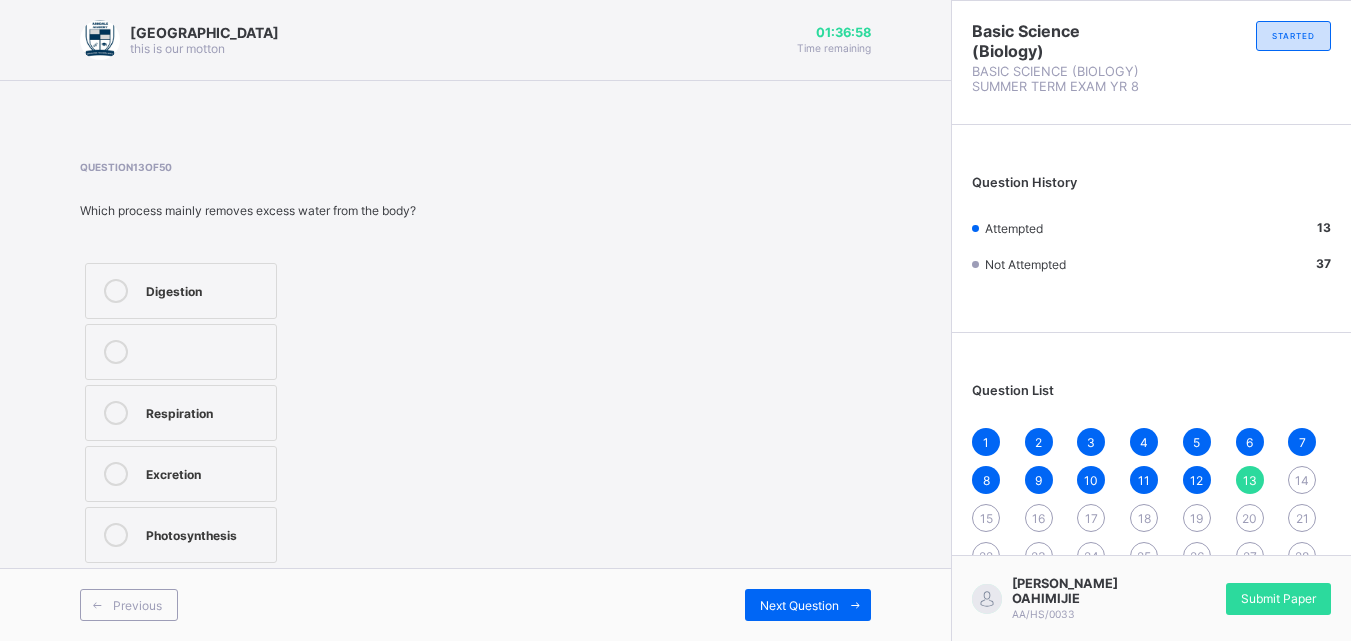 click on "Which process mainly removes excess water from the body?" at bounding box center (248, 210) 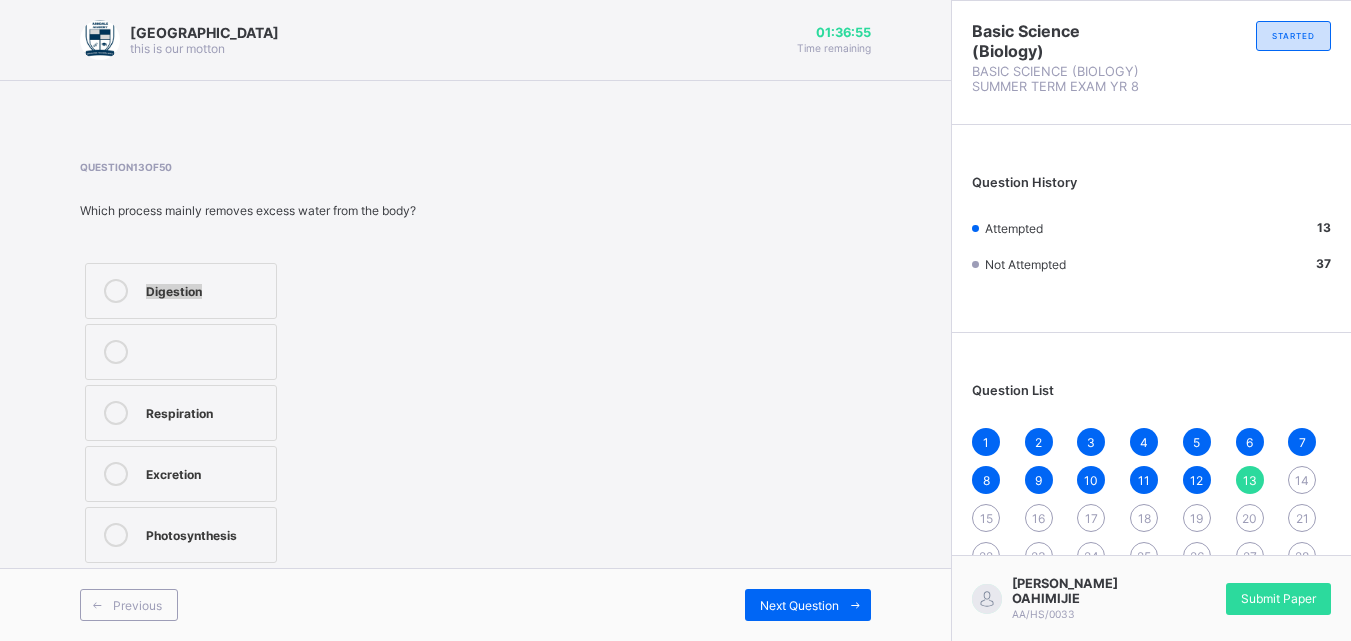 drag, startPoint x: 430, startPoint y: 218, endPoint x: 126, endPoint y: 218, distance: 304 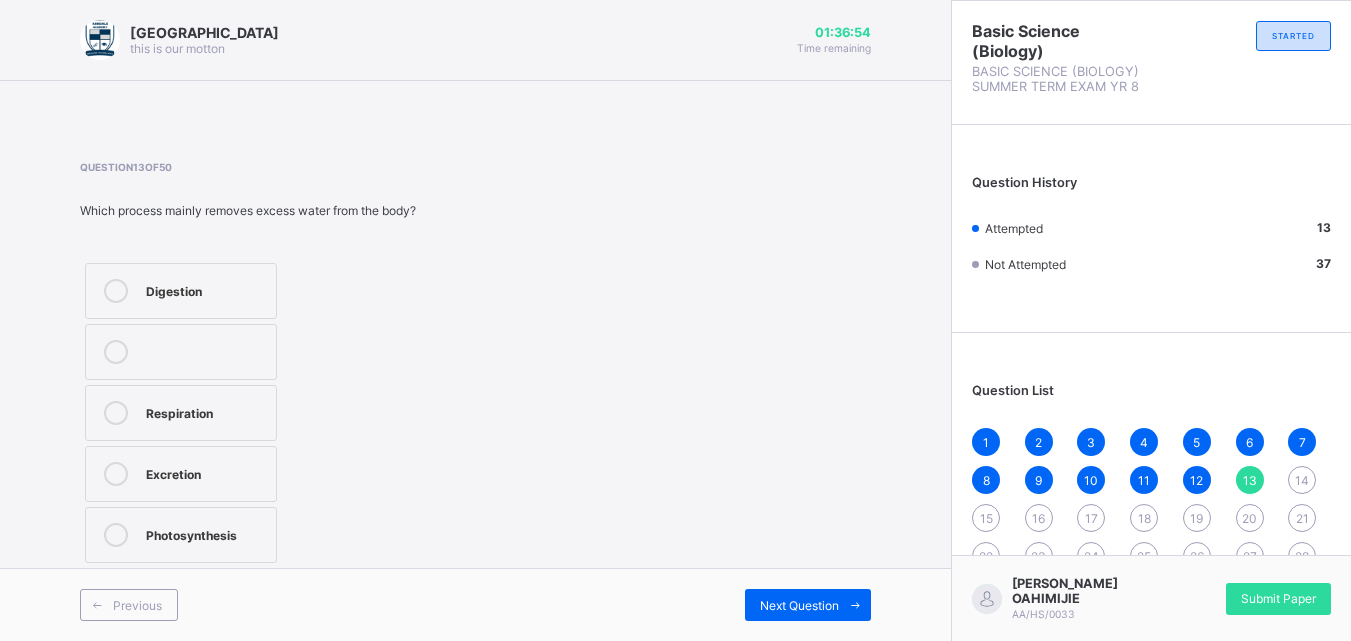 click on "Which process mainly removes excess water from the body?" at bounding box center [248, 210] 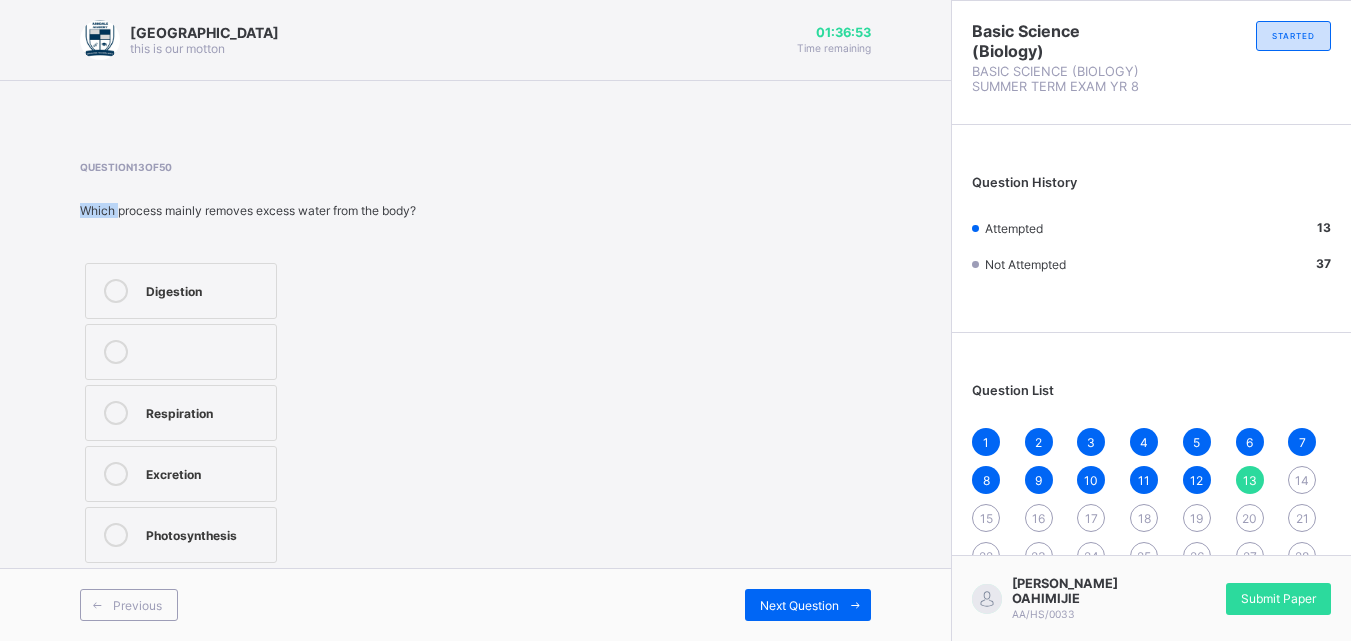 click on "Which process mainly removes excess water from the body?" at bounding box center (248, 210) 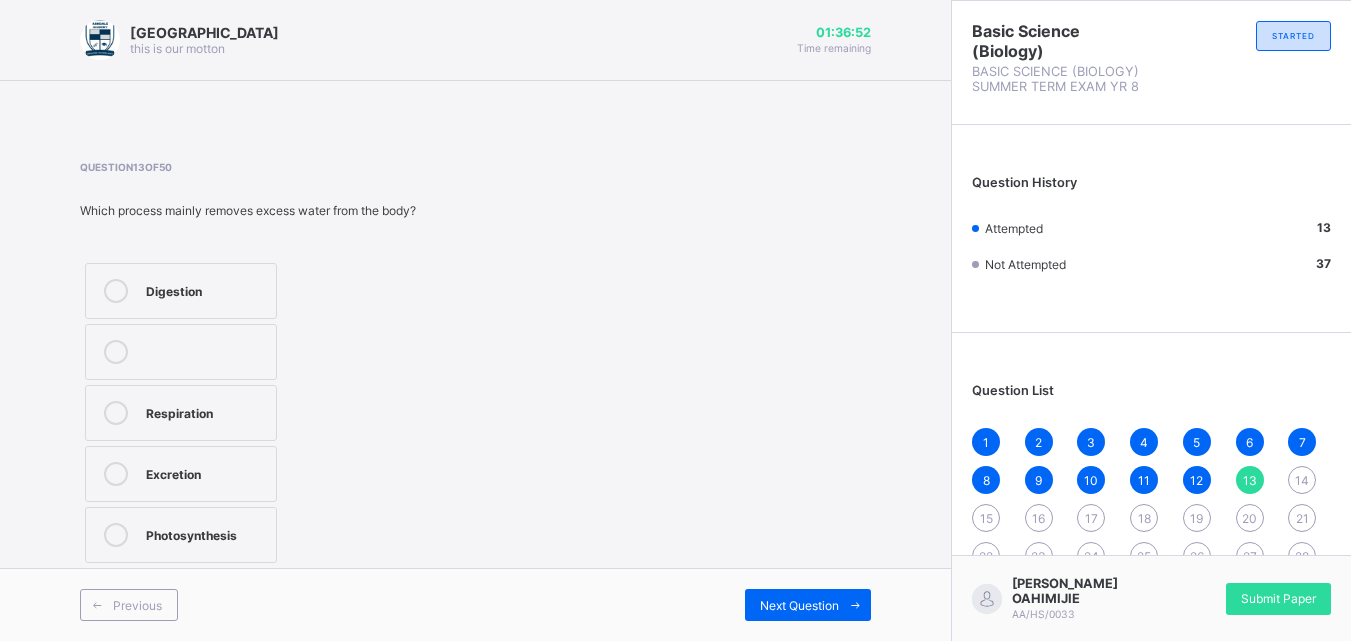 click on "Which process mainly removes excess water from the body?" at bounding box center [248, 210] 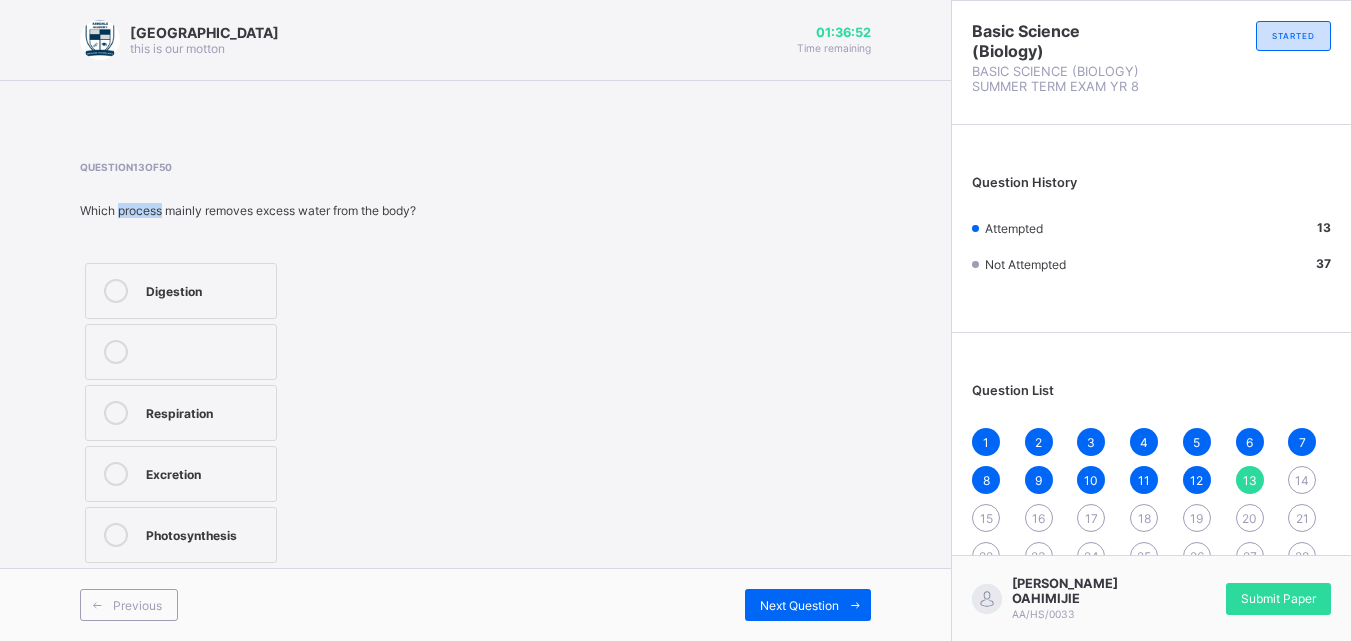 click on "Which process mainly removes excess water from the body?" at bounding box center [248, 210] 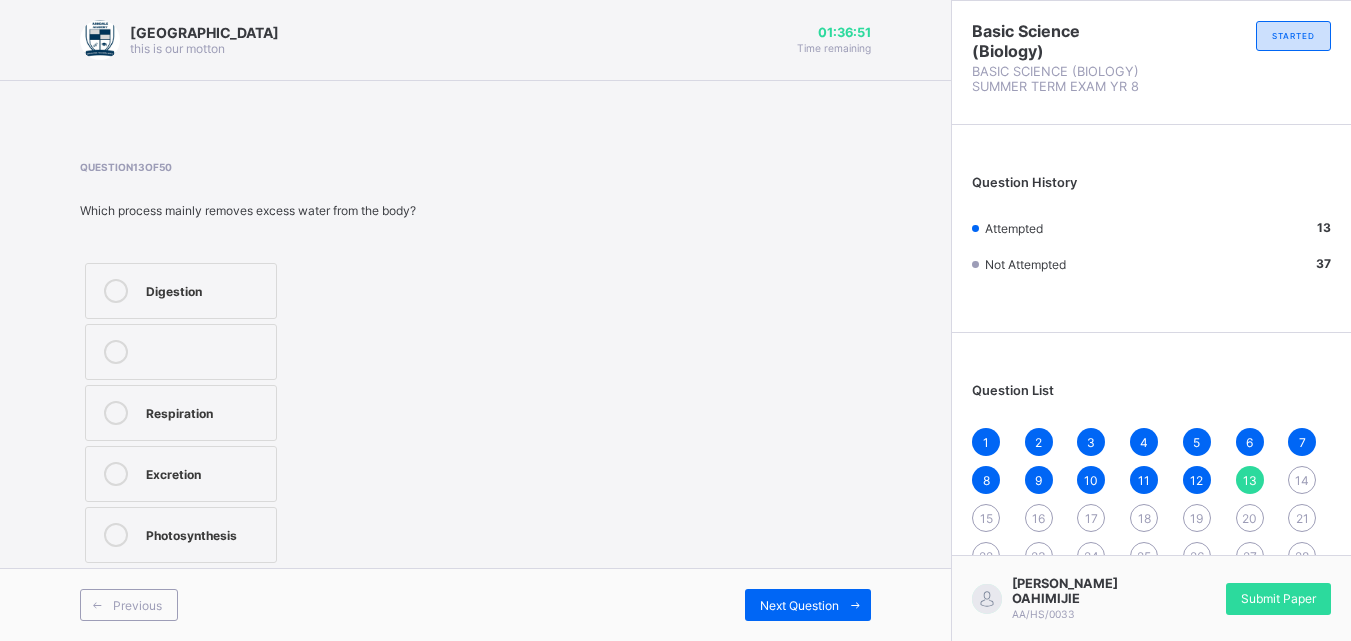 click on "Which process mainly removes excess water from the body?" at bounding box center (248, 210) 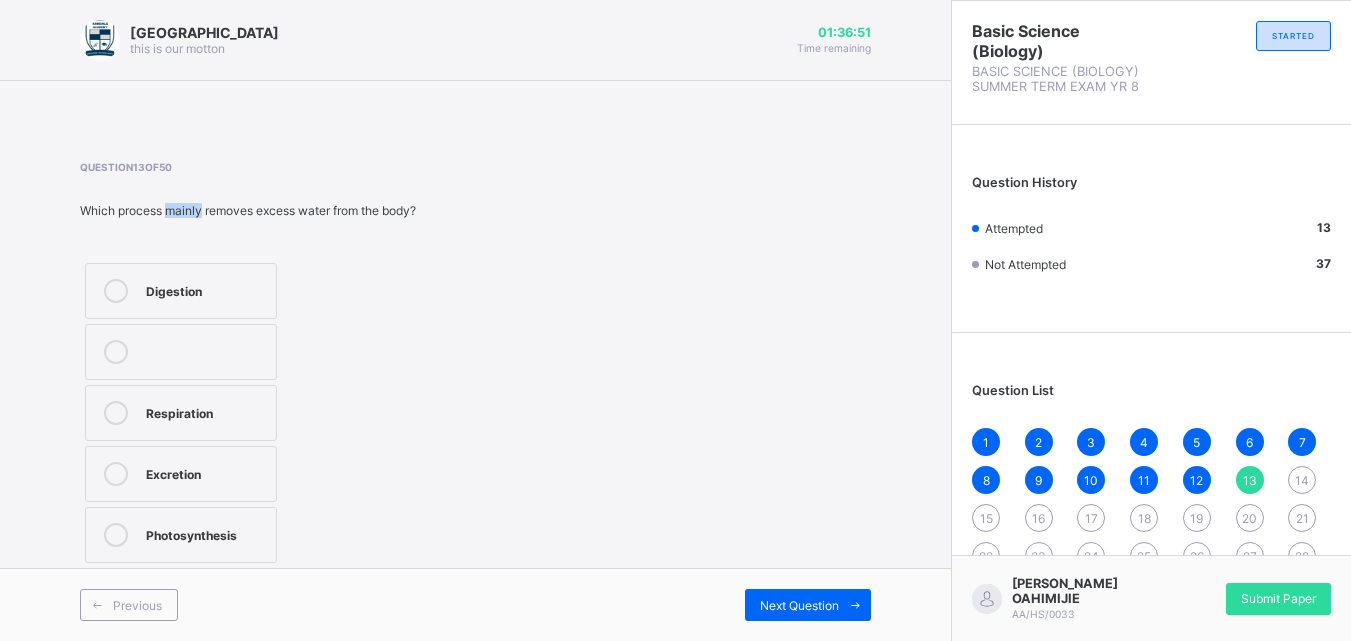 click on "Which process mainly removes excess water from the body?" at bounding box center [248, 210] 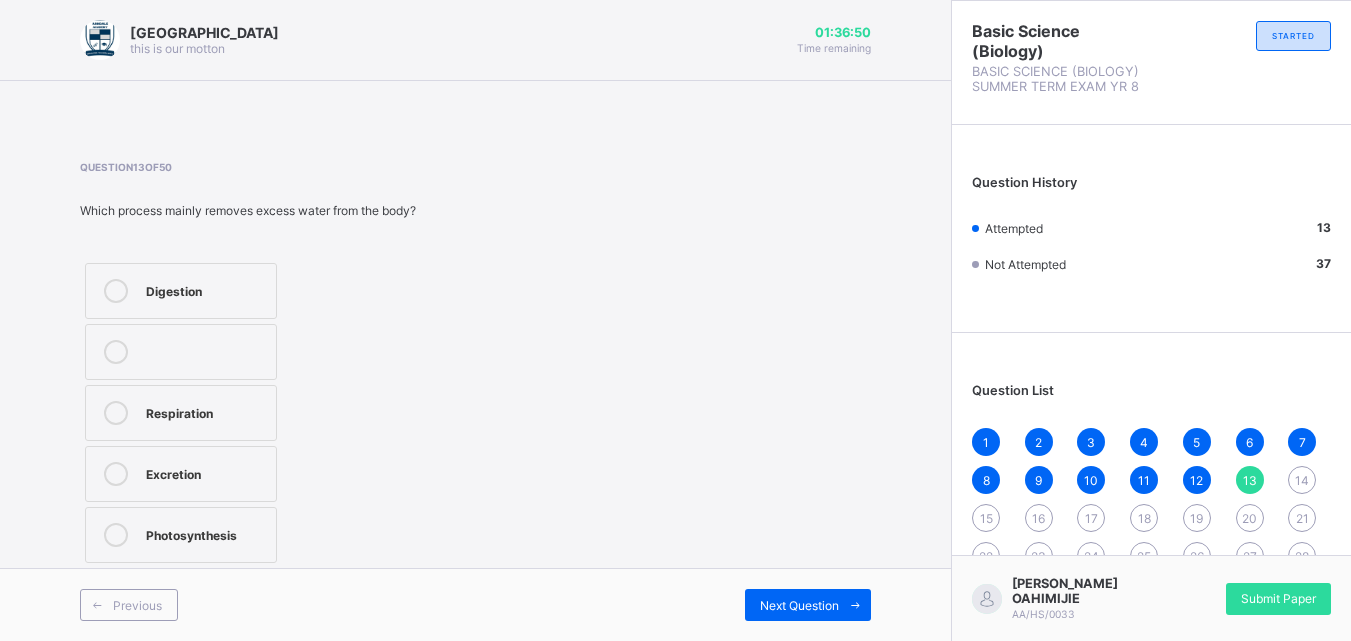 click on "Arndale Academy this is our motton 01:36:50 Time remaining Question  13  of  50 Which process mainly removes excess water from the body? Digestion Respiration Excretion Photosynthesis Previous Next Question" at bounding box center (475, 320) 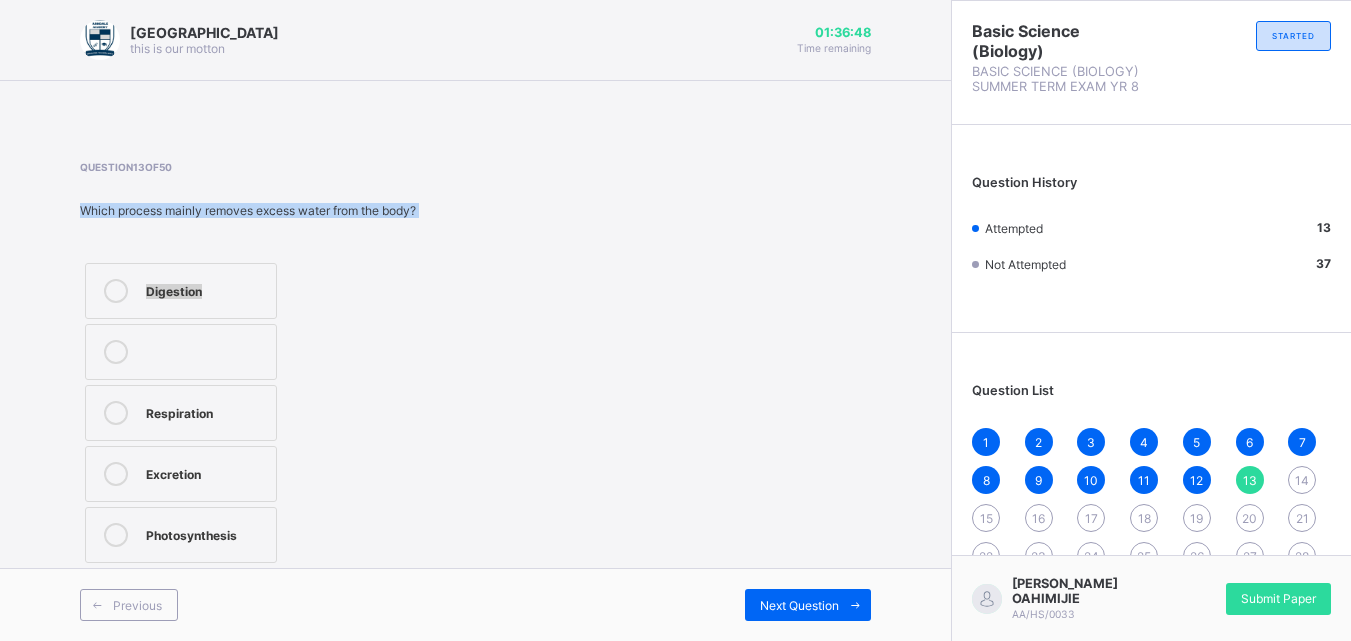 drag, startPoint x: 88, startPoint y: 202, endPoint x: 333, endPoint y: 230, distance: 246.5948 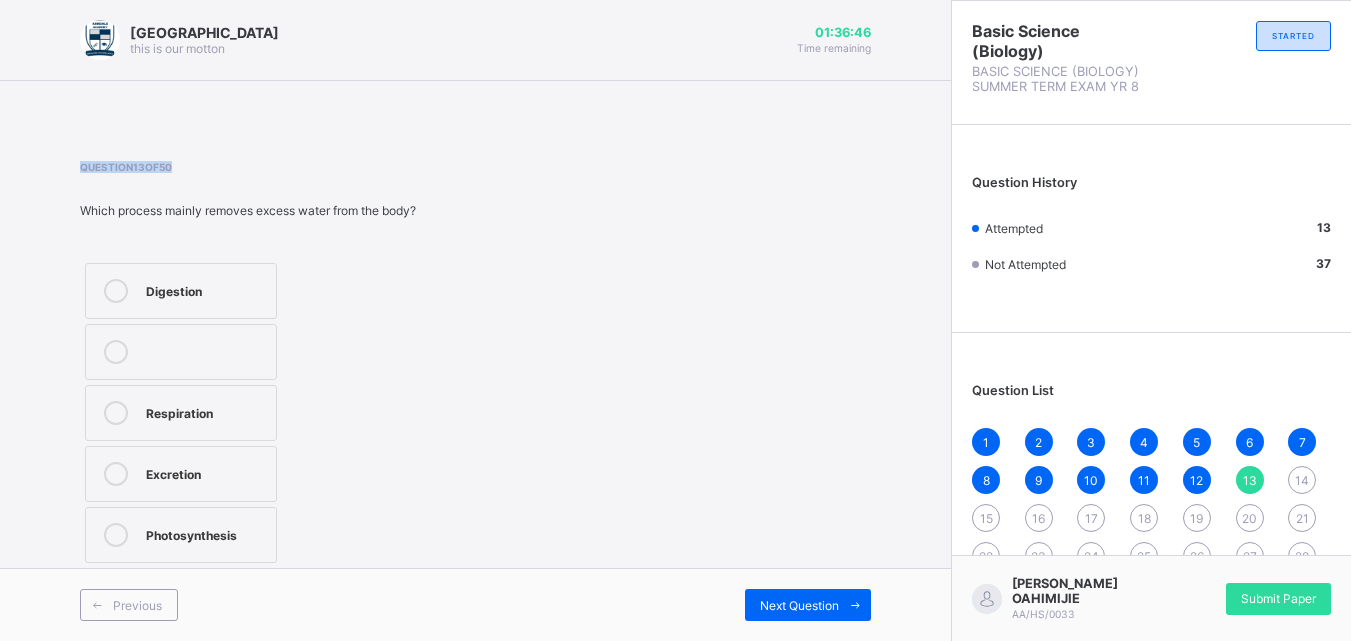 drag, startPoint x: 344, startPoint y: 199, endPoint x: 353, endPoint y: 82, distance: 117.34564 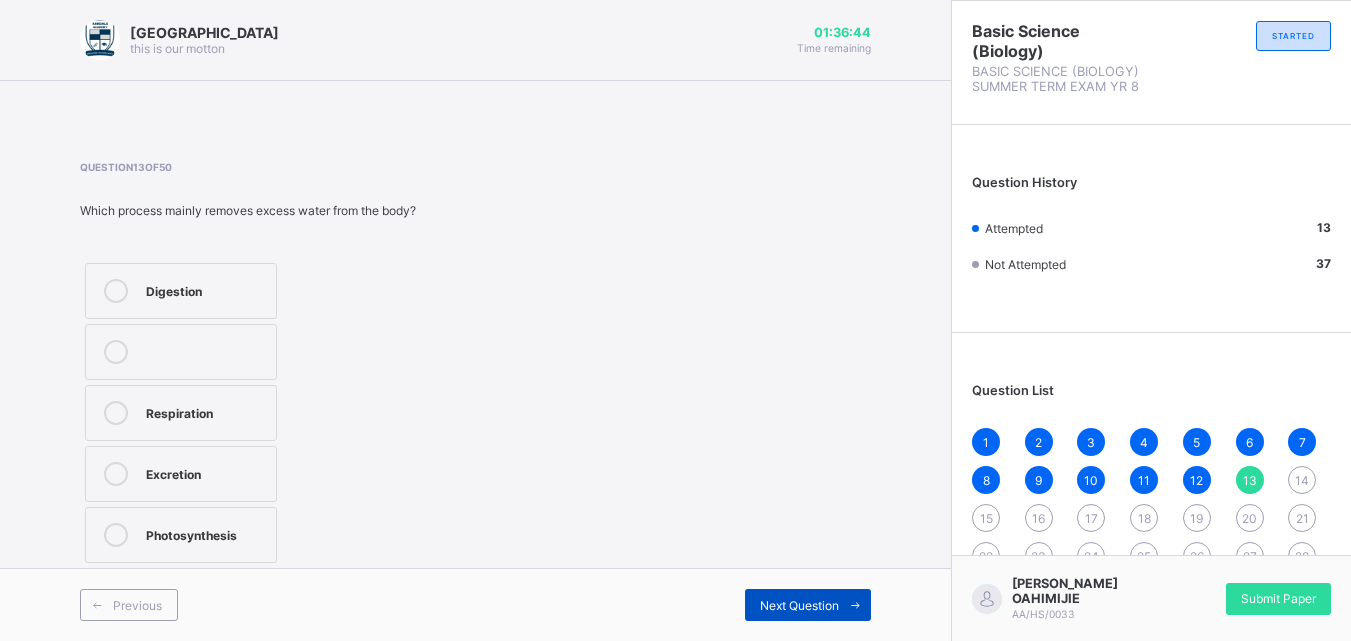 click at bounding box center [855, 605] 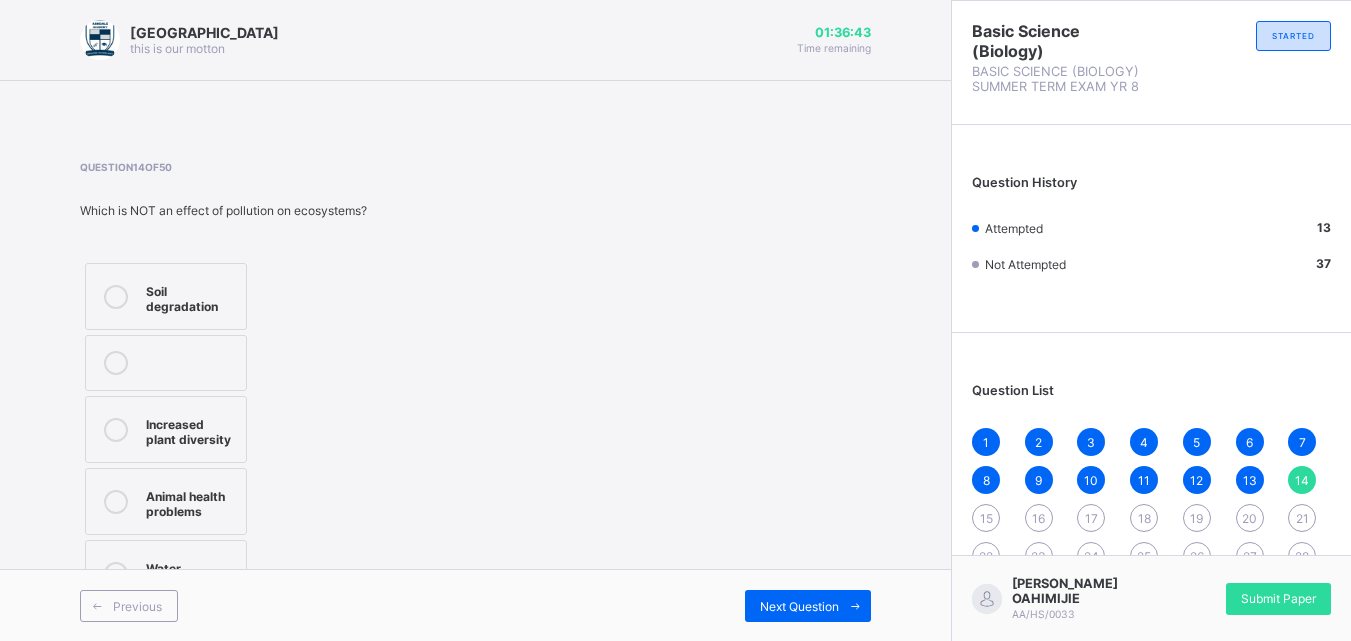 click on "Increased plant diversity" at bounding box center (166, 429) 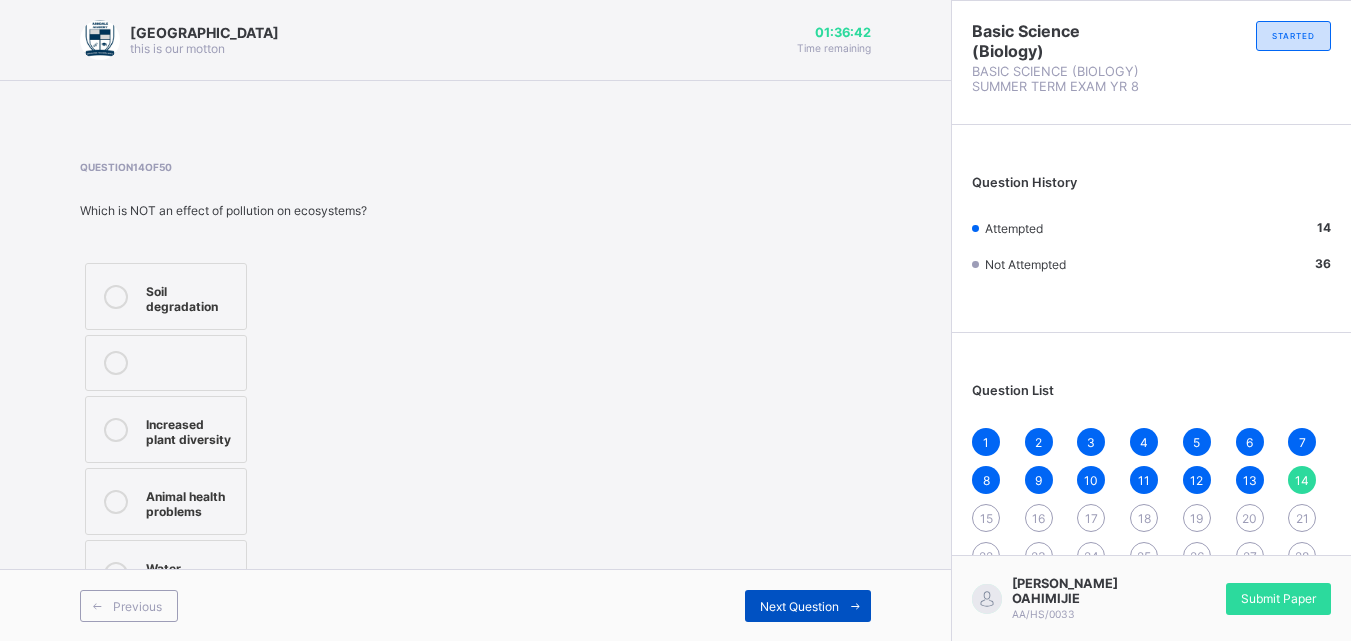 click on "Next Question" at bounding box center (799, 606) 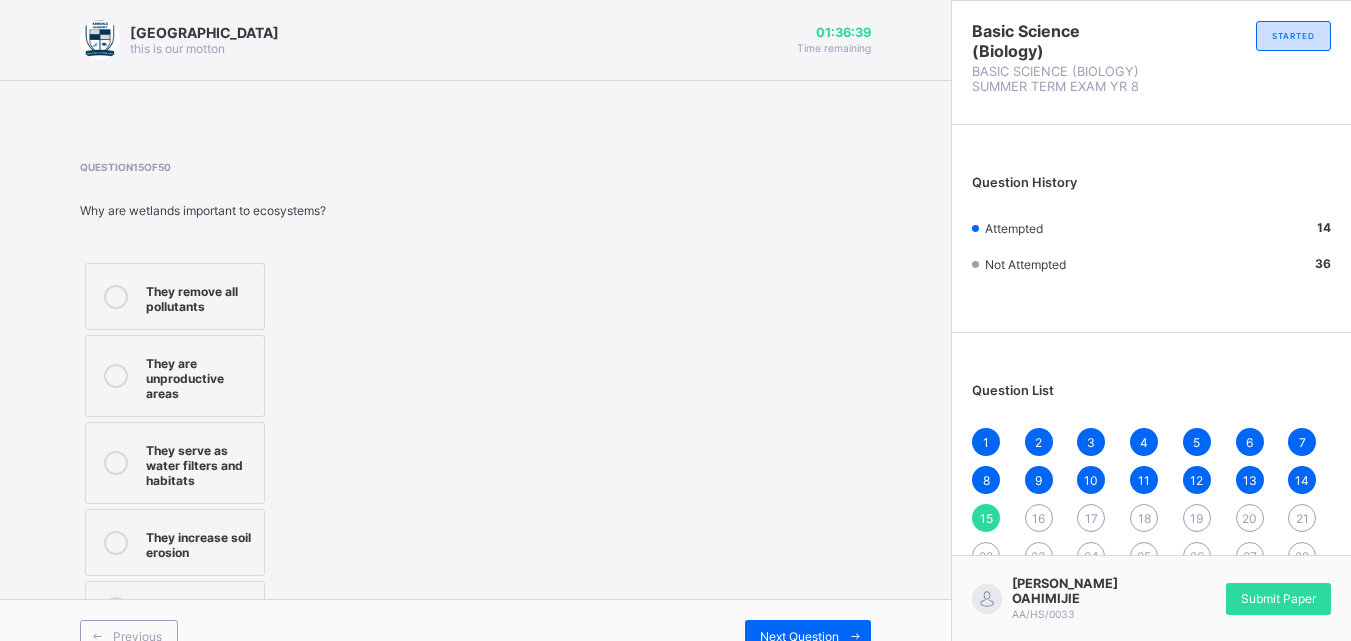 drag, startPoint x: 194, startPoint y: 486, endPoint x: 817, endPoint y: 513, distance: 623.5848 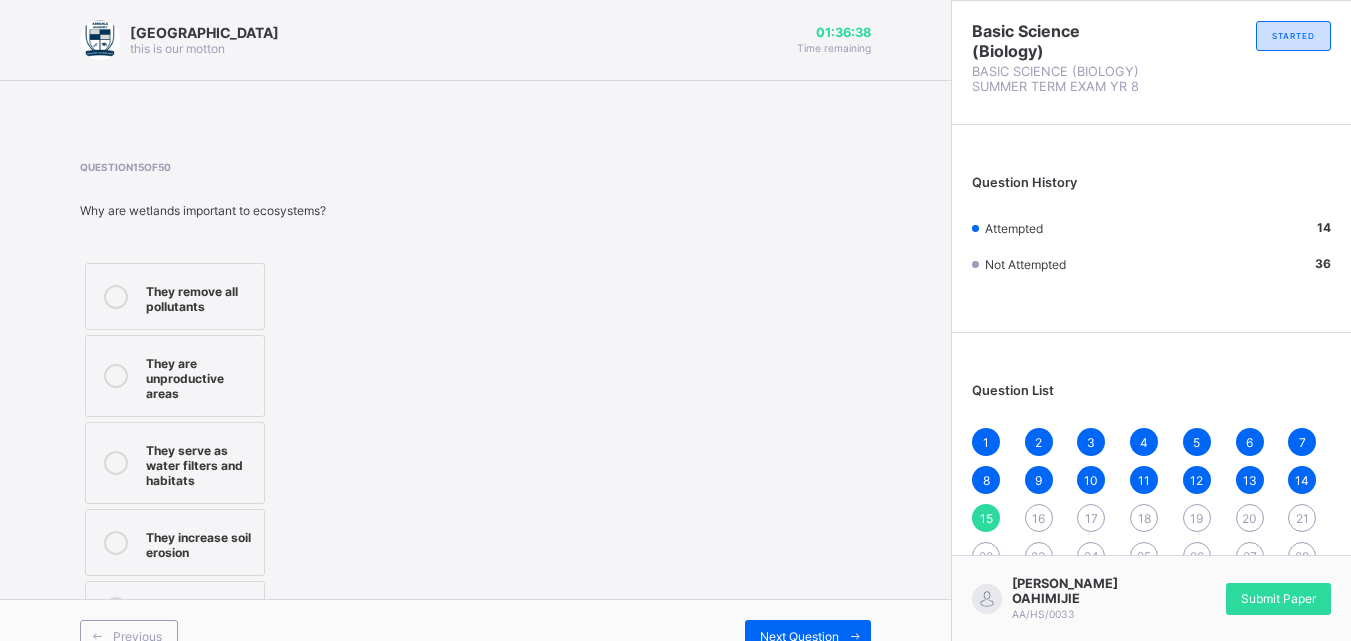 click on "They serve as water filters and habitats" at bounding box center [200, 463] 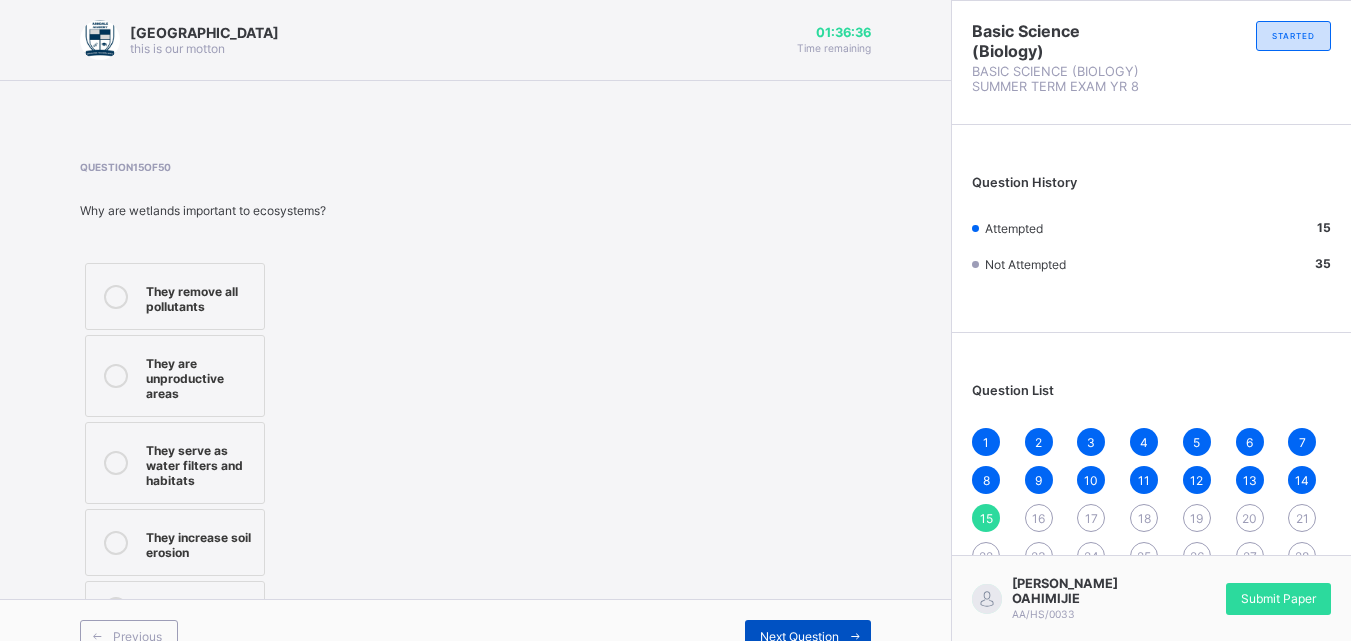 click at bounding box center [855, 636] 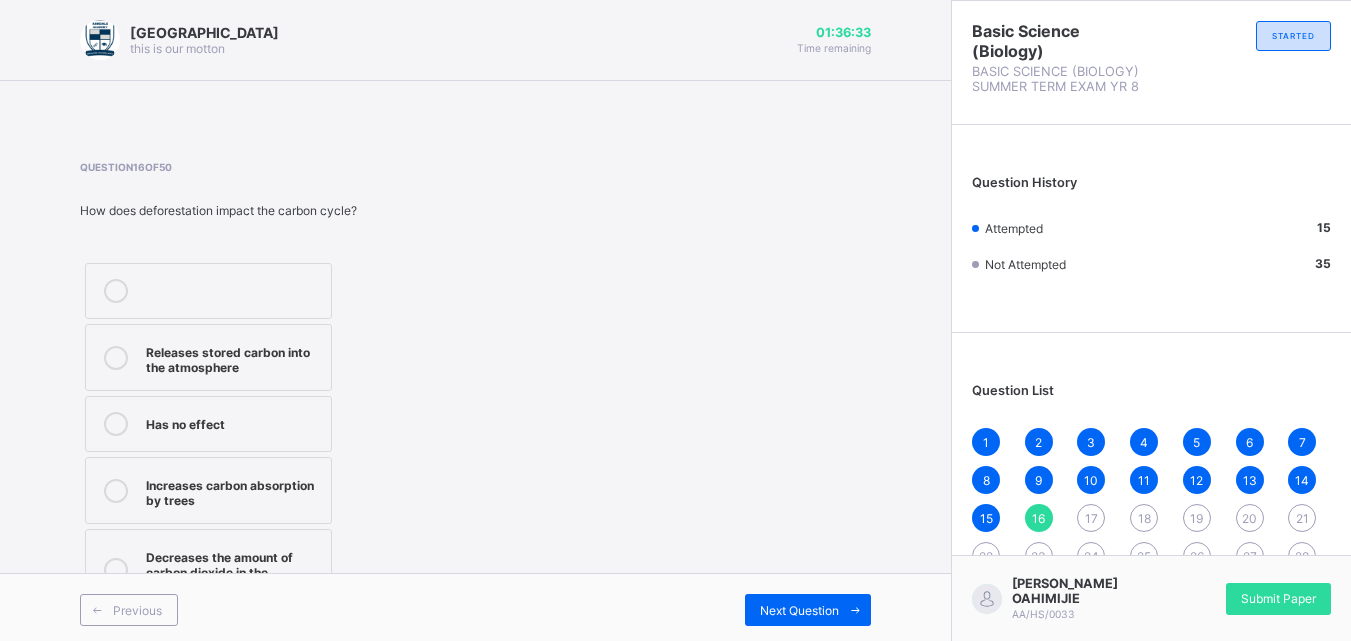 click on "Decreases the amount of carbon dioxide in the atmosphere" at bounding box center [208, 570] 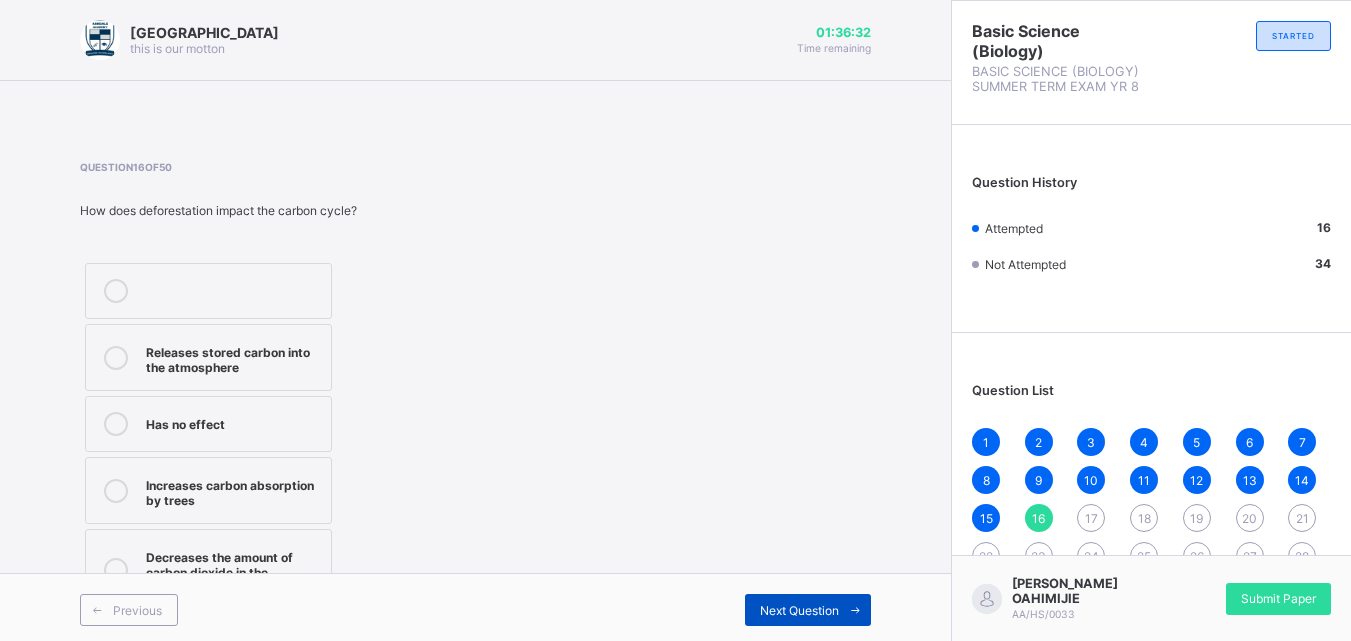 click on "Next Question" at bounding box center (799, 610) 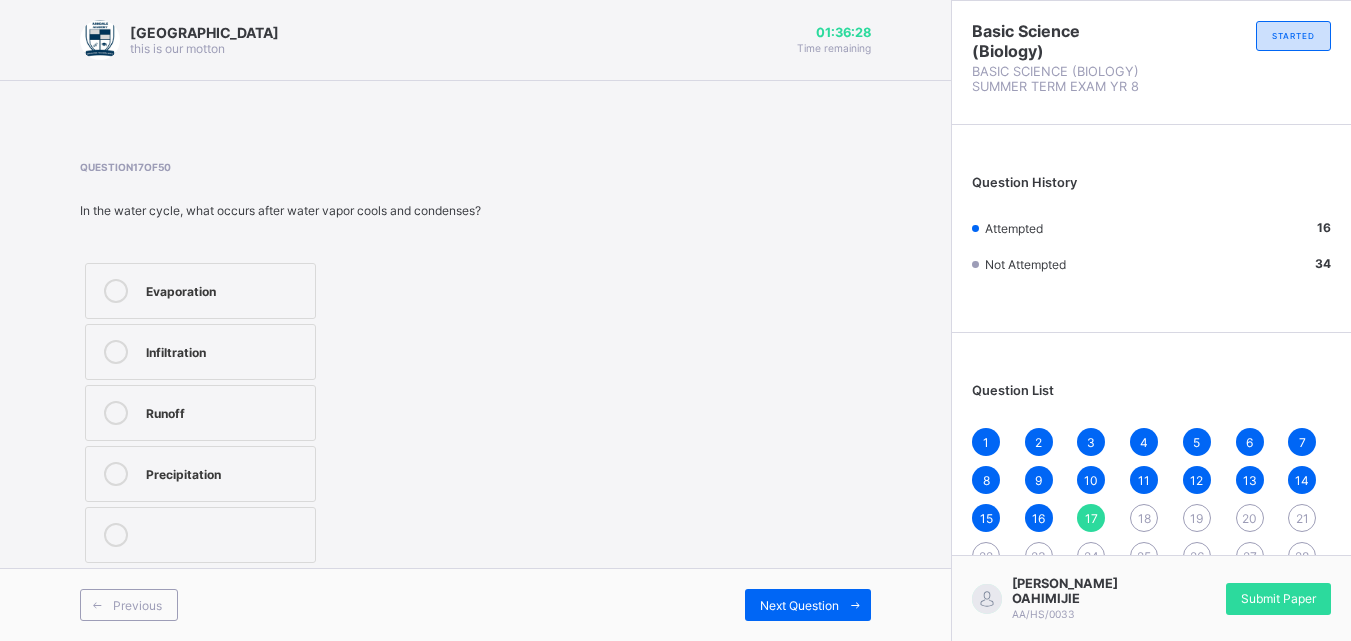 drag, startPoint x: 246, startPoint y: 264, endPoint x: 113, endPoint y: 296, distance: 136.79547 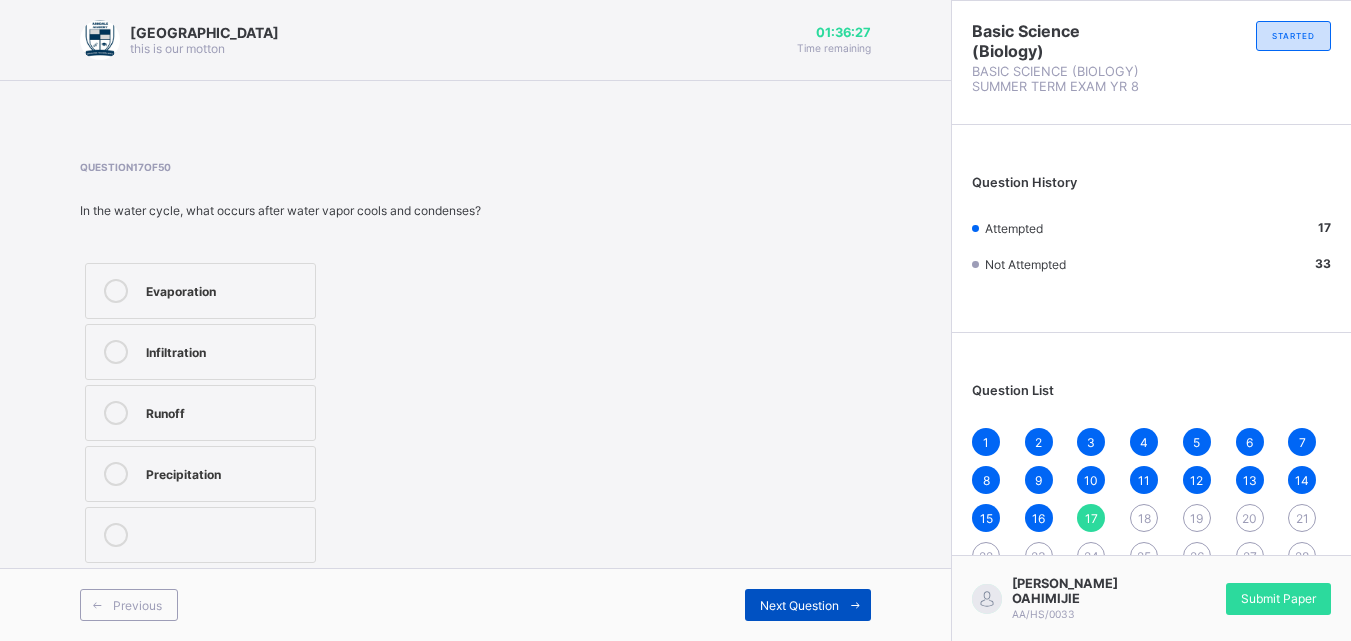 click at bounding box center (855, 605) 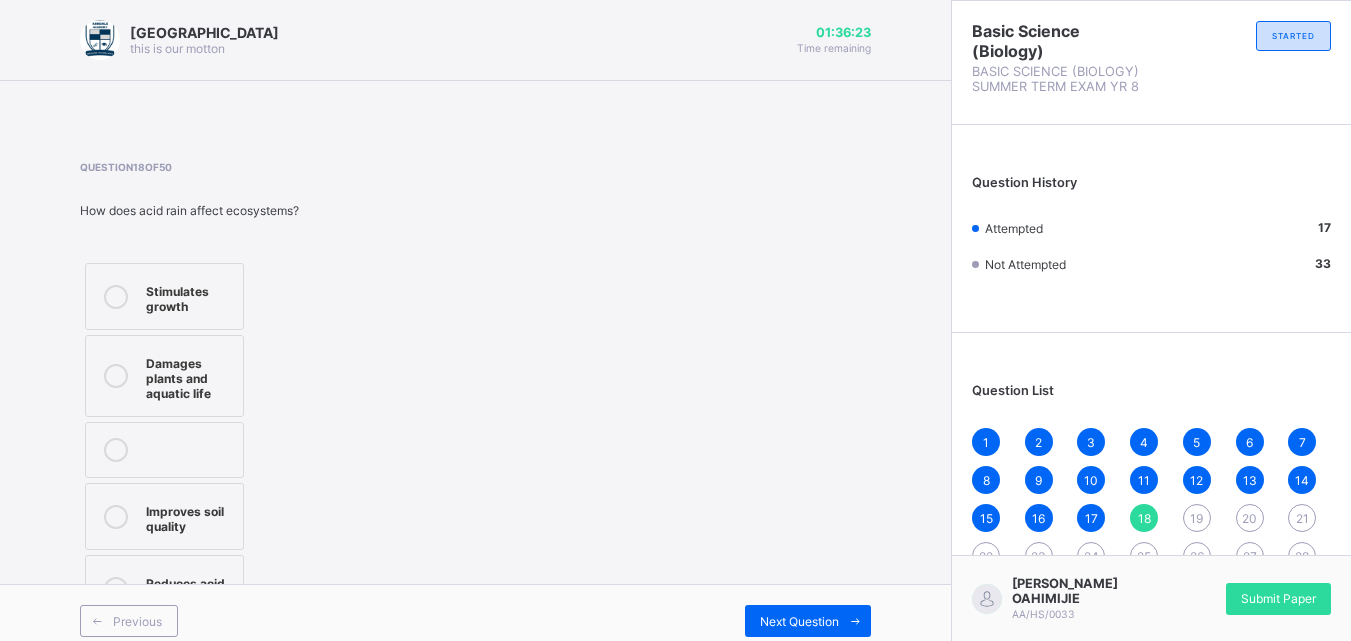 drag, startPoint x: 208, startPoint y: 350, endPoint x: 672, endPoint y: 438, distance: 472.27112 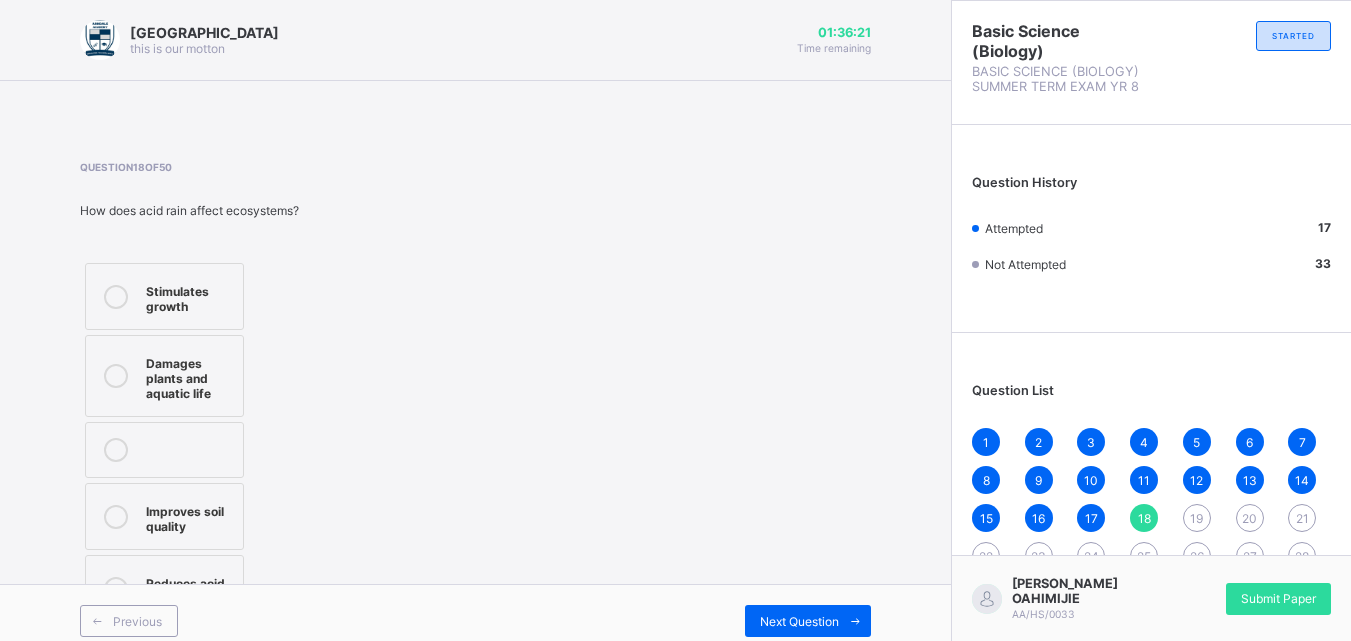click on "Damages plants and aquatic life" at bounding box center (164, 376) 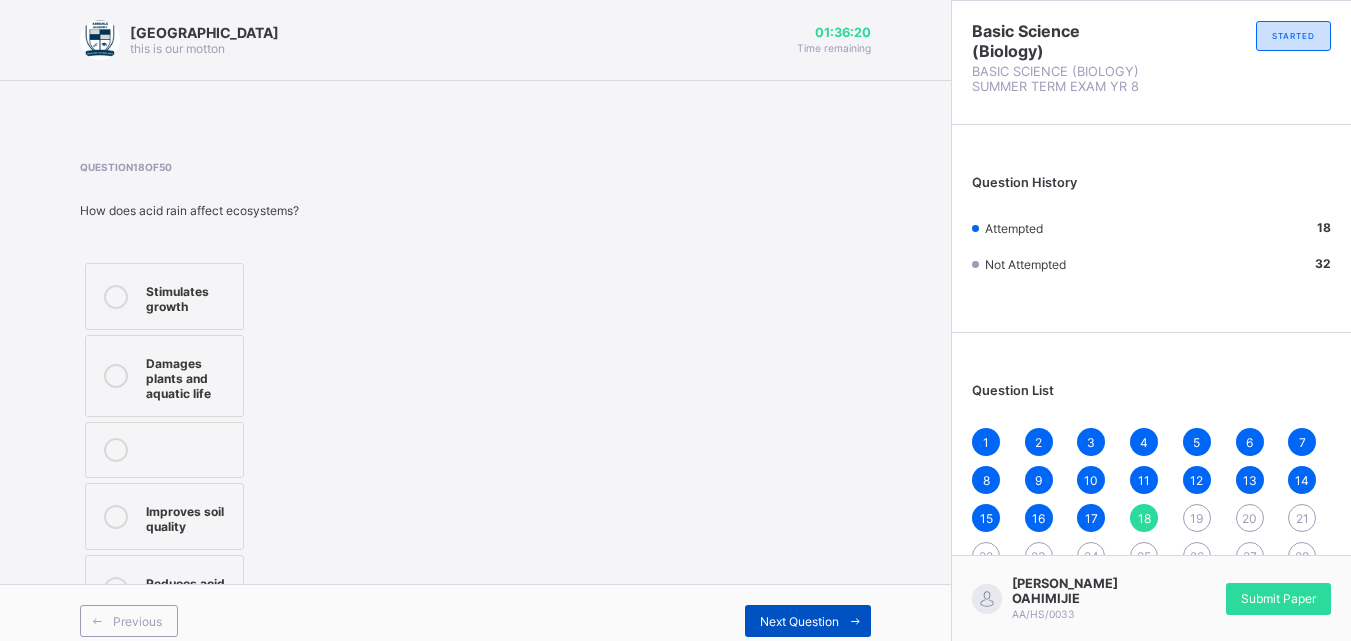 click on "Next Question" at bounding box center [808, 621] 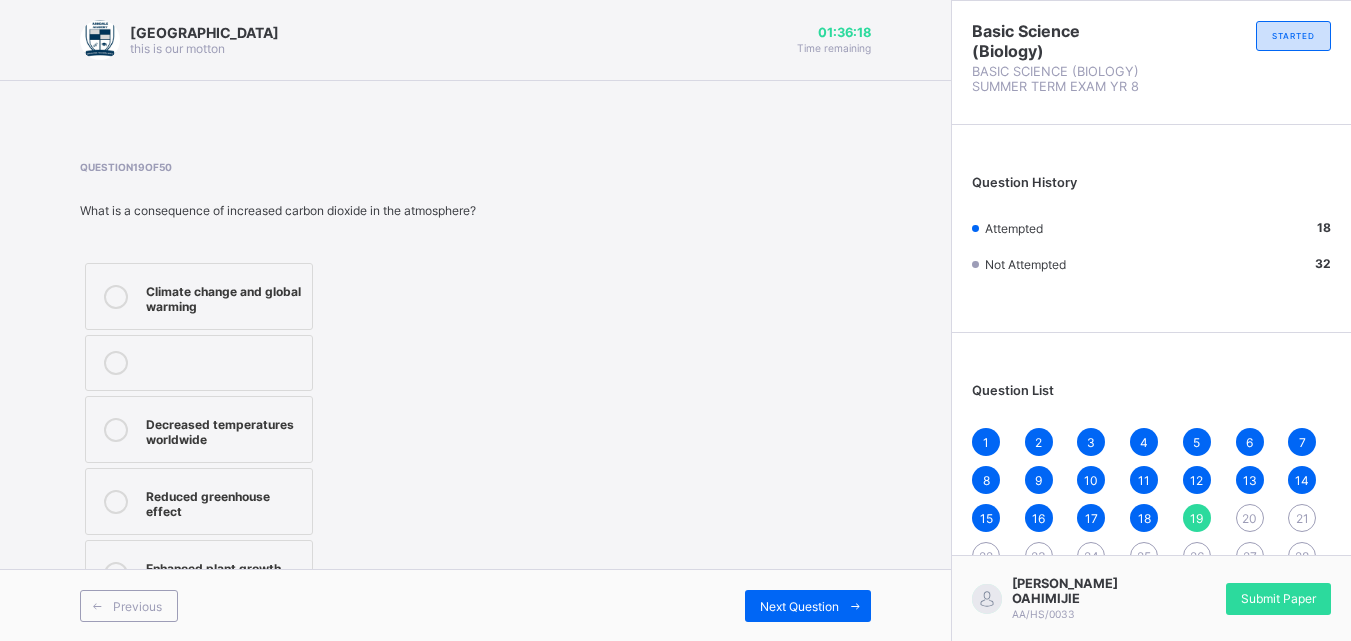 click on "Climate change and global warming" at bounding box center (224, 296) 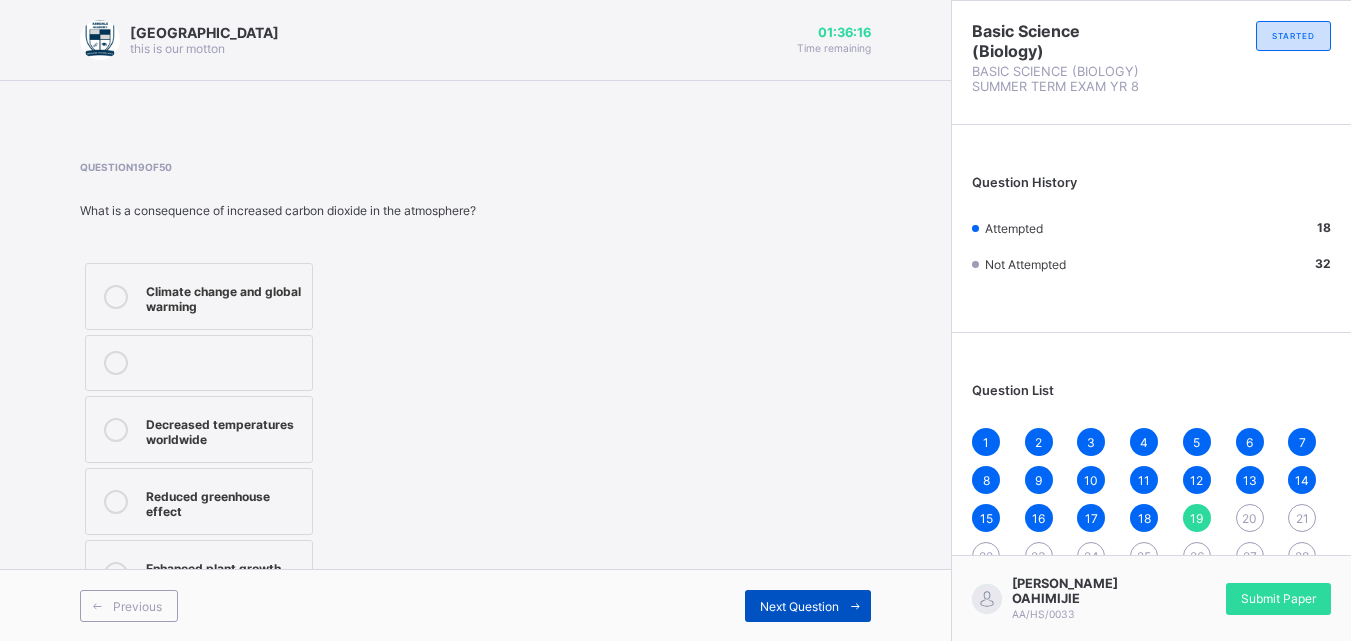 click on "Next Question" at bounding box center (799, 606) 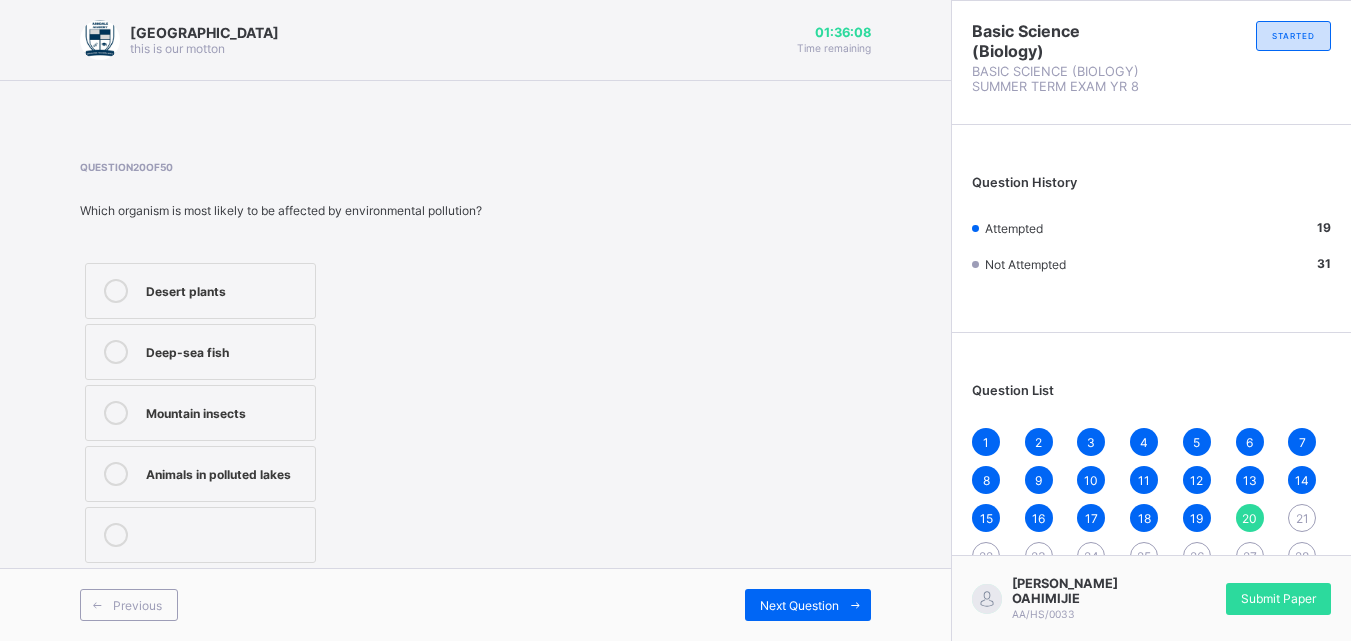click on "Mountain insects" at bounding box center [200, 413] 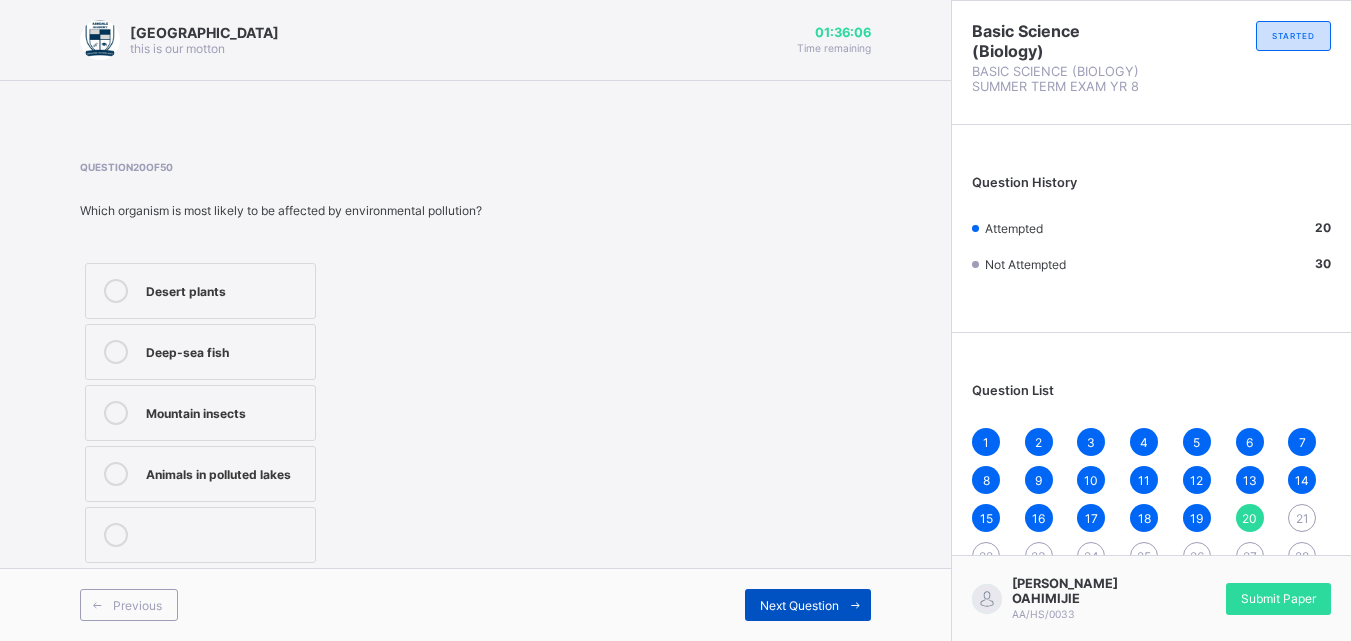 click on "Next Question" at bounding box center [799, 605] 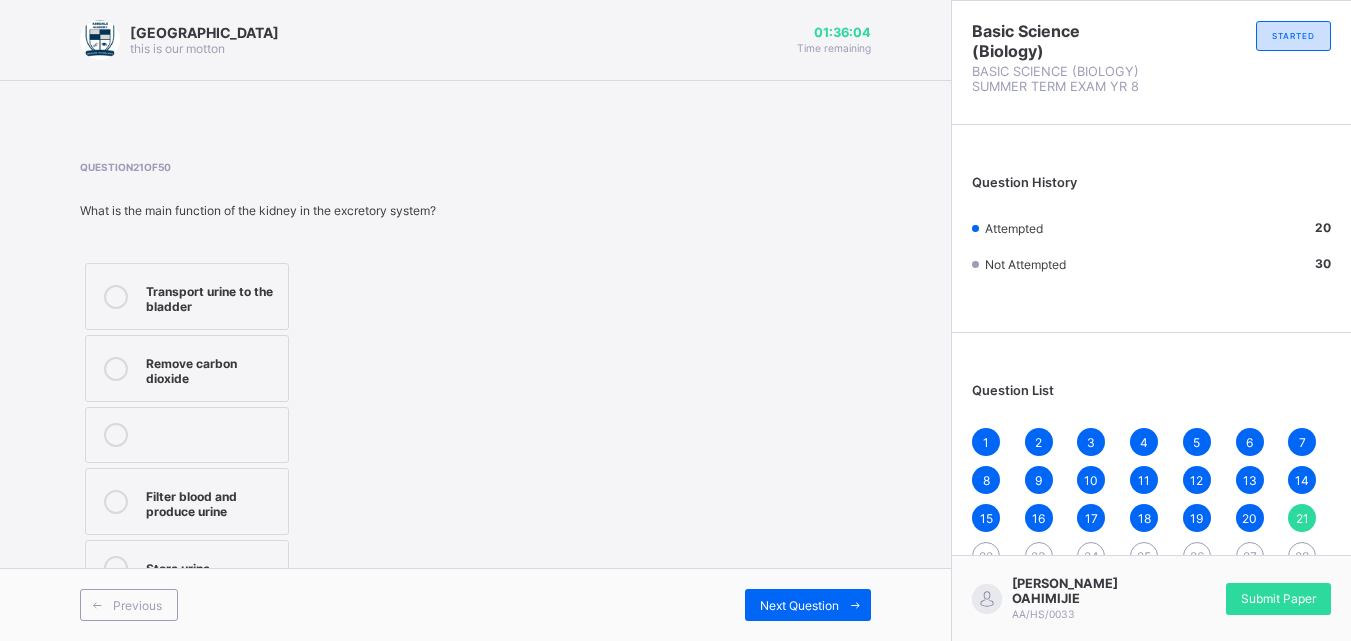 click on "Transport urine to the bladder" at bounding box center [212, 296] 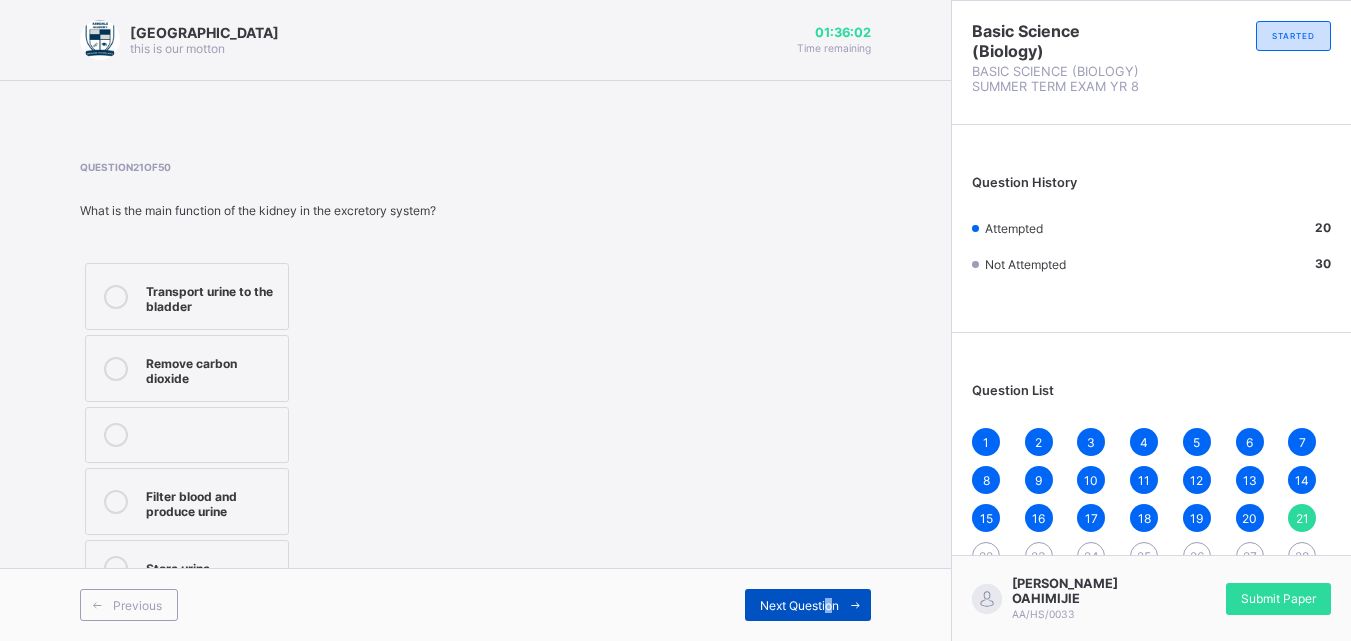 click on "Next Question" at bounding box center (799, 605) 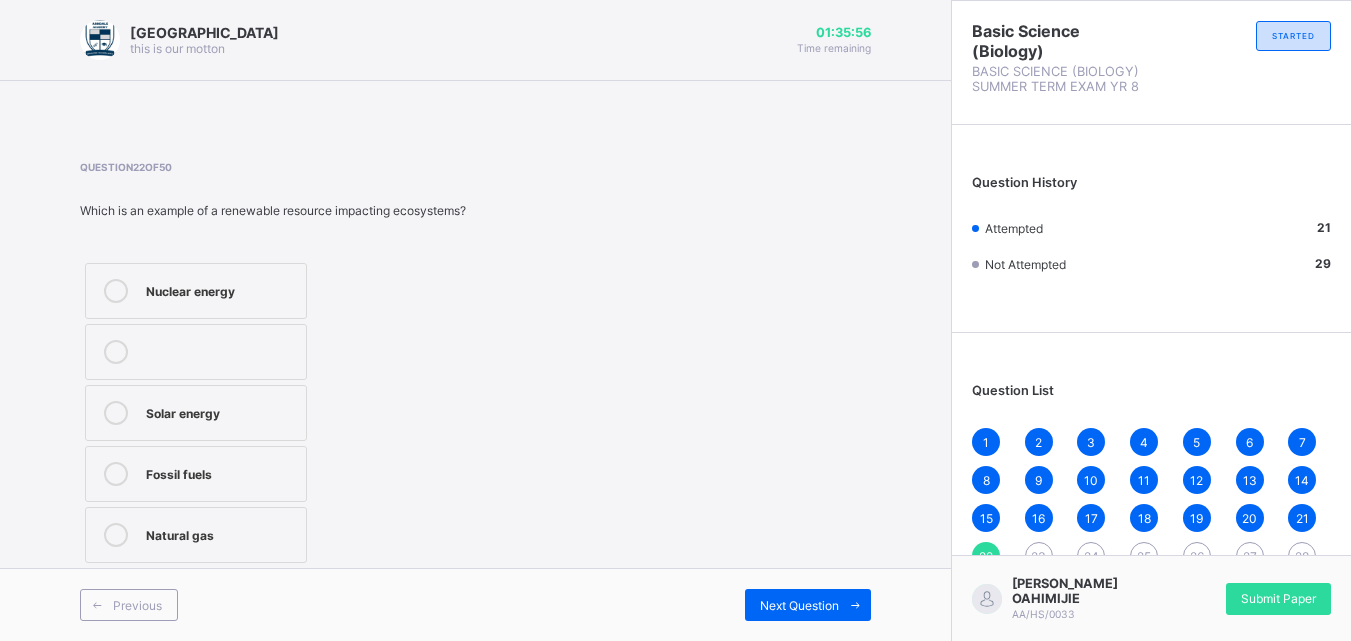 click on "Solar energy" at bounding box center (221, 413) 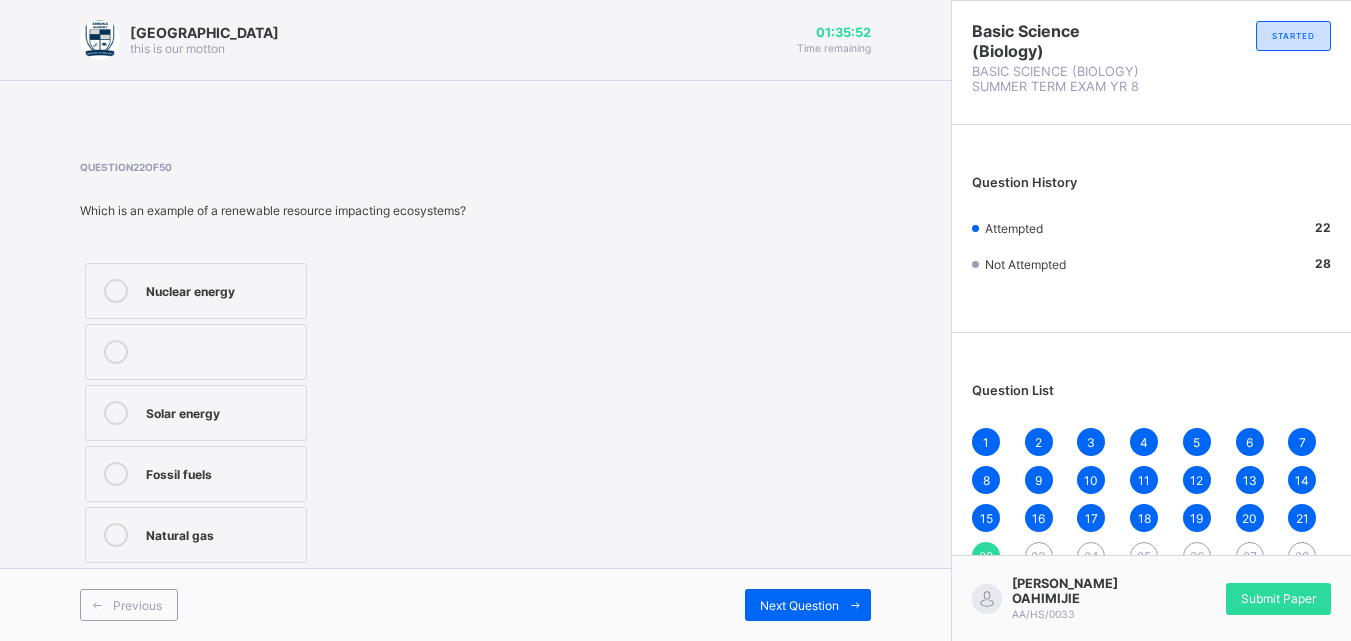 click on "Fossil fuels" at bounding box center [196, 474] 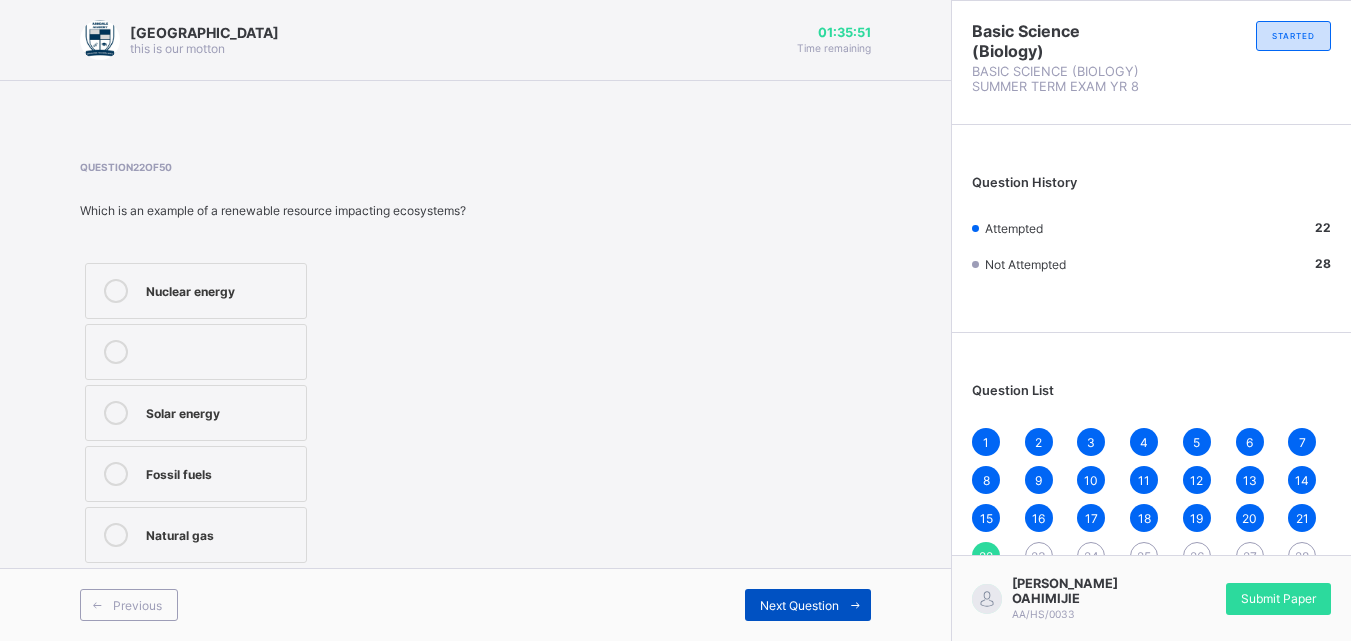 click on "Next Question" at bounding box center [808, 605] 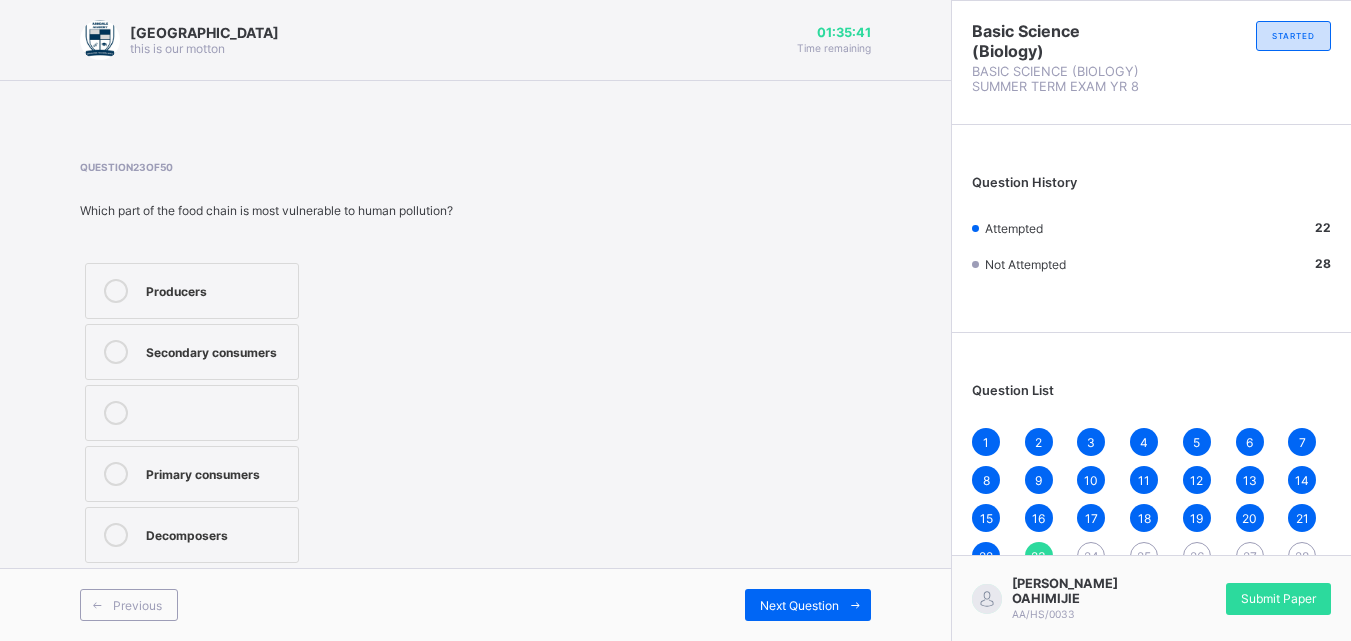 click on "Producers" at bounding box center (192, 291) 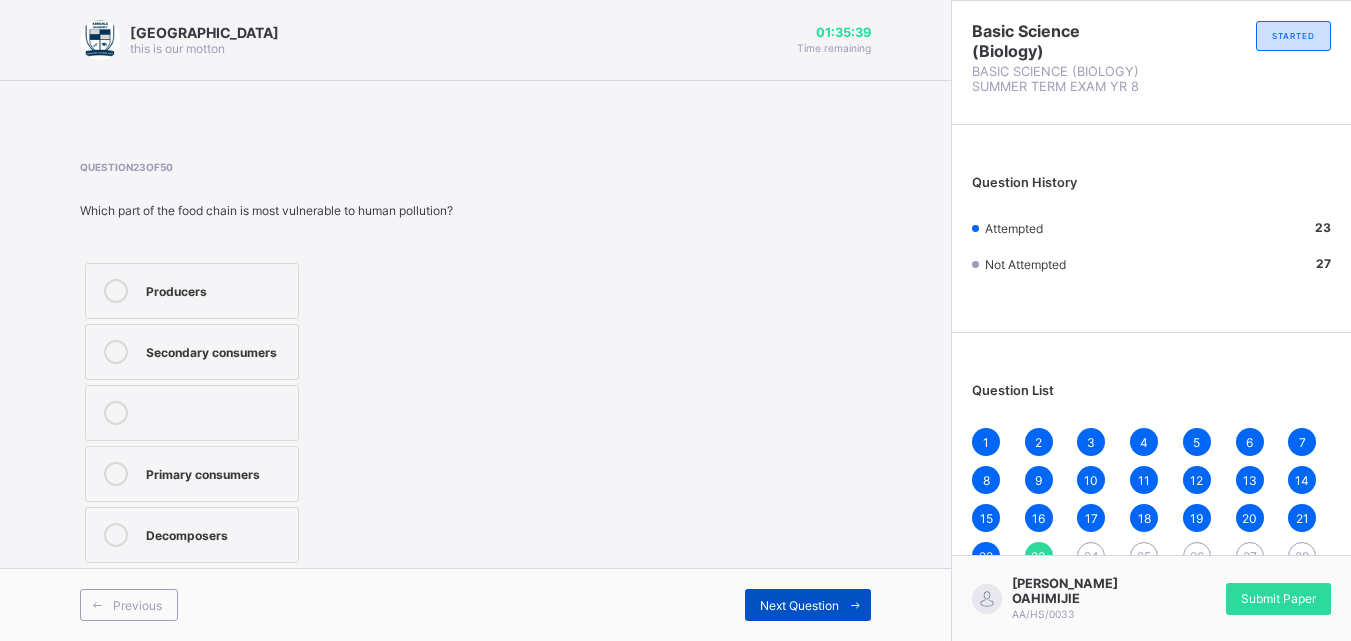 click at bounding box center [855, 605] 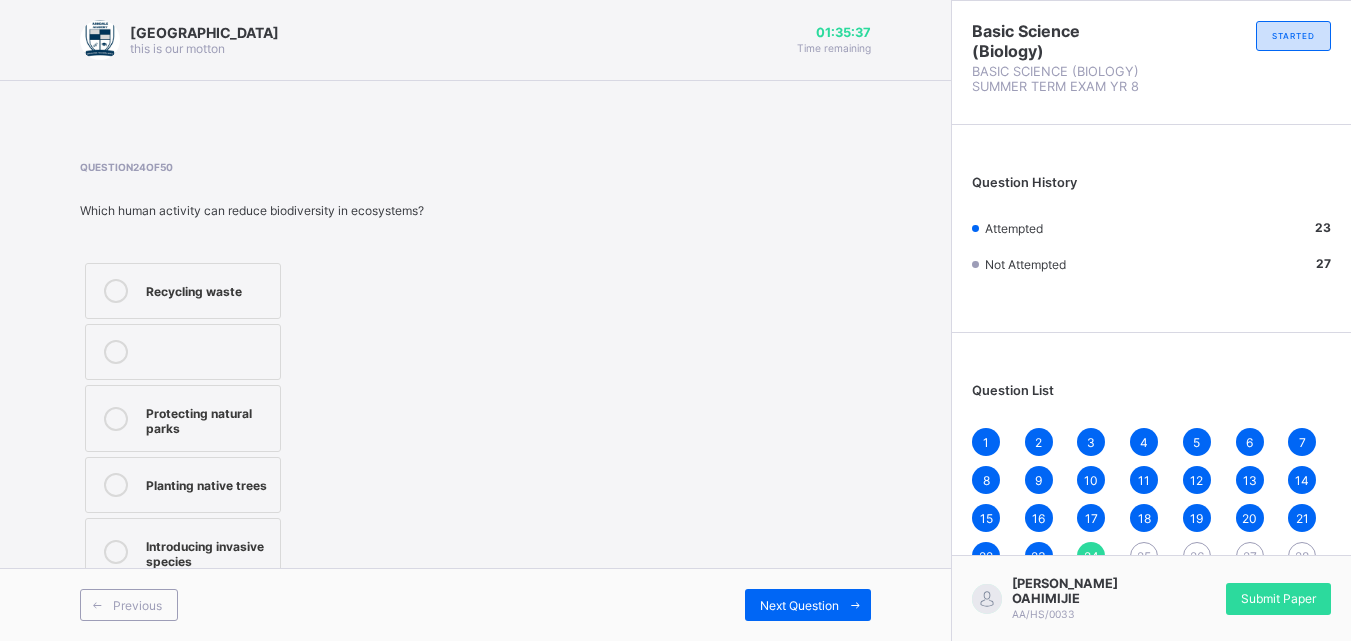 click on "Protecting natural parks" at bounding box center [208, 418] 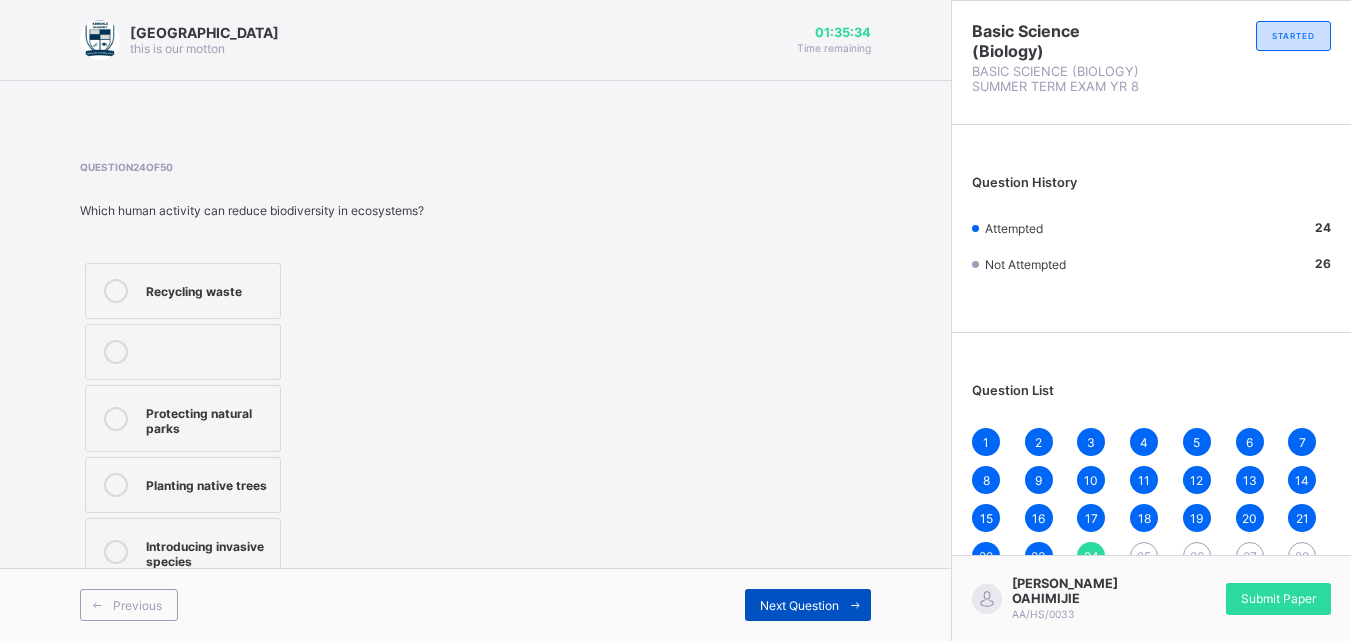 click on "Next Question" at bounding box center (808, 605) 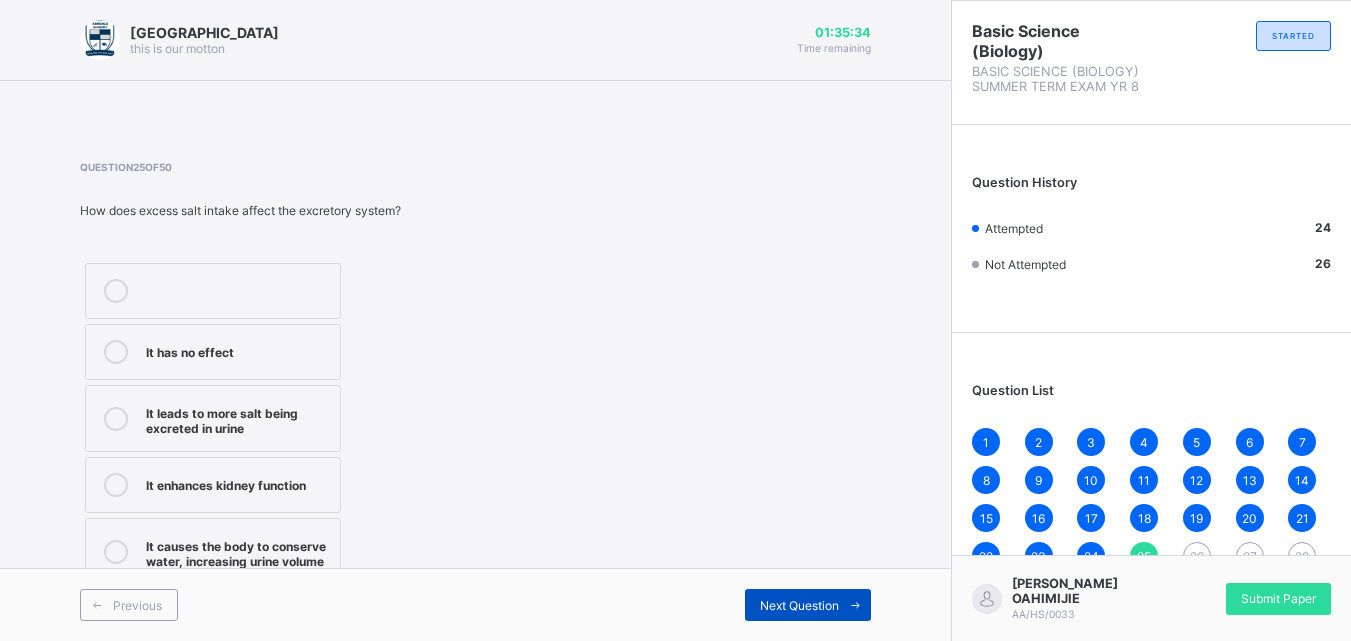 click on "Next Question" at bounding box center (808, 605) 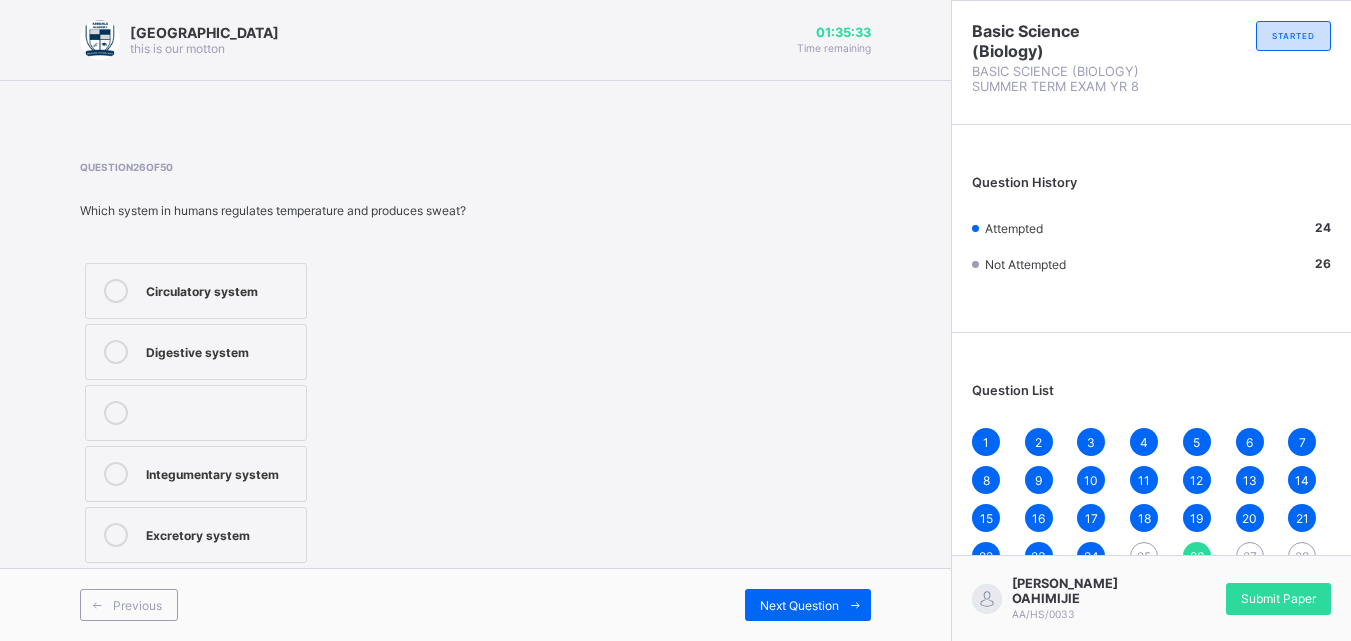 click on "[PERSON_NAME] OAHIMIJIE" at bounding box center (1082, 591) 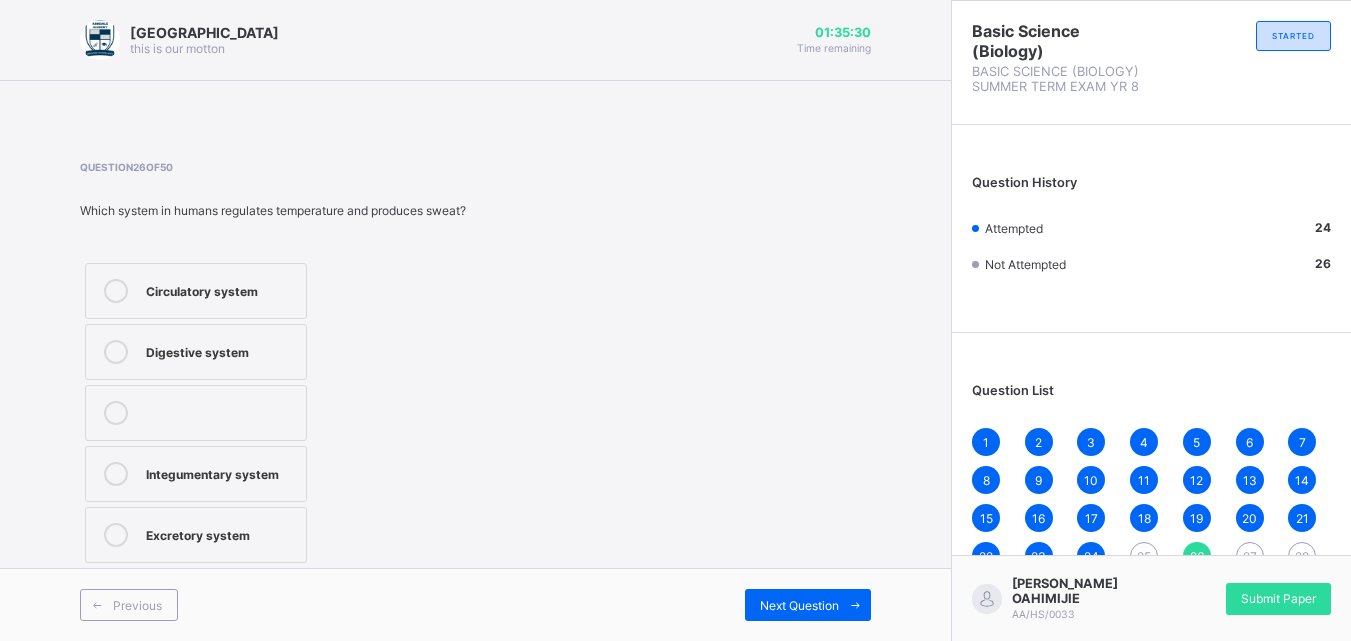 click on "Digestive system" at bounding box center (221, 350) 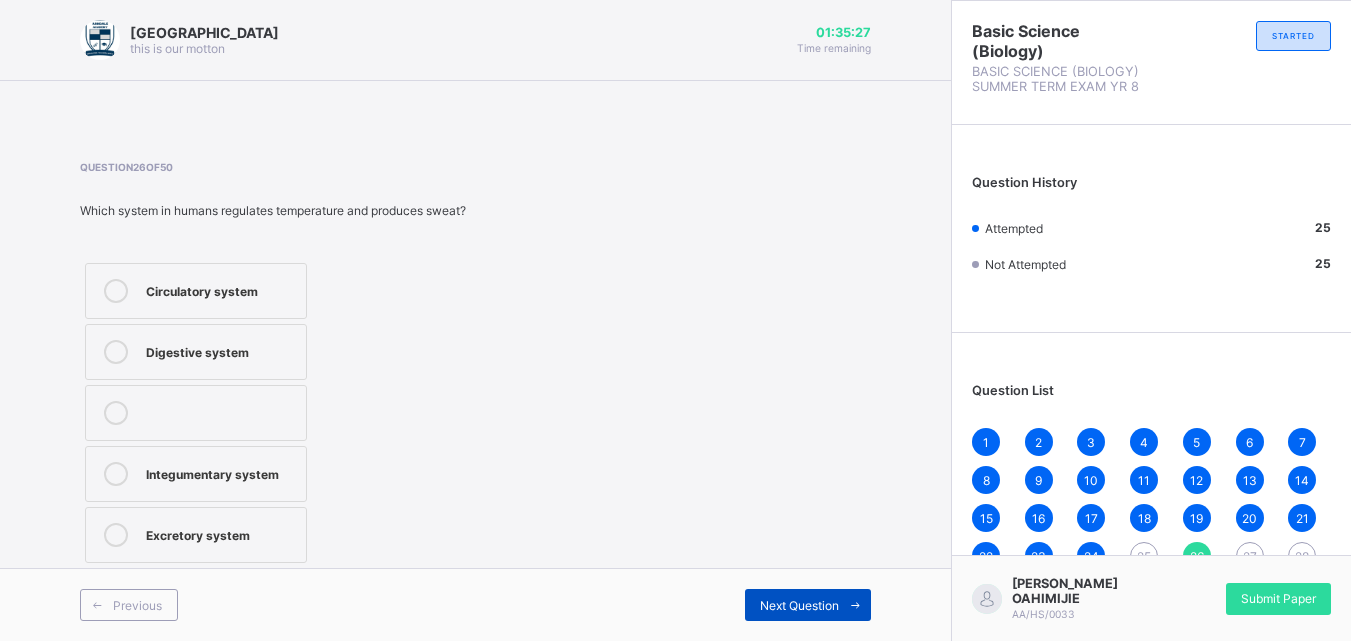 click on "Next Question" at bounding box center [808, 605] 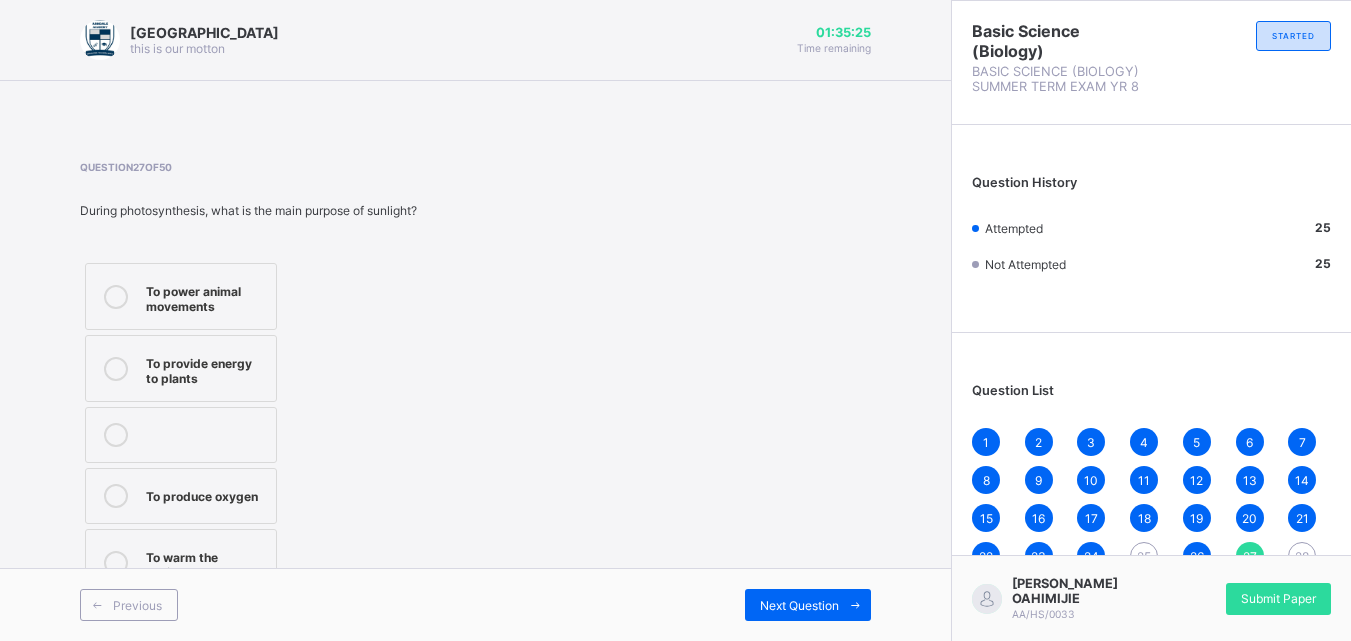 click on "To power animal movements" at bounding box center (206, 296) 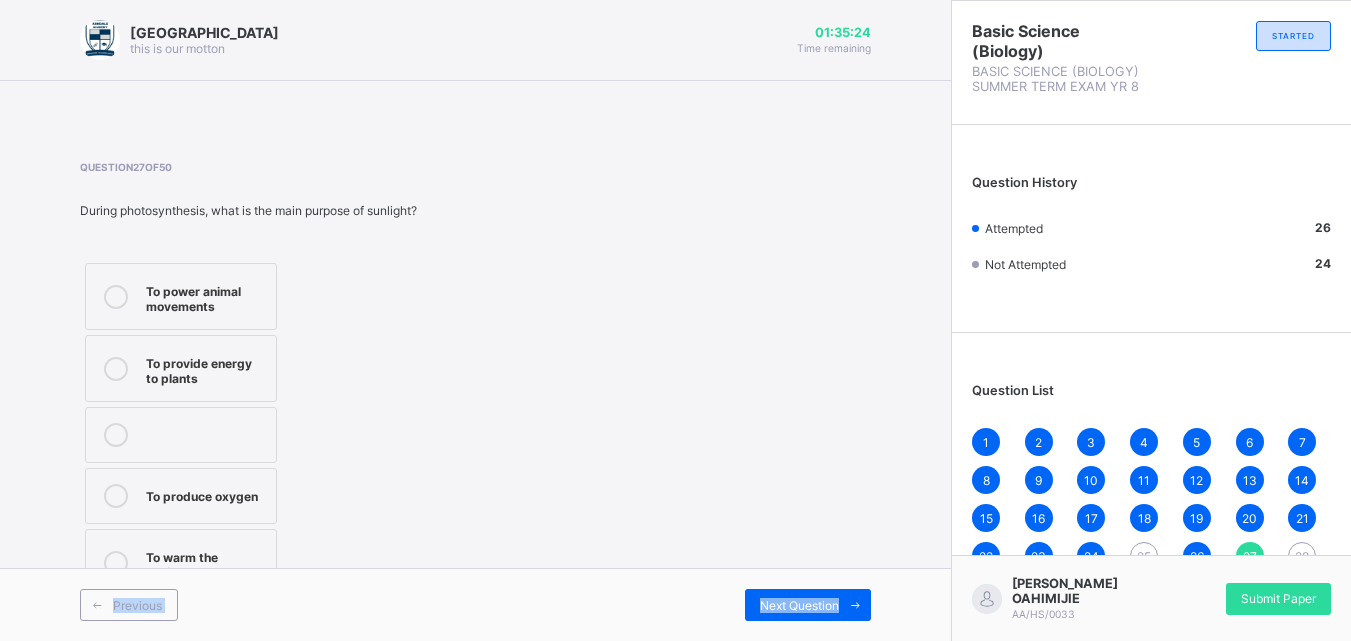 drag, startPoint x: 832, startPoint y: 601, endPoint x: 837, endPoint y: 630, distance: 29.427877 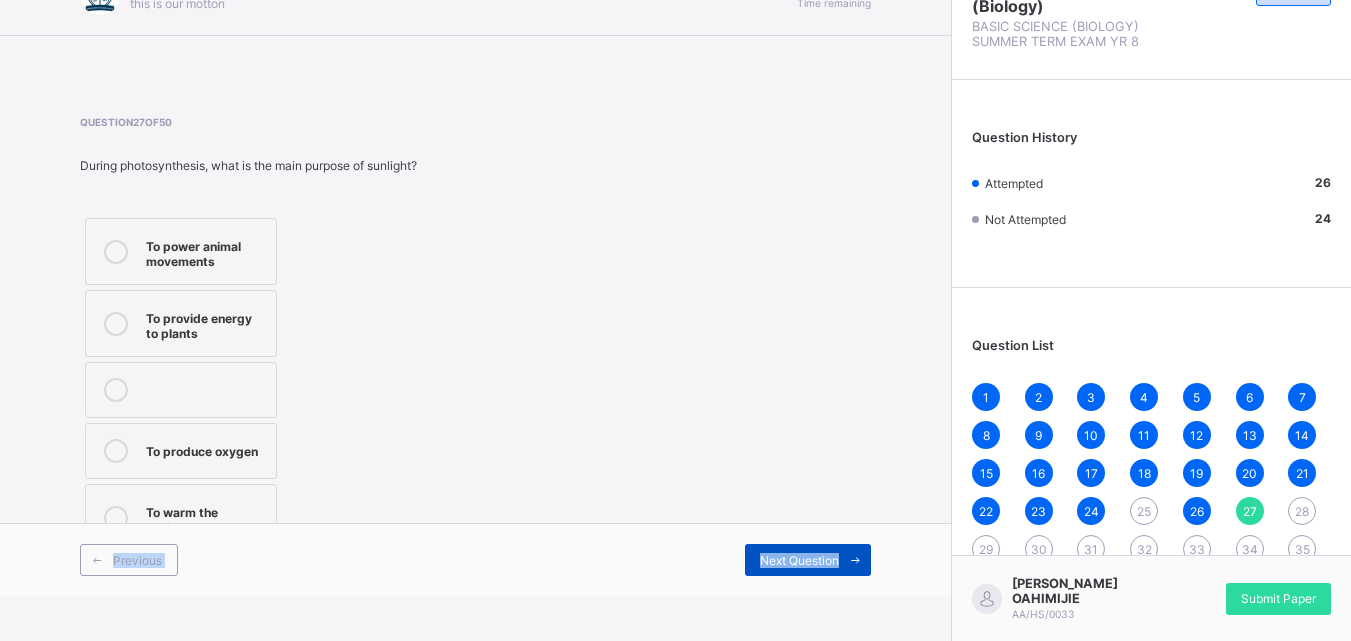 click on "Next Question" at bounding box center [799, 560] 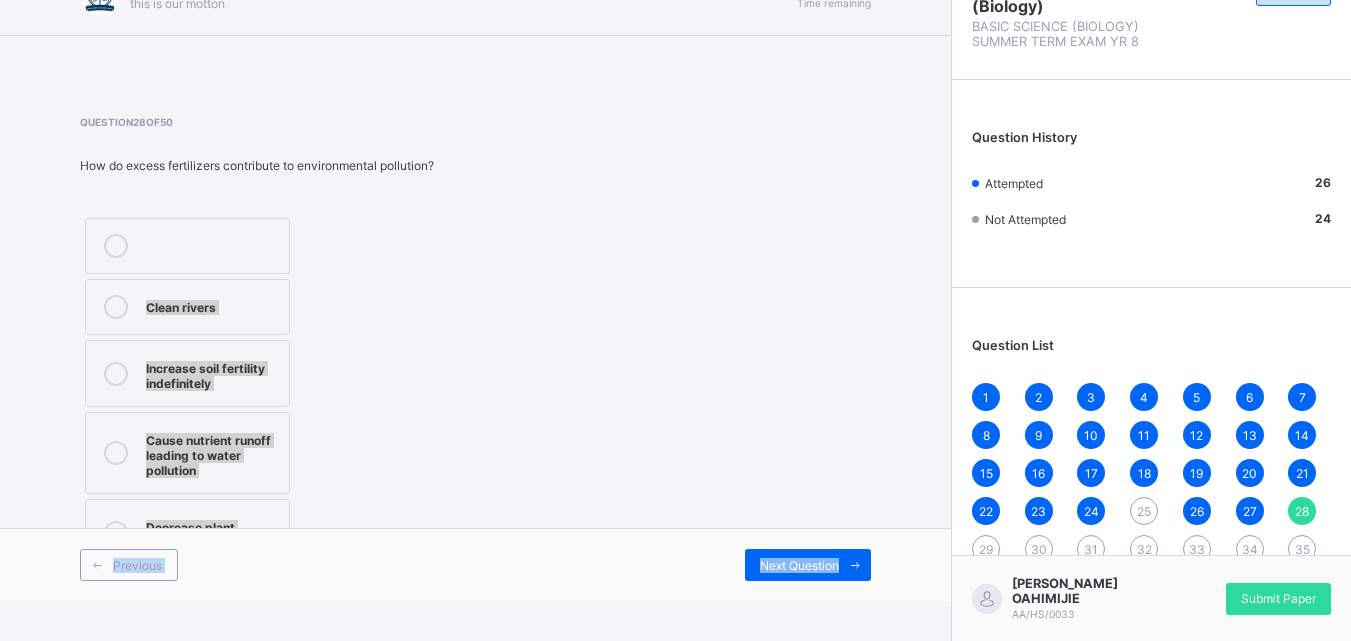 drag, startPoint x: 230, startPoint y: 373, endPoint x: 674, endPoint y: 151, distance: 496.4071 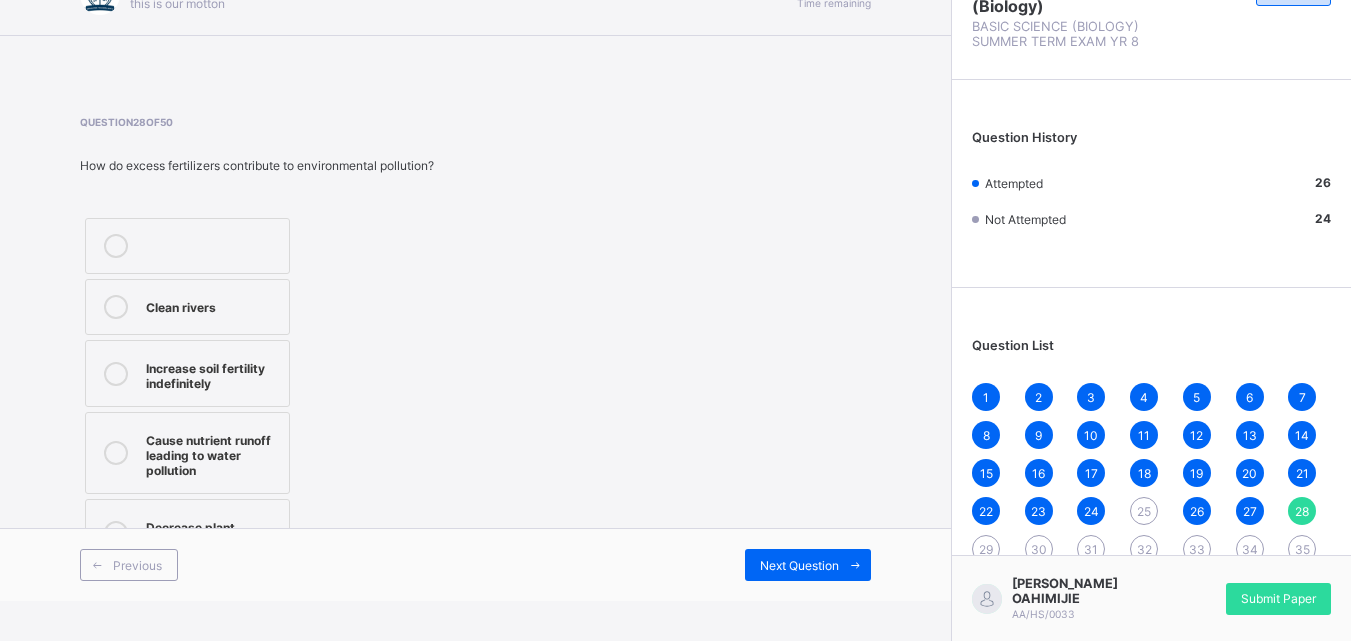 click on "Decrease plant growth" at bounding box center [187, 532] 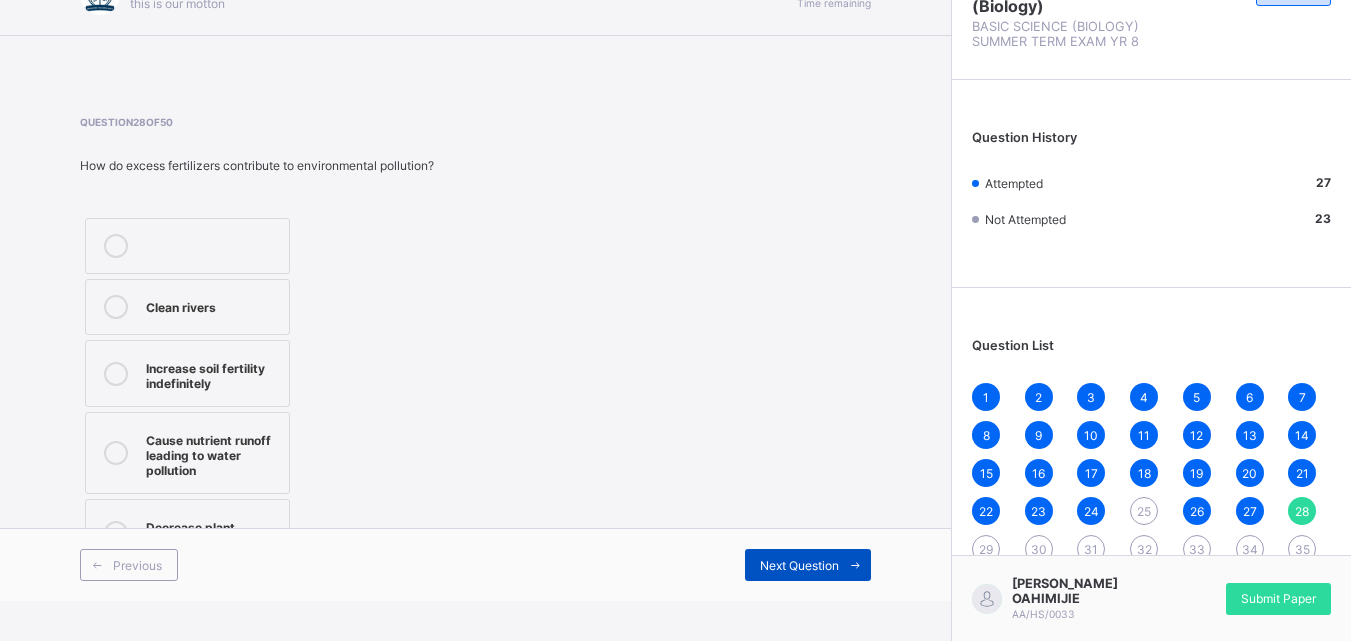 click on "Next Question" at bounding box center (799, 565) 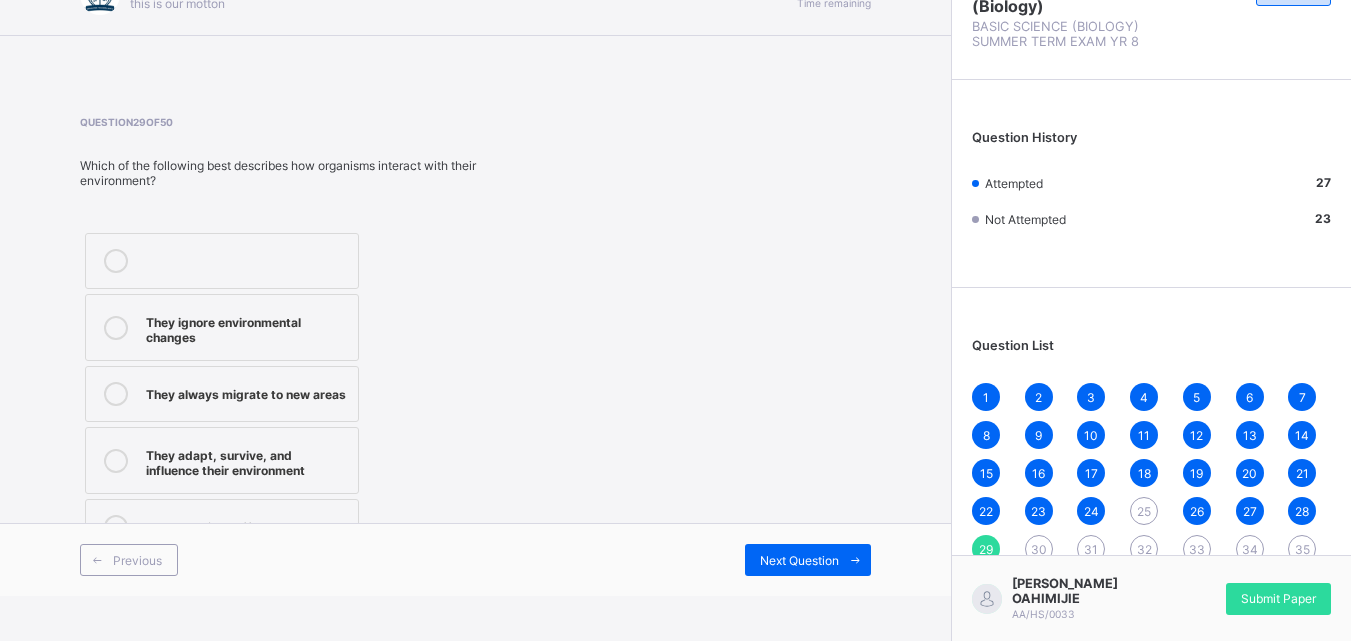 click on "25" at bounding box center (1144, 511) 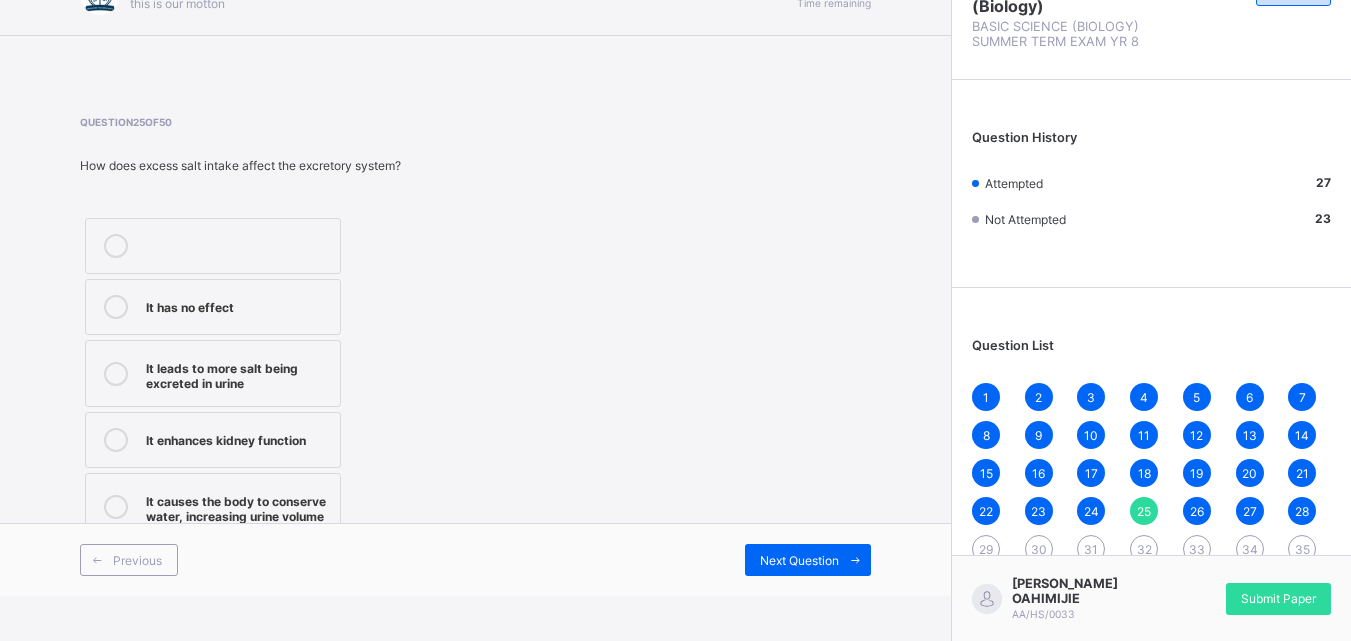 click on "It causes the body to conserve water, increasing urine volume" at bounding box center [238, 506] 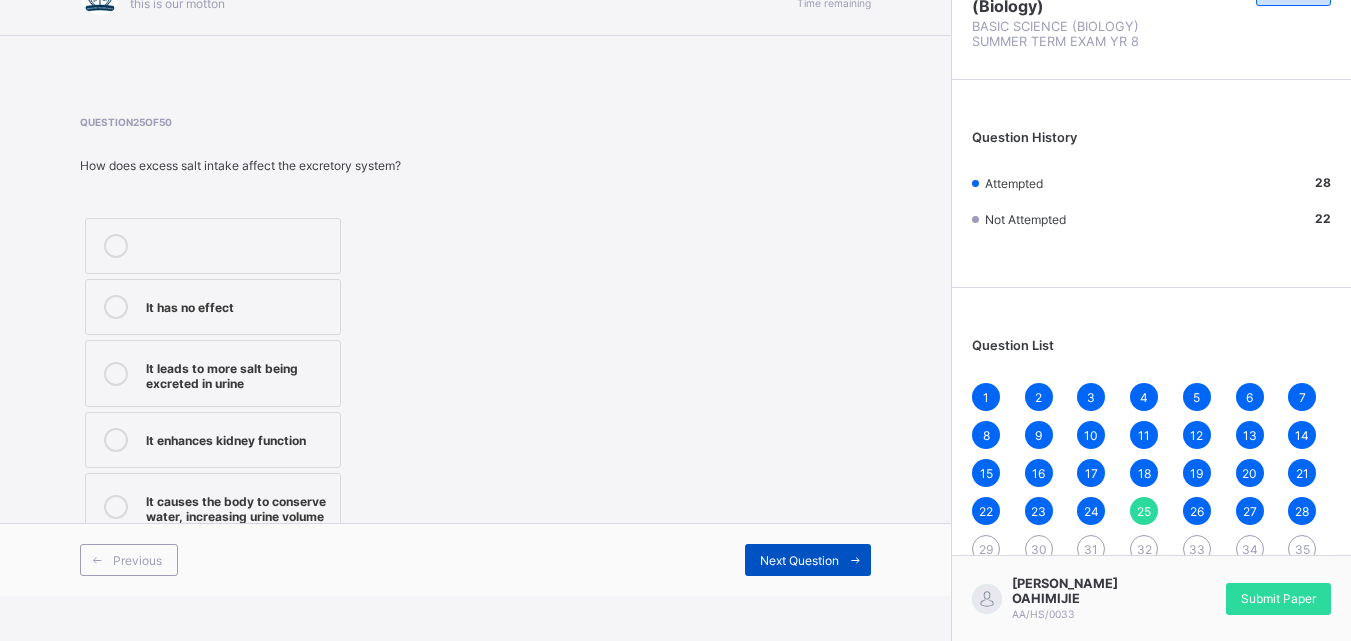click on "Next Question" at bounding box center [799, 560] 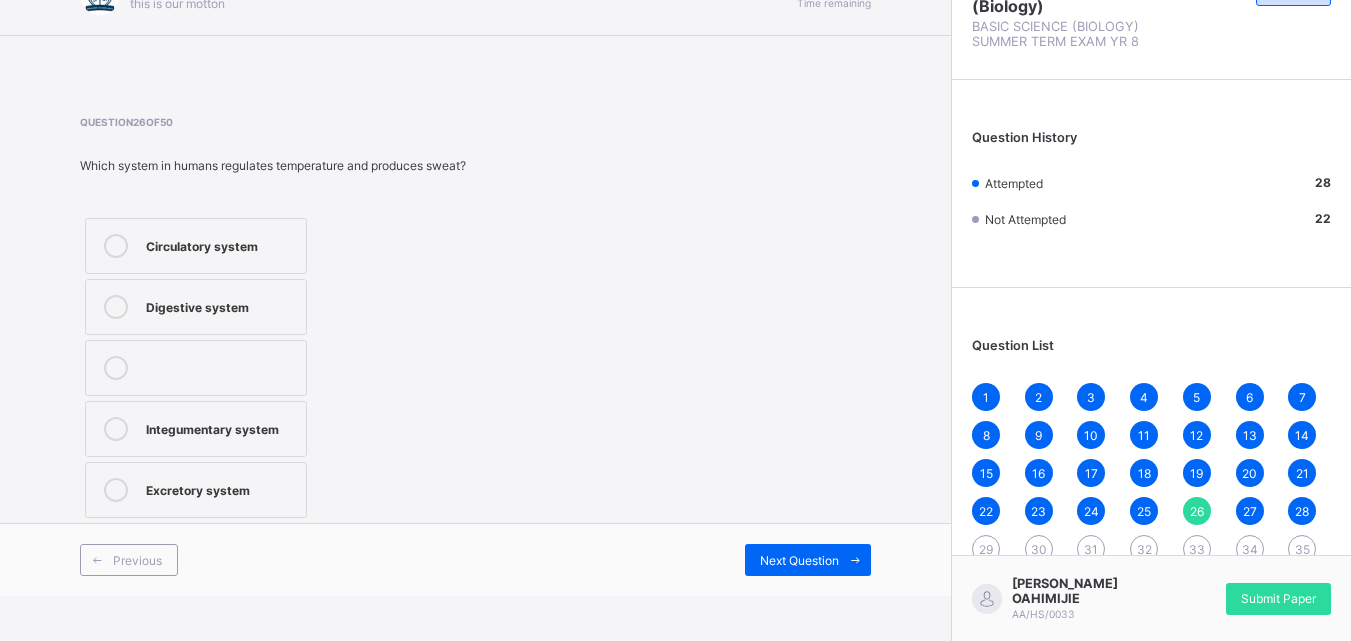 click on "29" at bounding box center [986, 549] 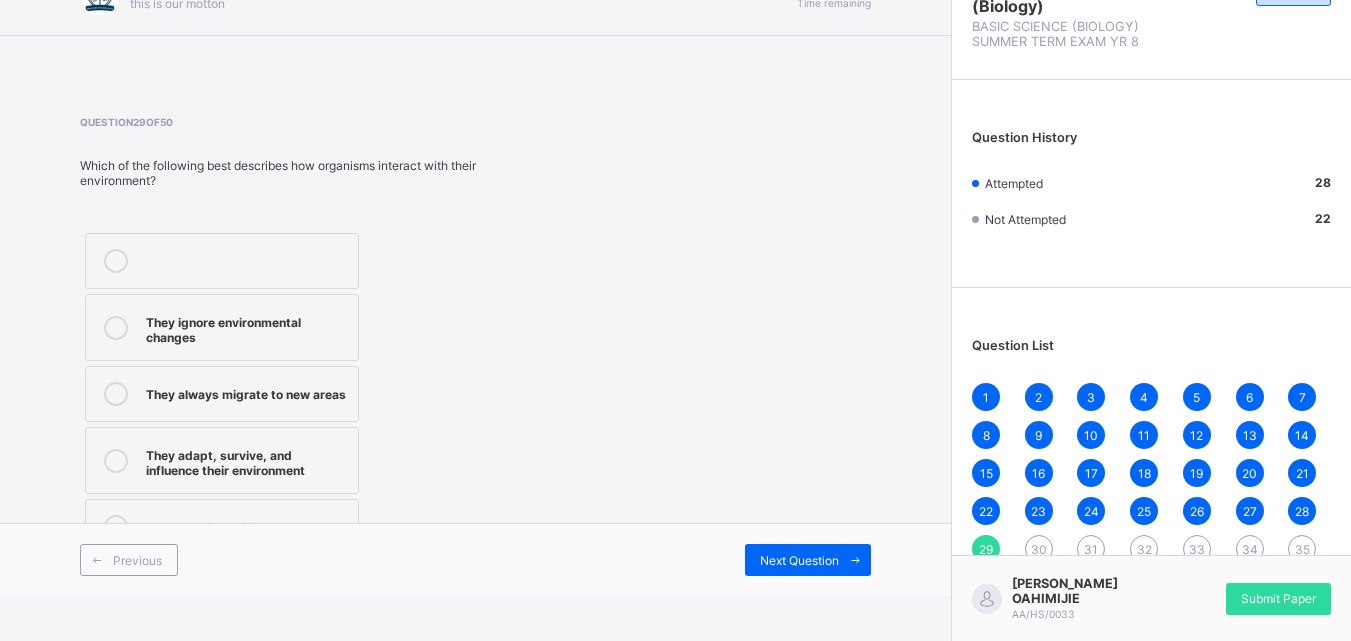 click on "They ignore environmental changes They always migrate to new areas They adapt, survive, and influence their environment They remain unaffected" at bounding box center (222, 394) 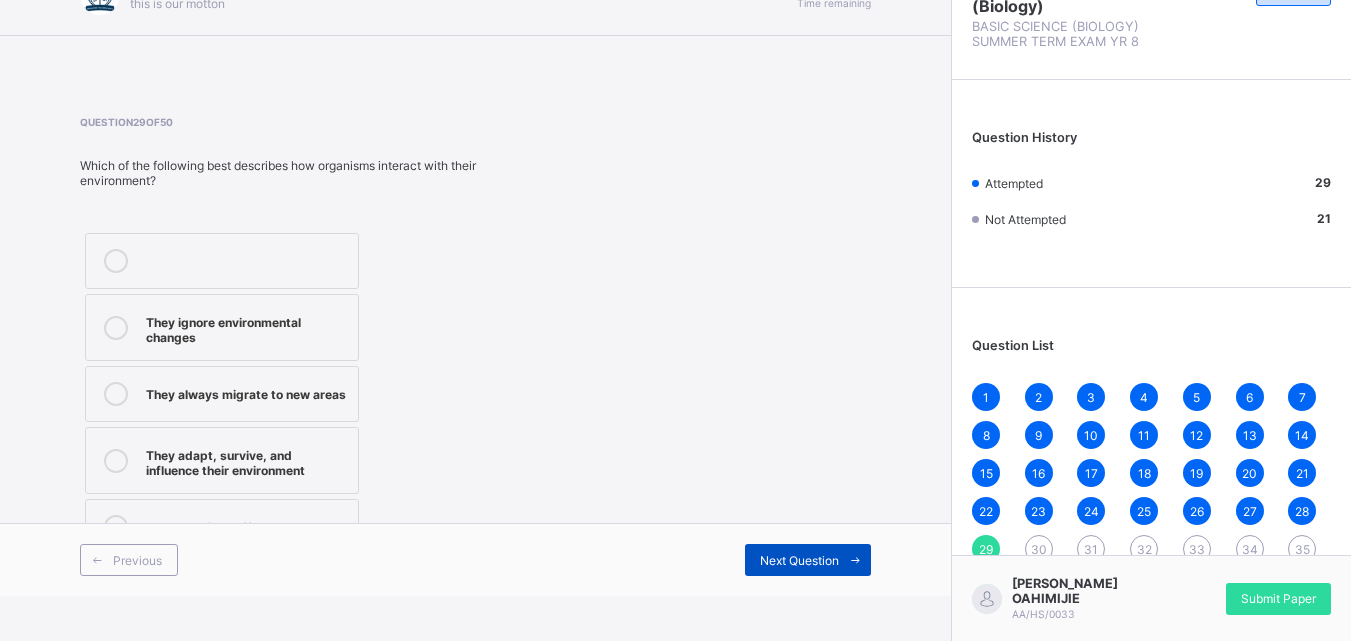 click on "Next Question" at bounding box center (808, 560) 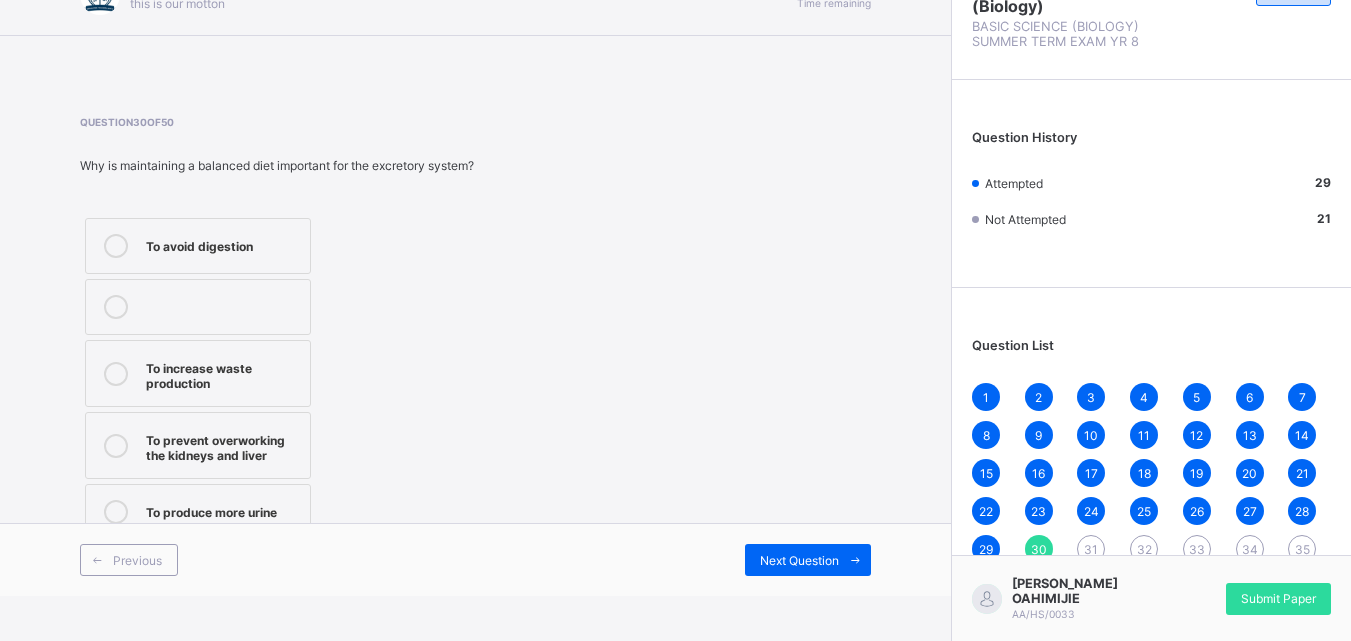 click on "To prevent overworking the kidneys and liver" at bounding box center [223, 445] 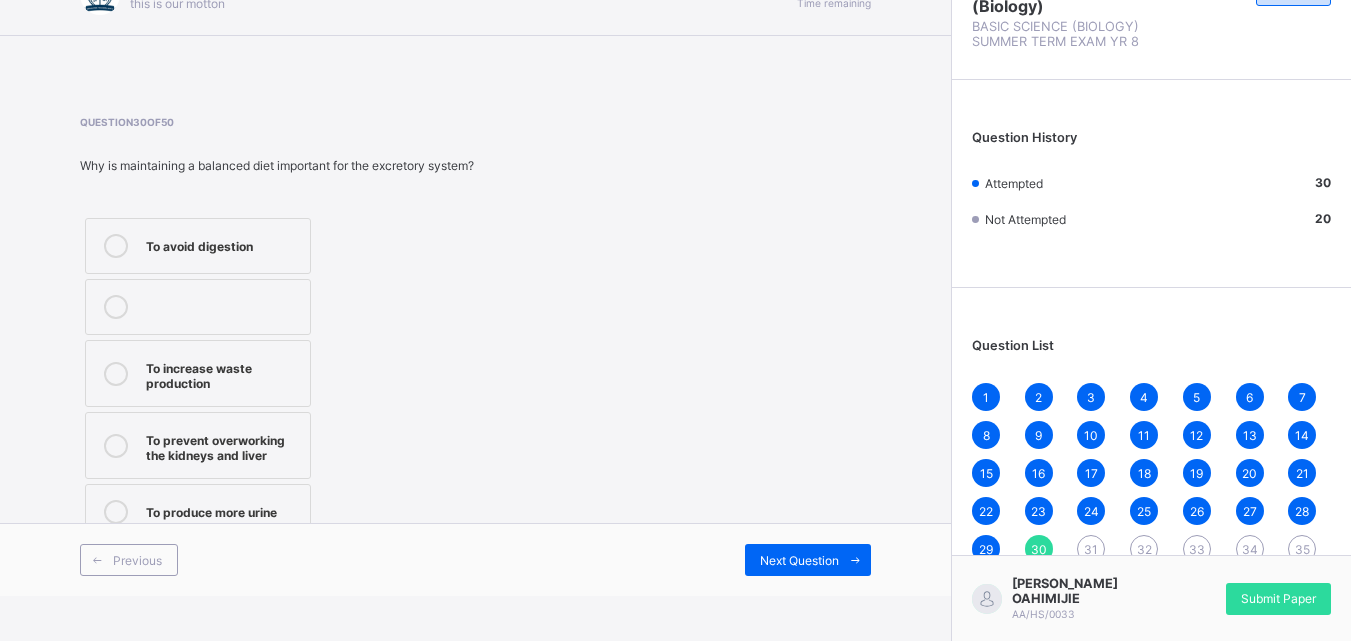 drag, startPoint x: 804, startPoint y: 537, endPoint x: 571, endPoint y: 505, distance: 235.18716 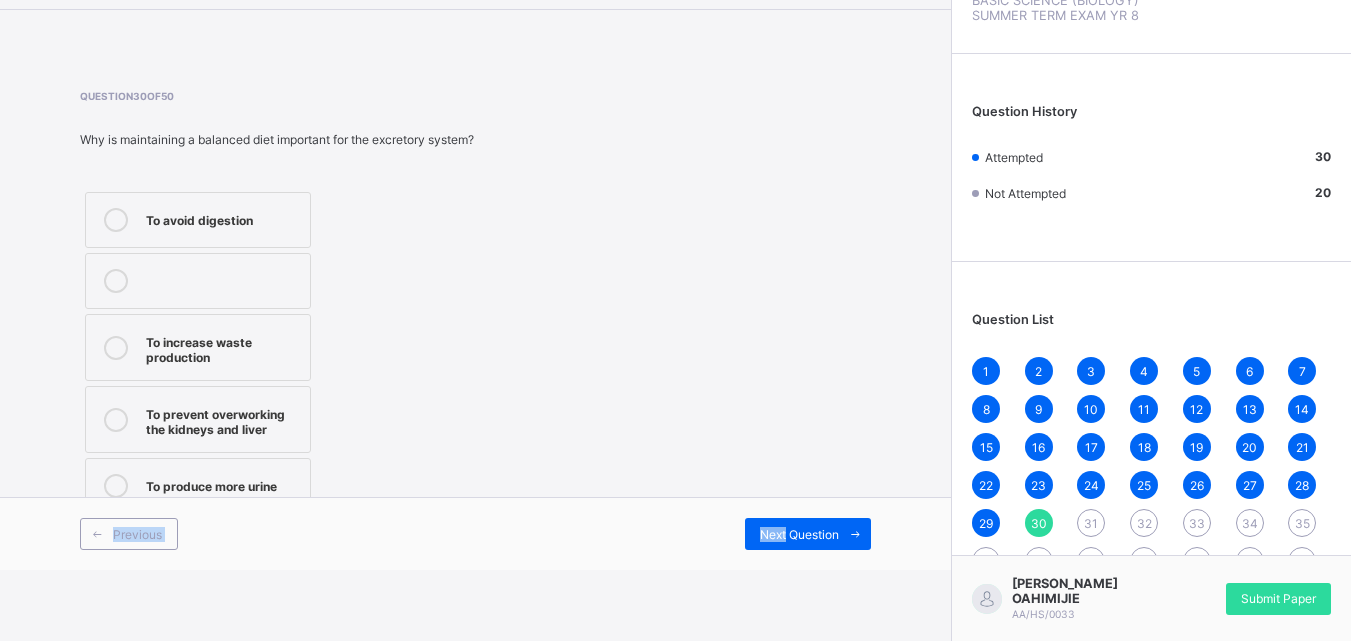 drag, startPoint x: 794, startPoint y: 586, endPoint x: 759, endPoint y: 680, distance: 100.304535 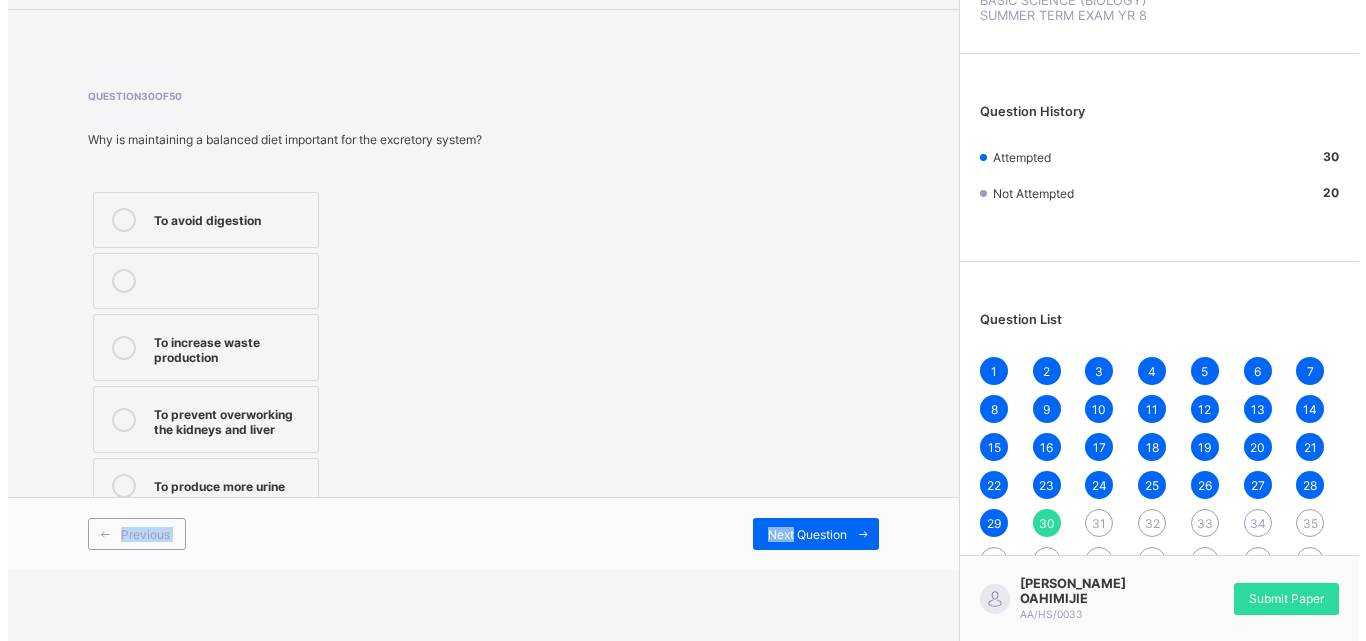 scroll, scrollTop: 101, scrollLeft: 0, axis: vertical 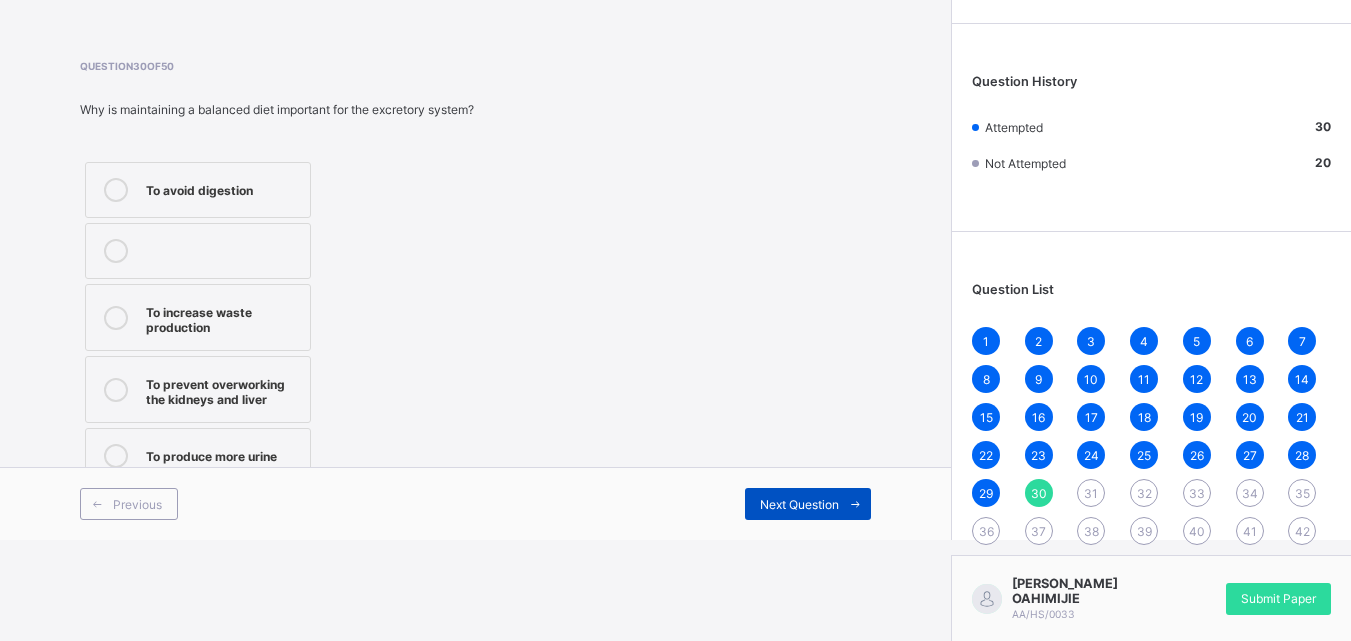 click on "Next Question" at bounding box center [799, 504] 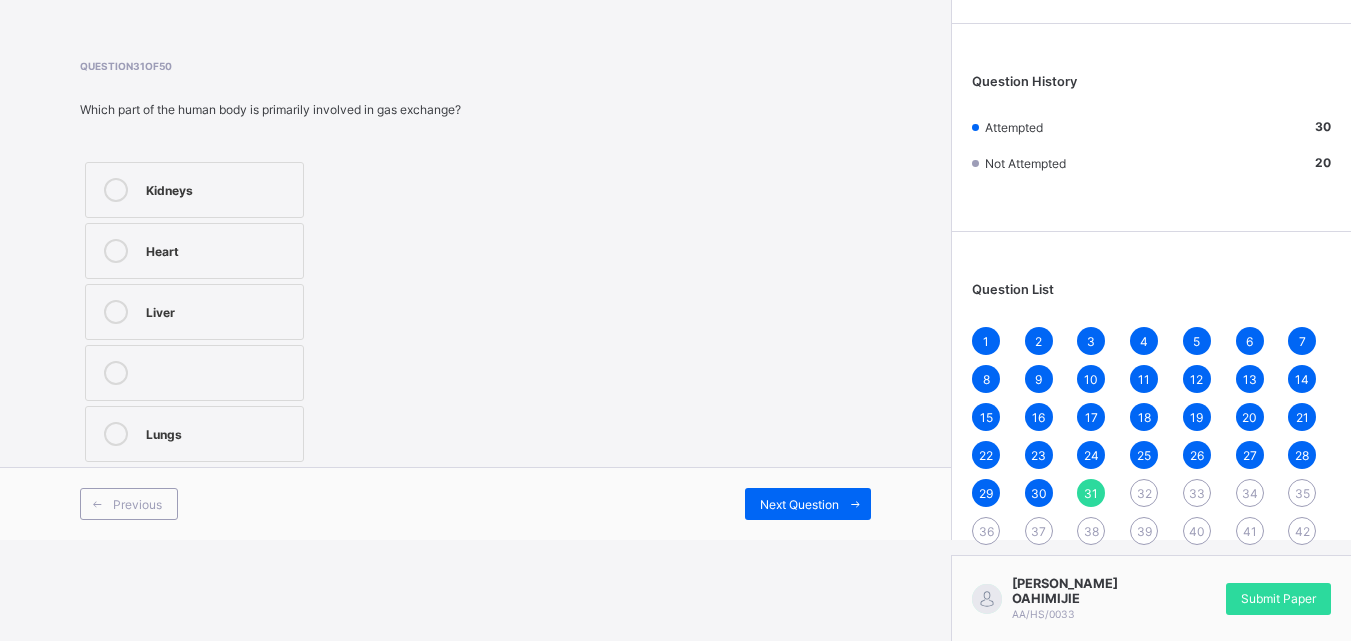 click on "Lungs" at bounding box center [194, 434] 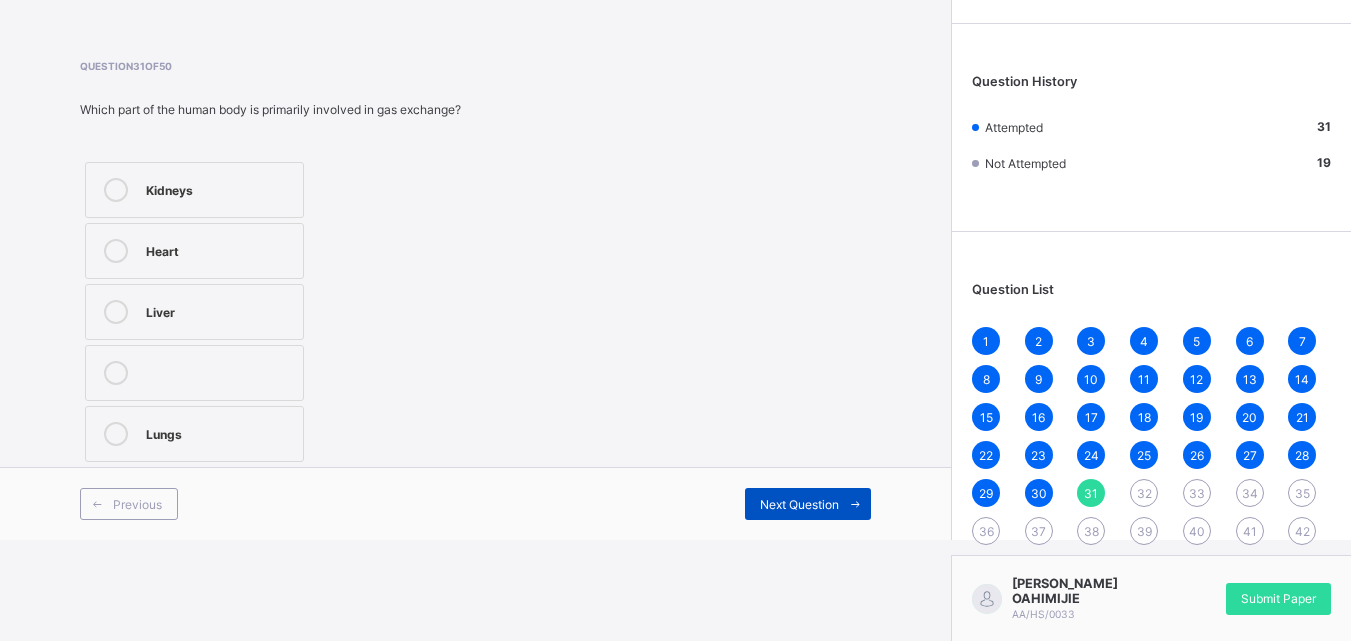 click on "Next Question" at bounding box center [799, 504] 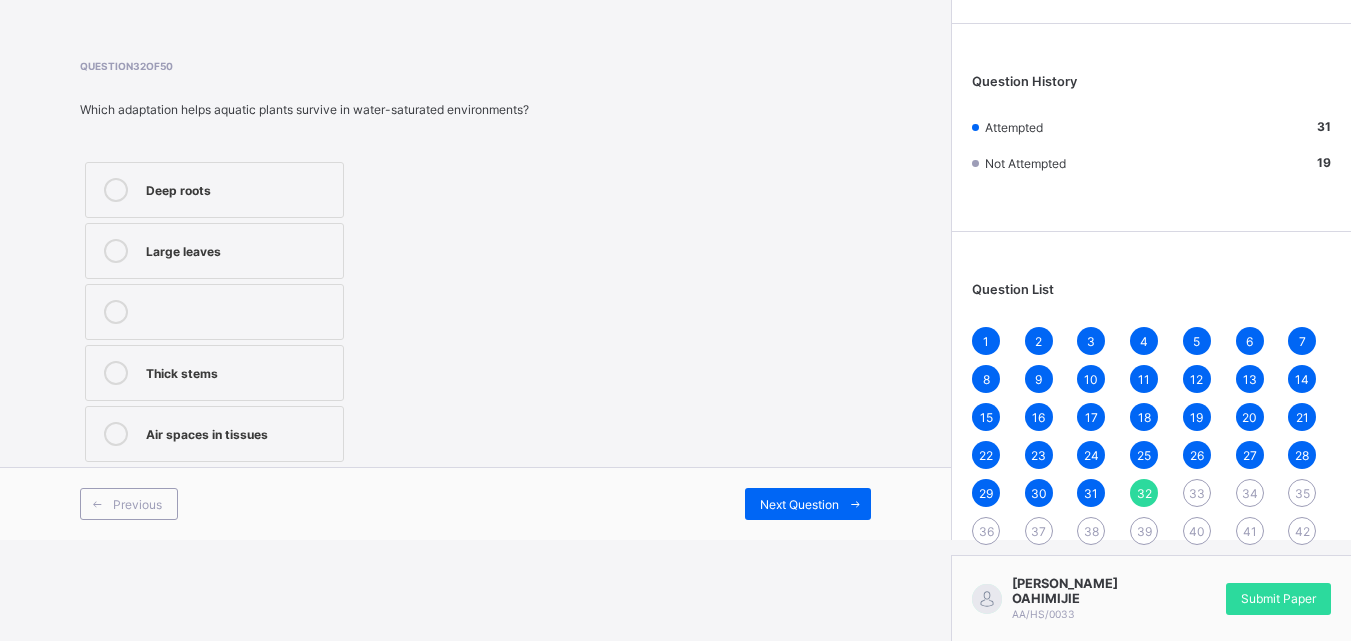 click on "Large leaves" at bounding box center (239, 251) 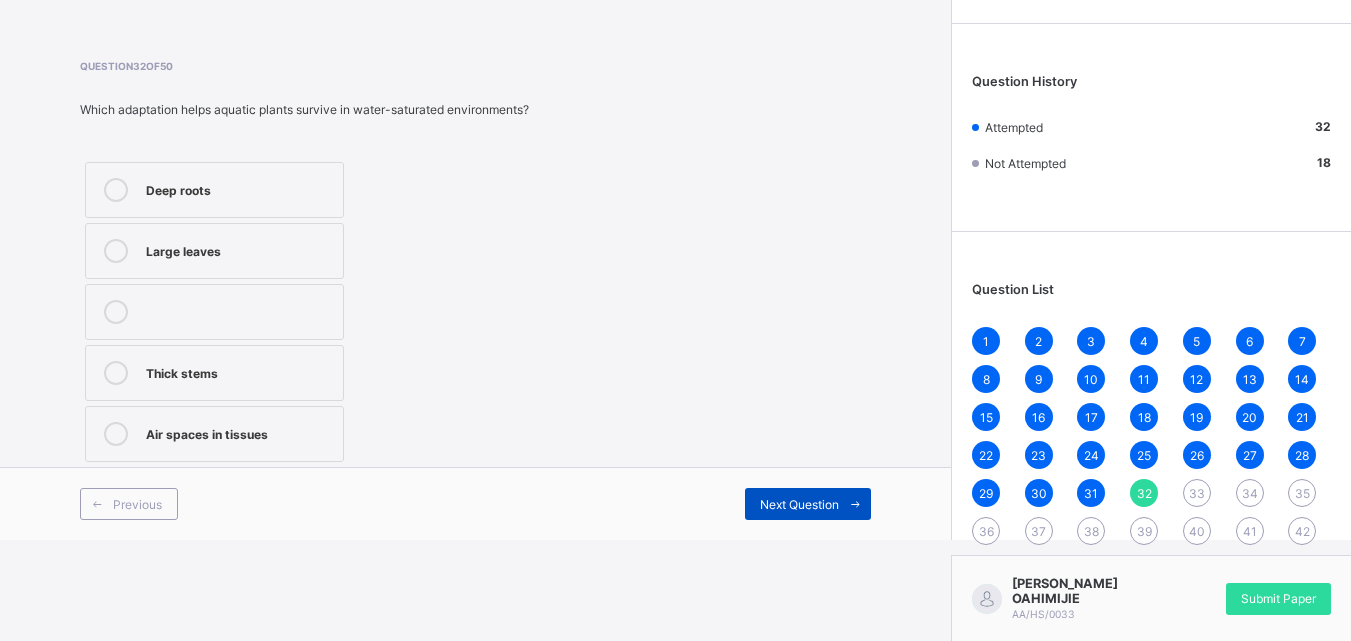 click on "Next Question" at bounding box center (808, 504) 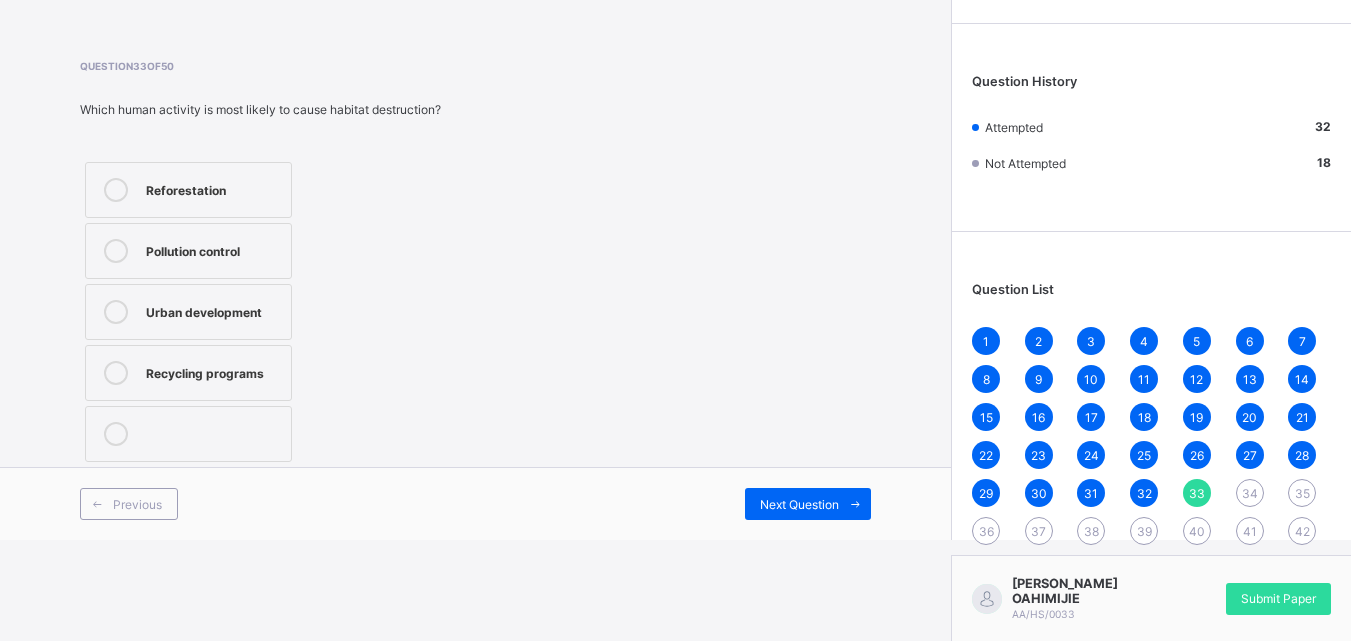 click on "Reforestation" at bounding box center (188, 190) 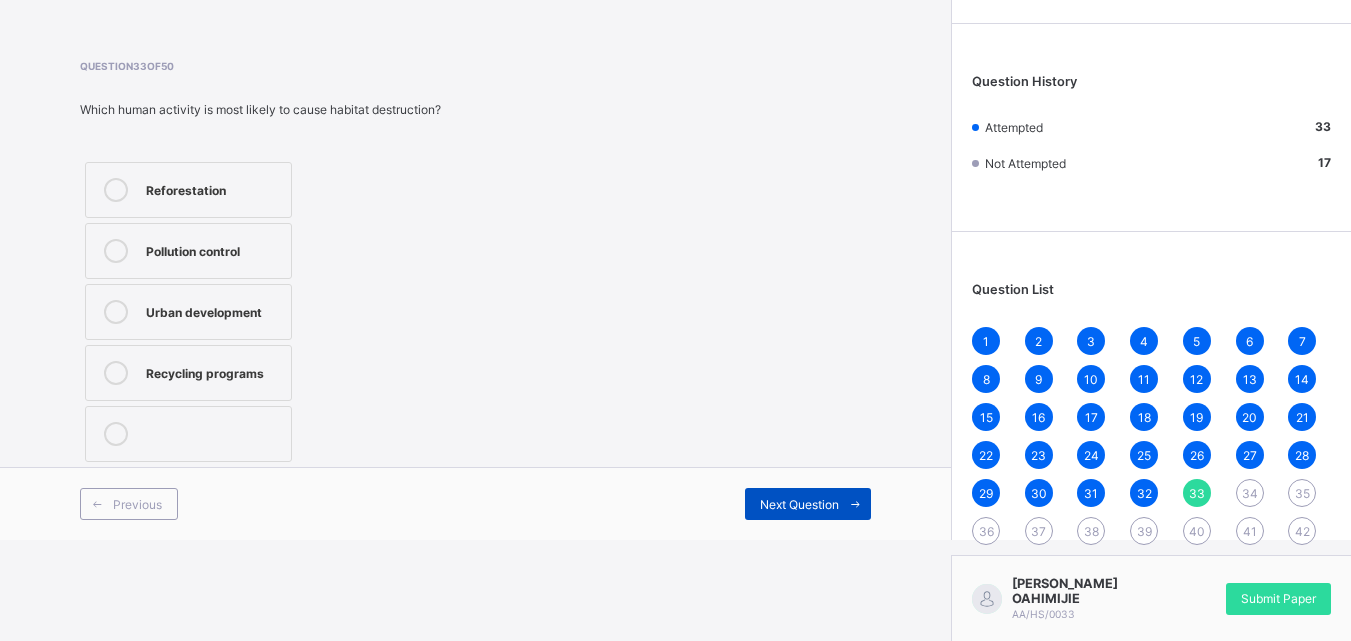 click on "Next Question" at bounding box center (808, 504) 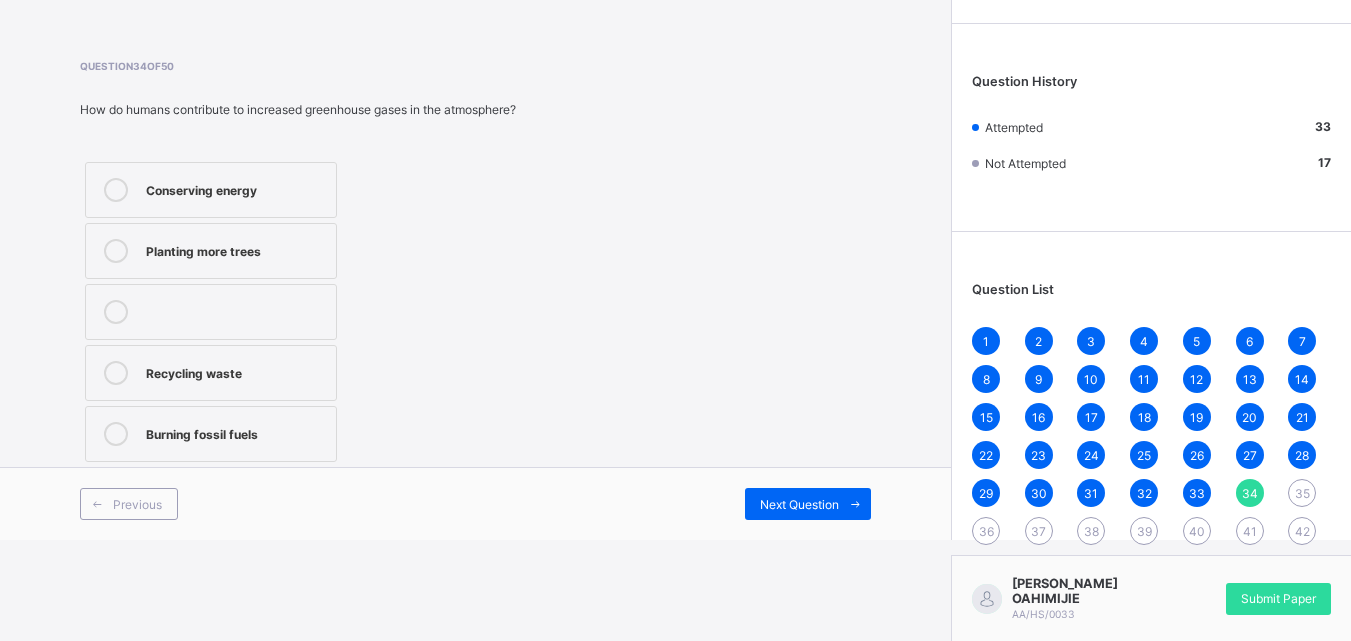 click on "Planting more trees" at bounding box center [236, 249] 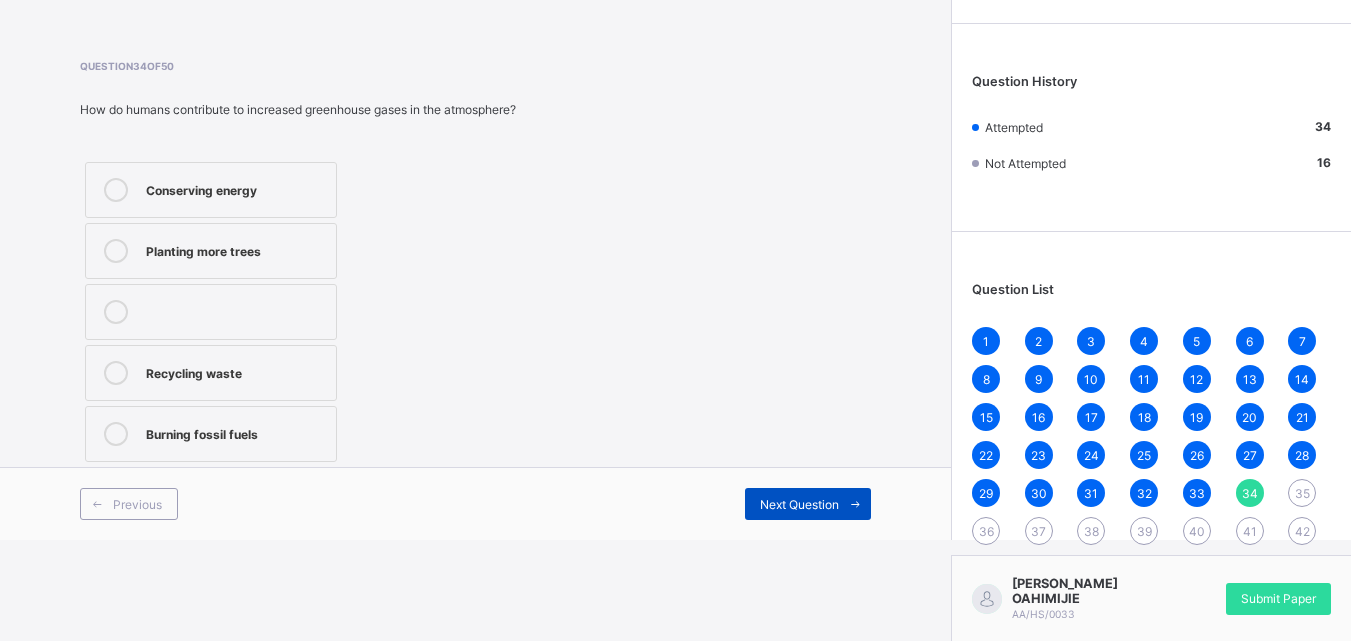 click on "Next Question" at bounding box center (808, 504) 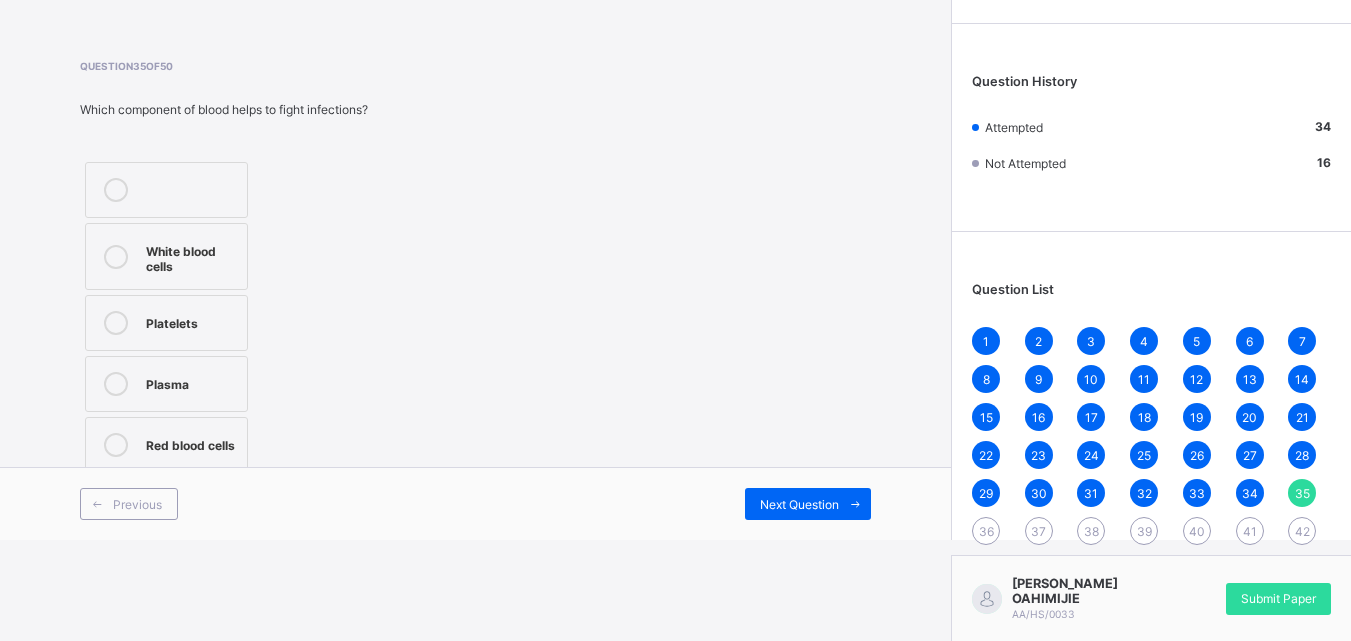 click on "White blood cells" at bounding box center (191, 256) 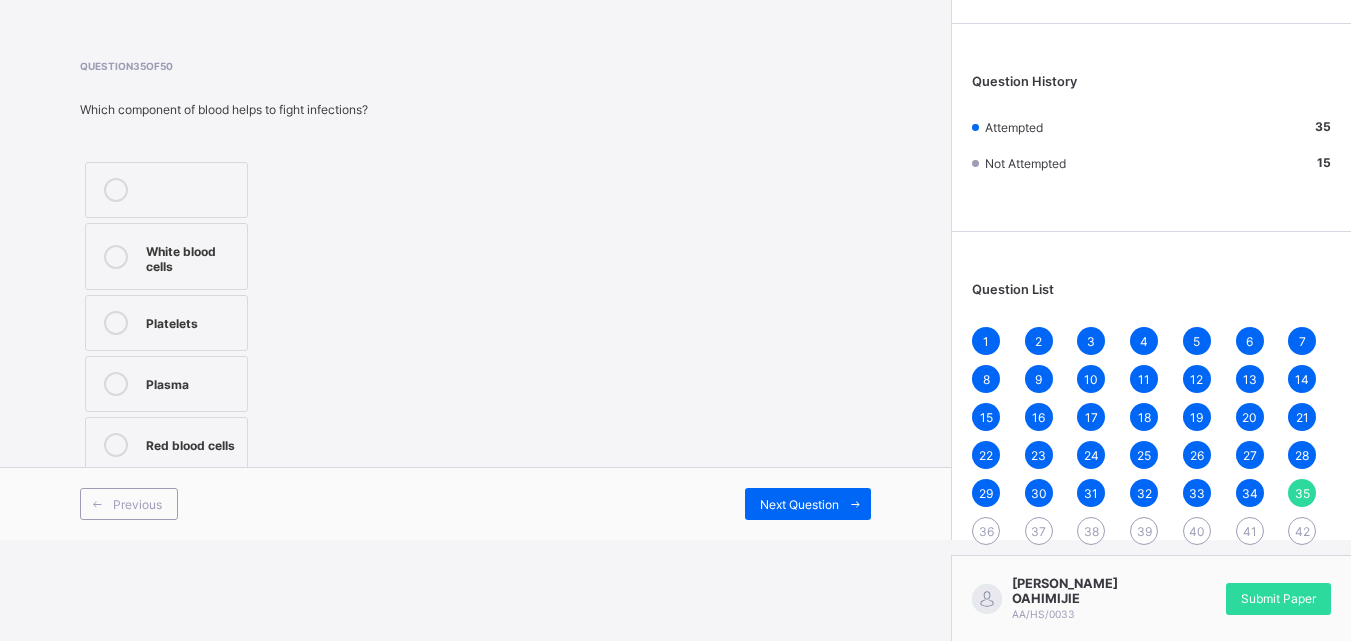 click on "Red blood cells" at bounding box center (191, 443) 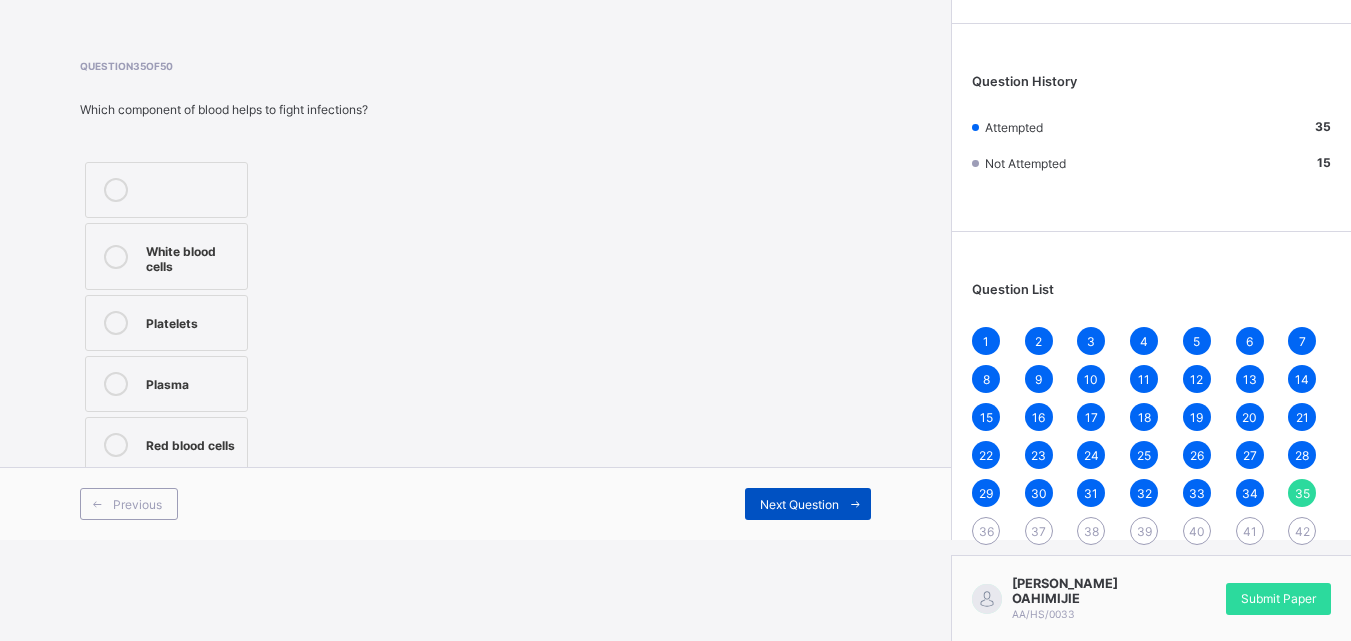 click at bounding box center (855, 504) 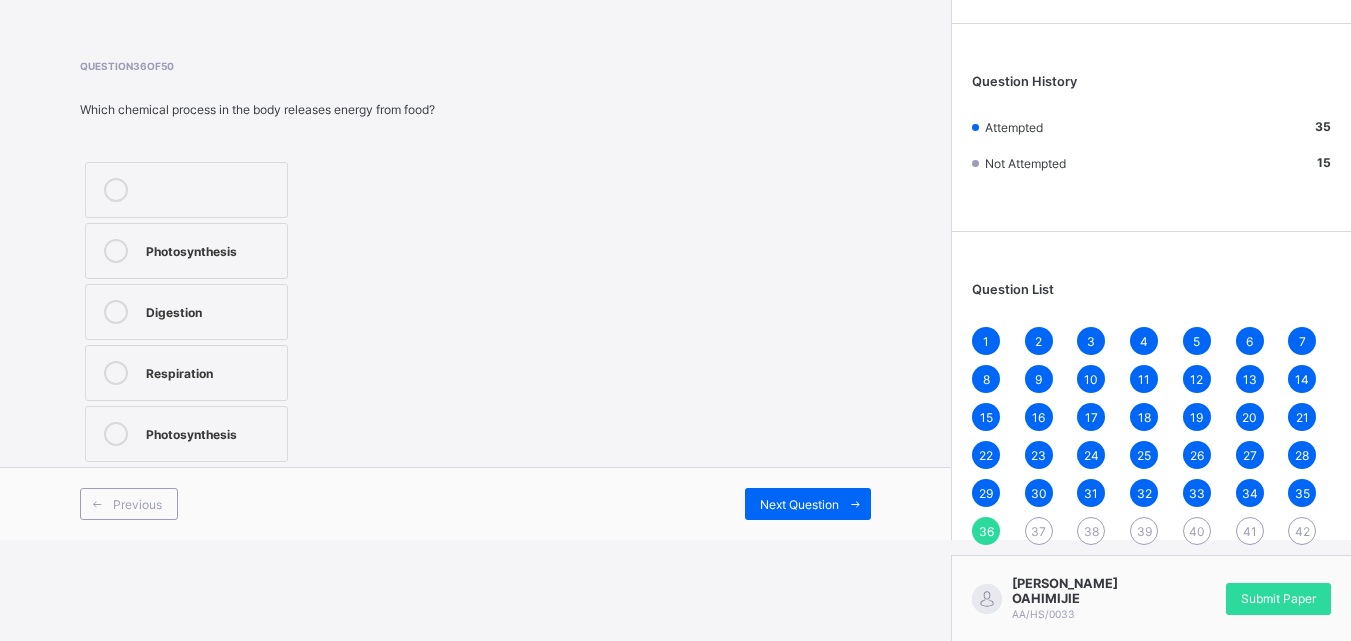 click on "Digestion" at bounding box center (211, 310) 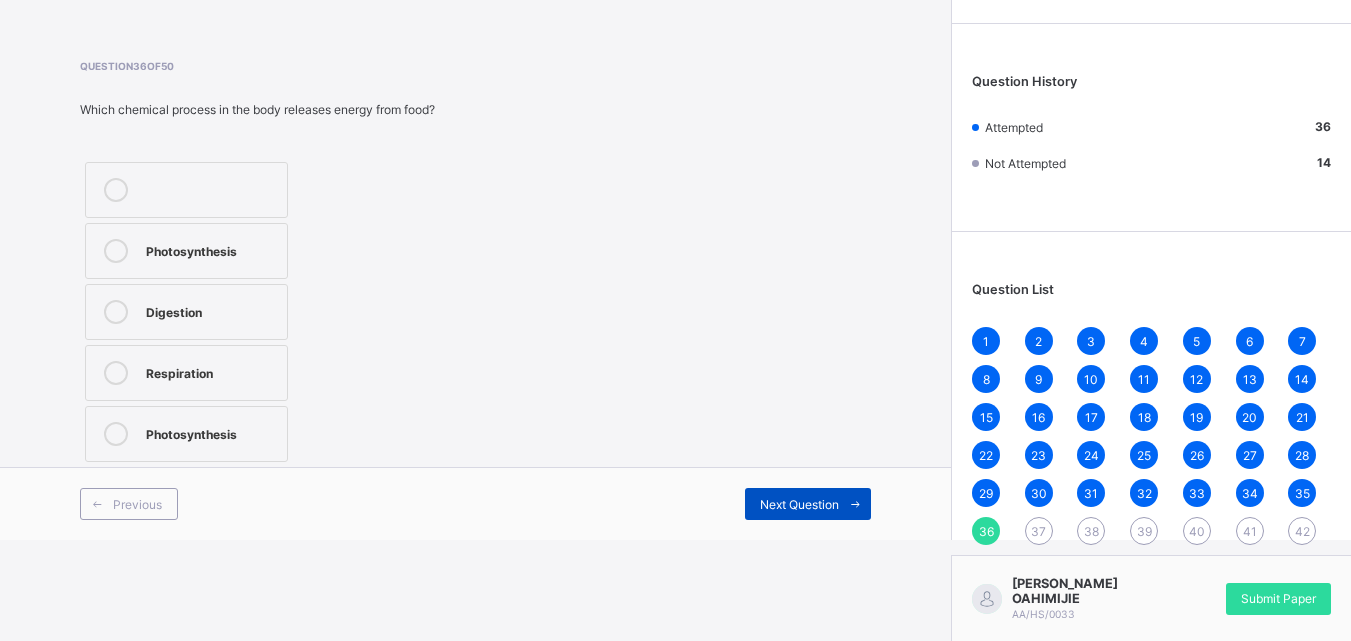 click on "Next Question" at bounding box center [808, 504] 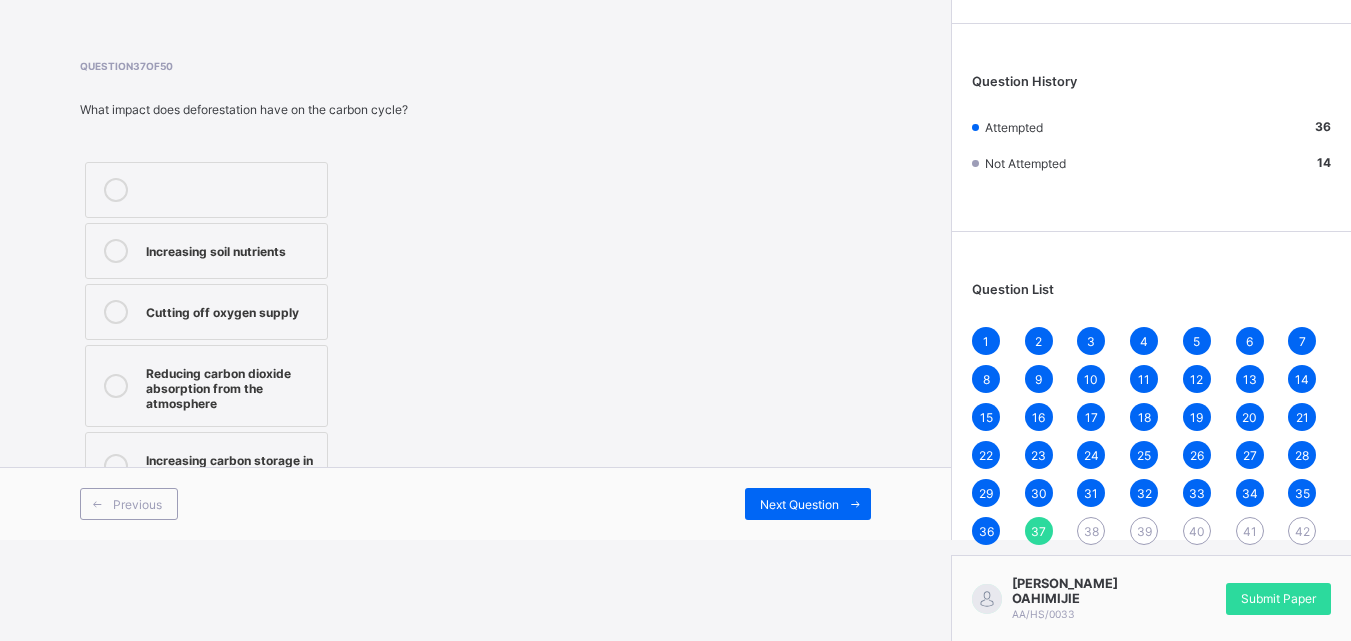 drag, startPoint x: 238, startPoint y: 374, endPoint x: 735, endPoint y: 377, distance: 497.00906 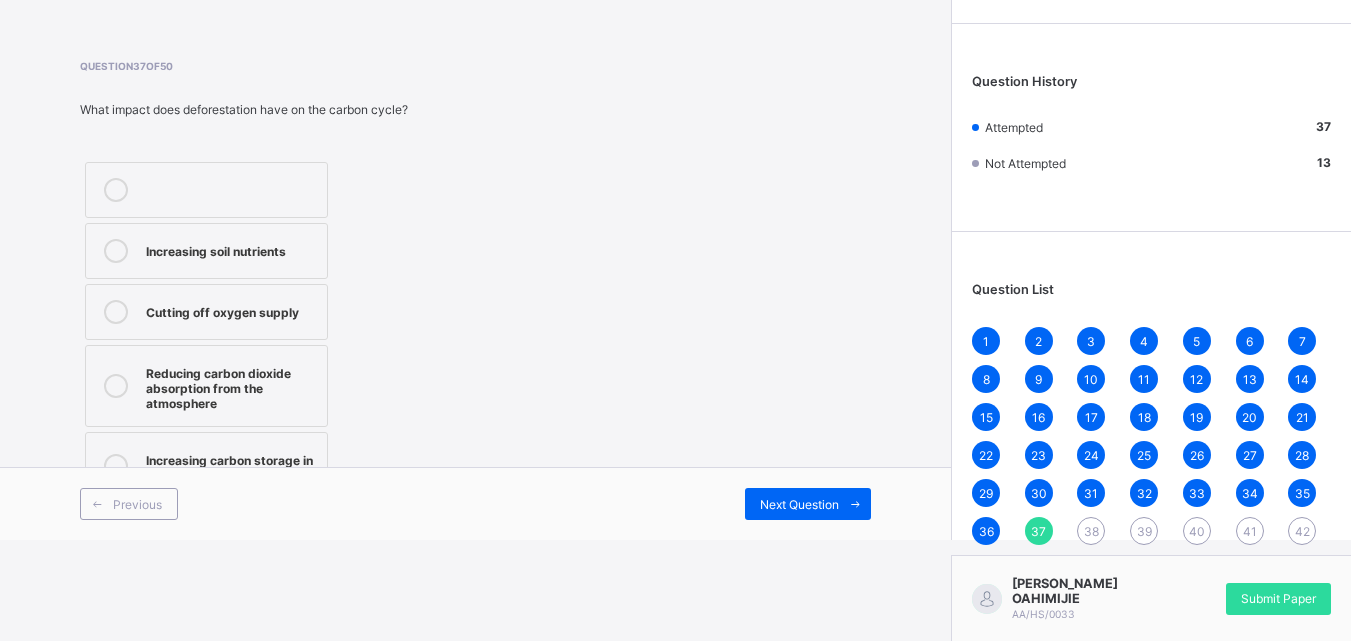 click on "Previous Next Question" at bounding box center (475, 503) 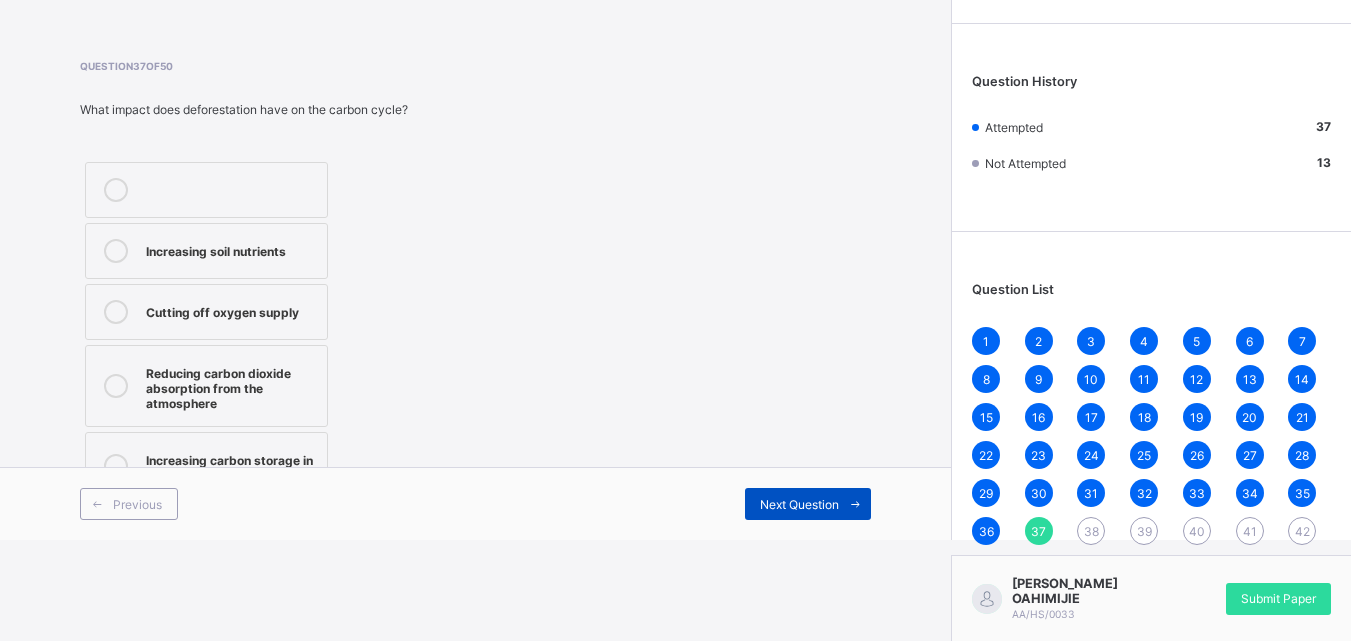 click on "Next Question" at bounding box center (799, 504) 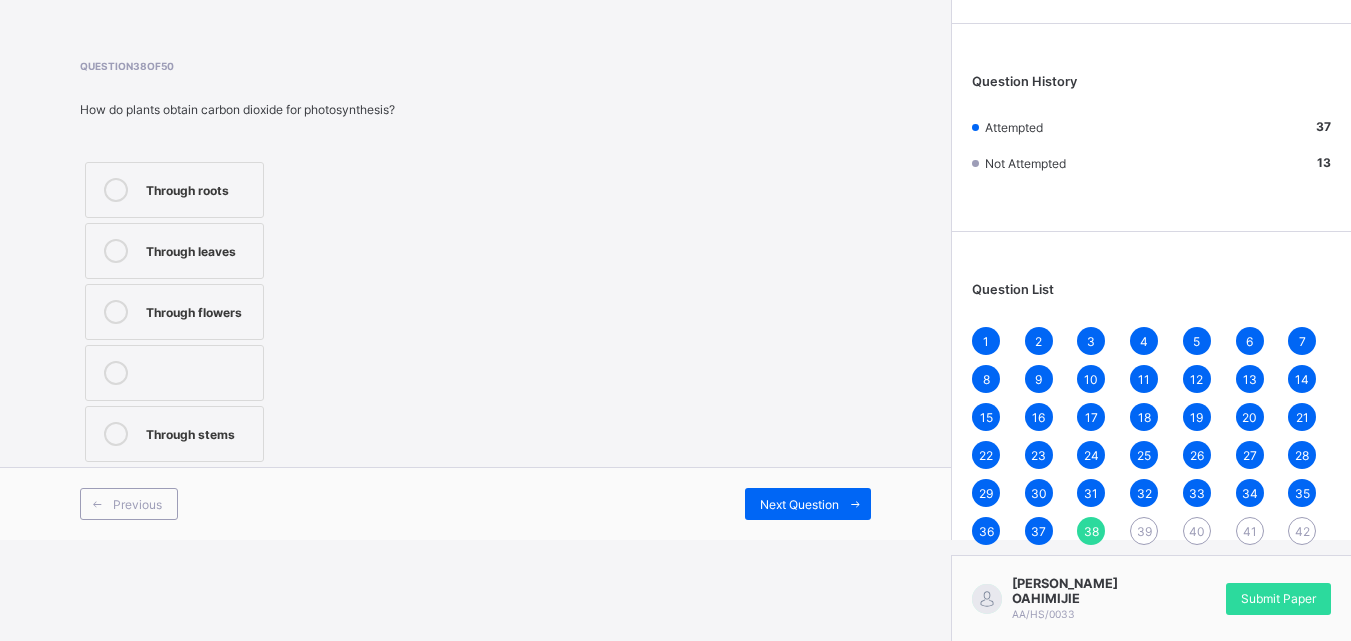 click on "Through leaves" at bounding box center [199, 249] 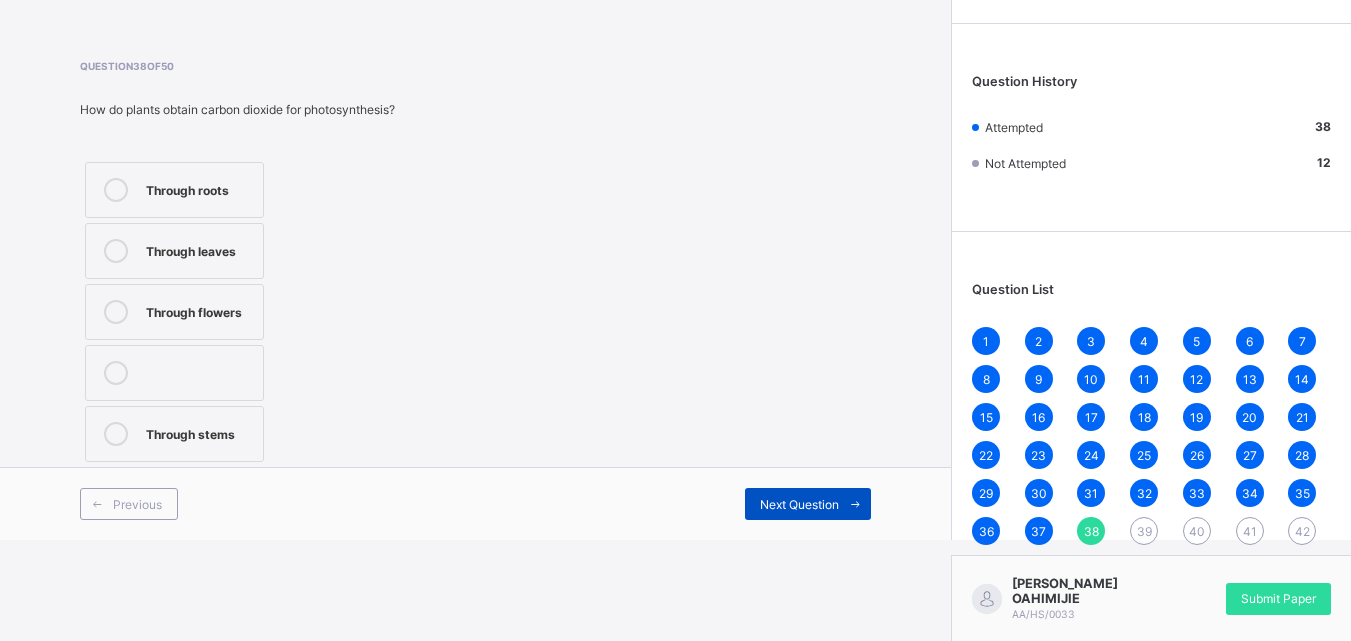 click on "Next Question" at bounding box center (808, 504) 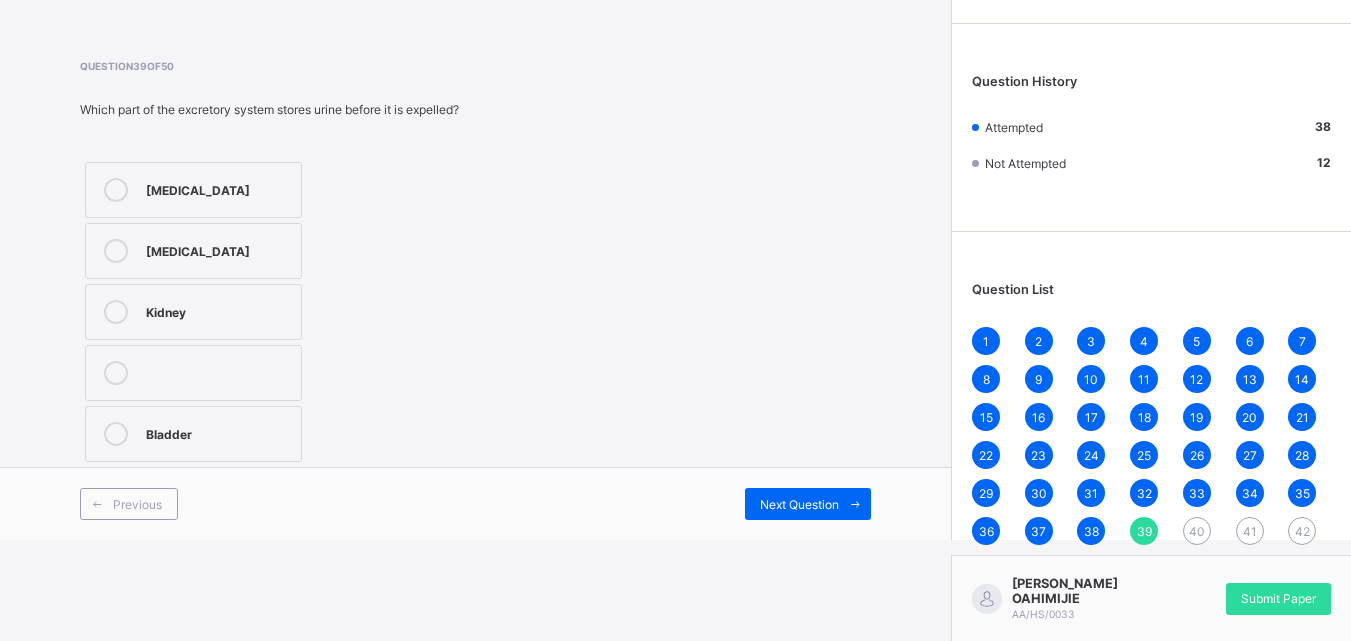 click on "Ureter" at bounding box center (218, 249) 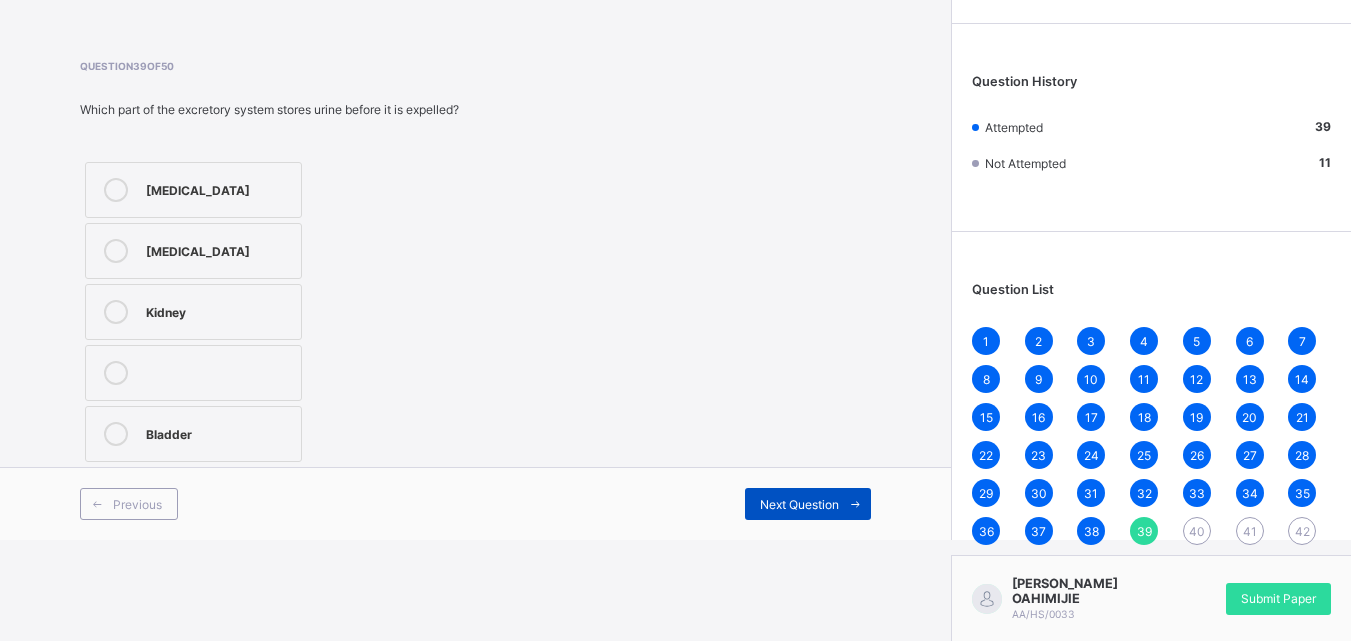 click on "Next Question" at bounding box center [808, 504] 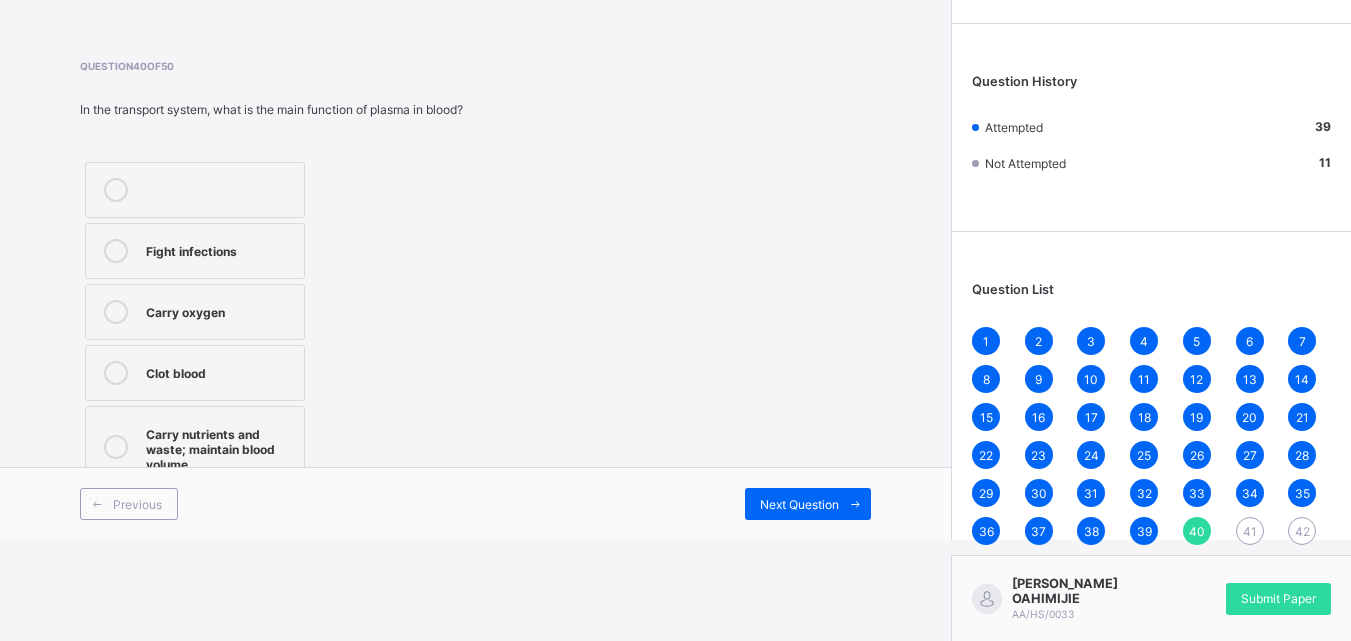 click on "Carry nutrients and waste; maintain blood volume" at bounding box center (220, 447) 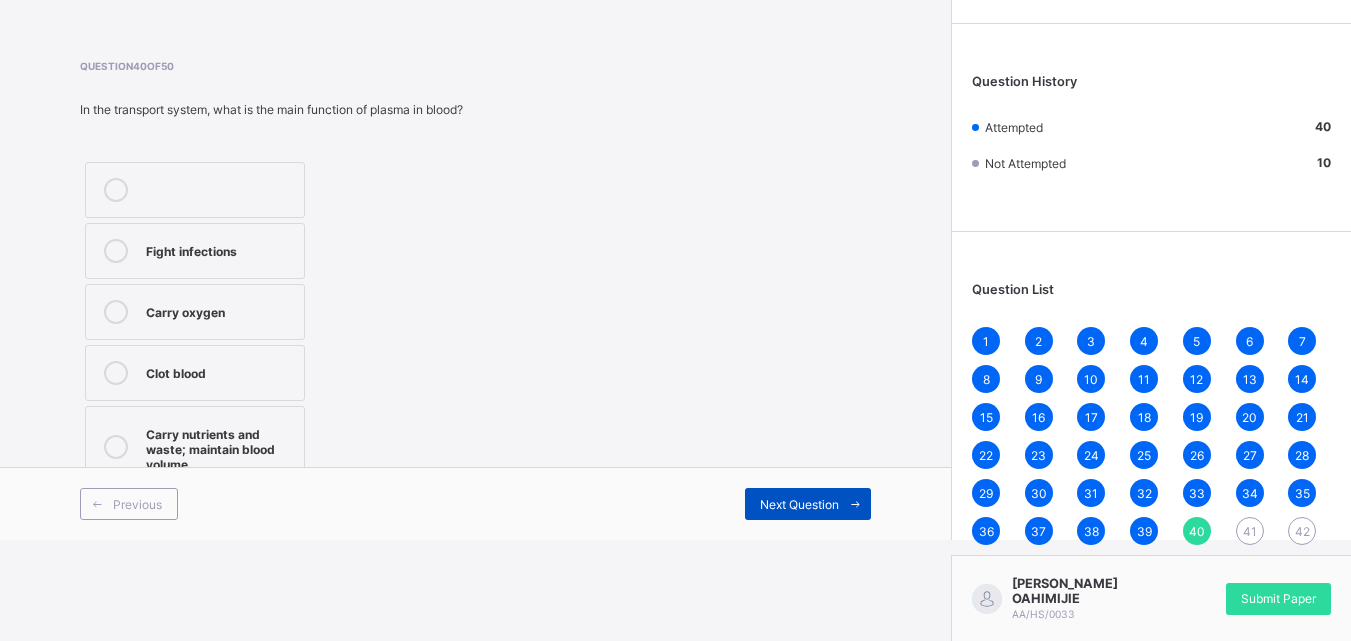 click on "Next Question" at bounding box center (799, 504) 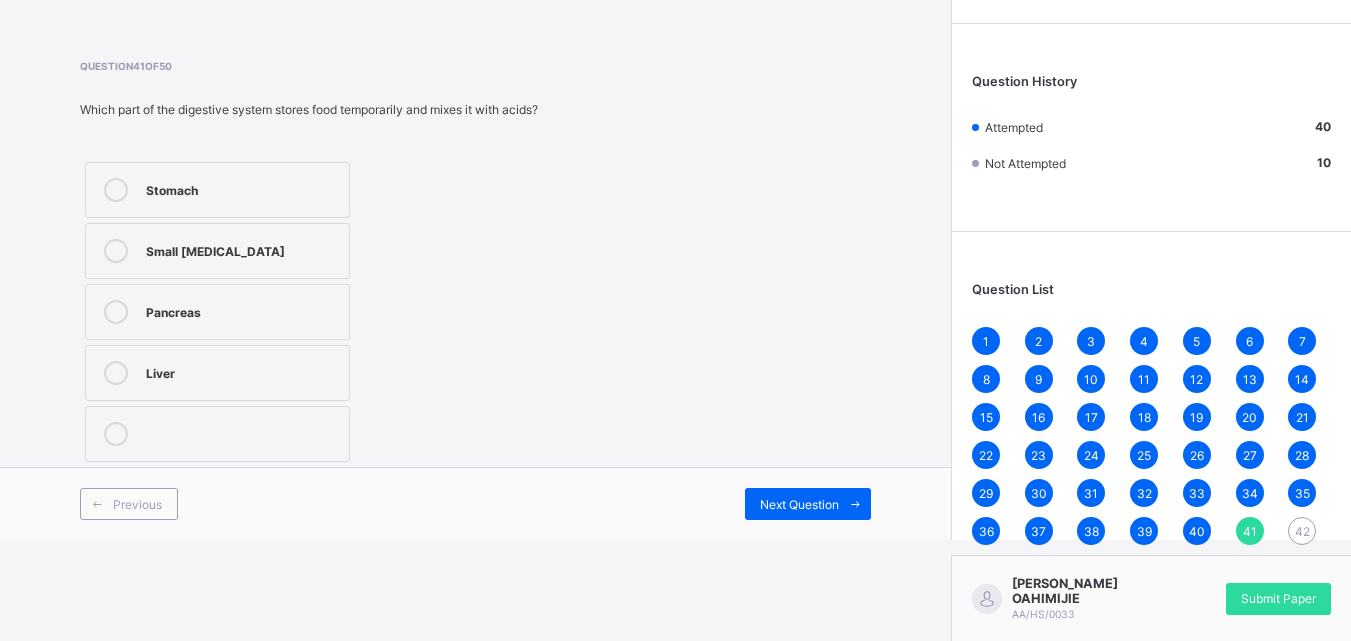 click on "Stomach" at bounding box center [217, 190] 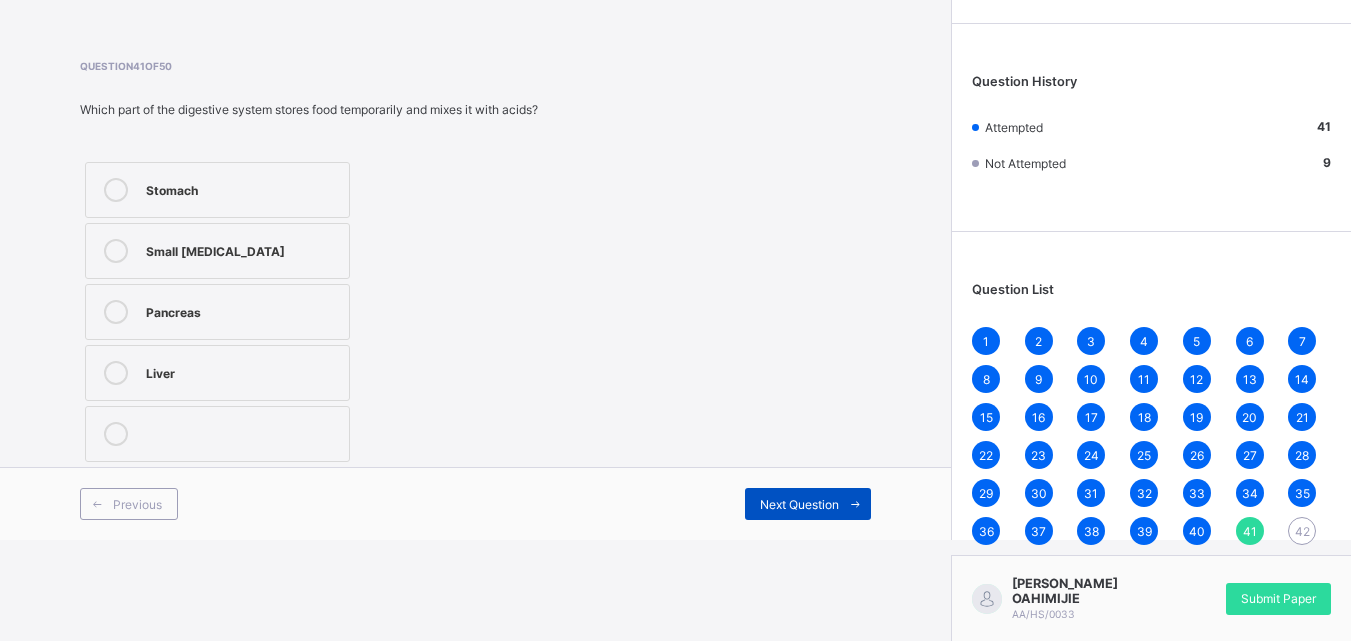 click on "Next Question" at bounding box center (799, 504) 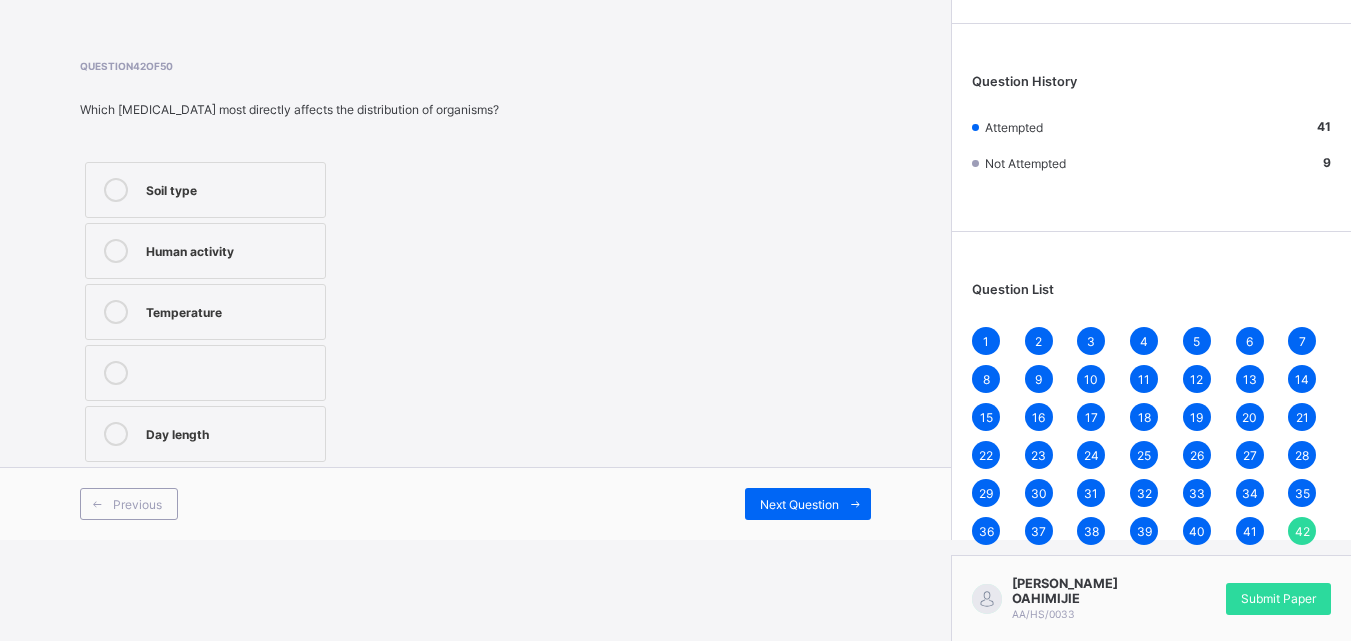 click on "Human activity" at bounding box center (230, 249) 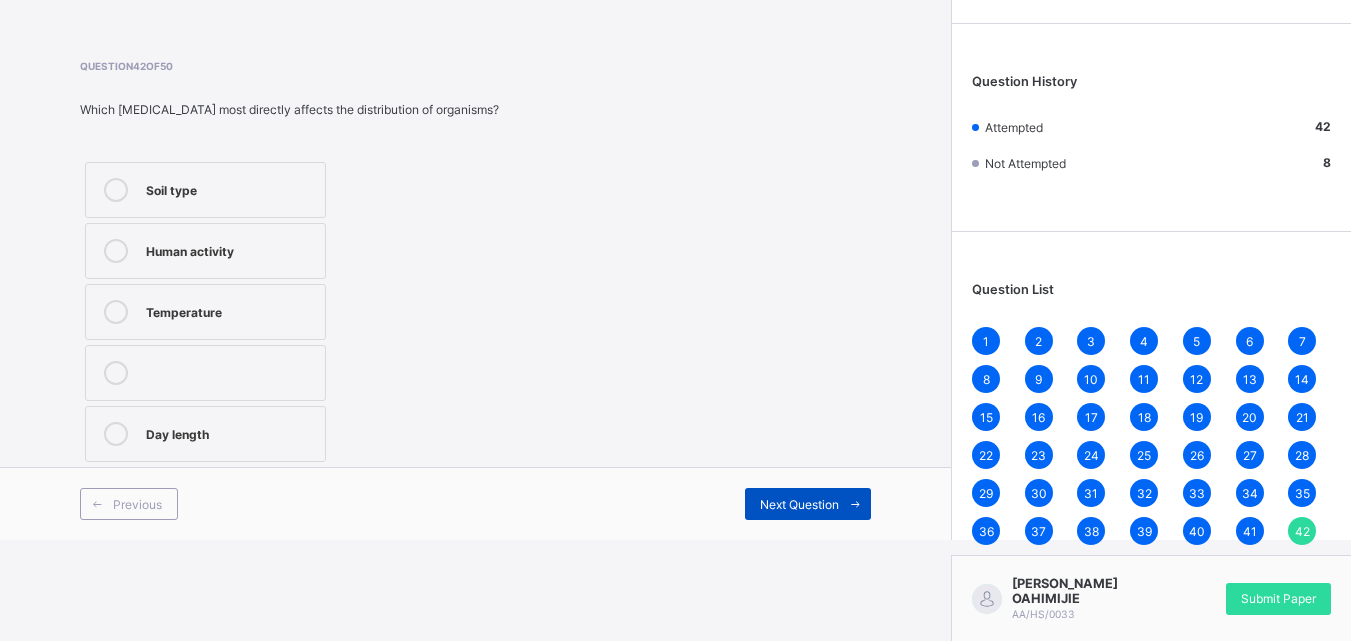 click on "Next Question" at bounding box center [808, 504] 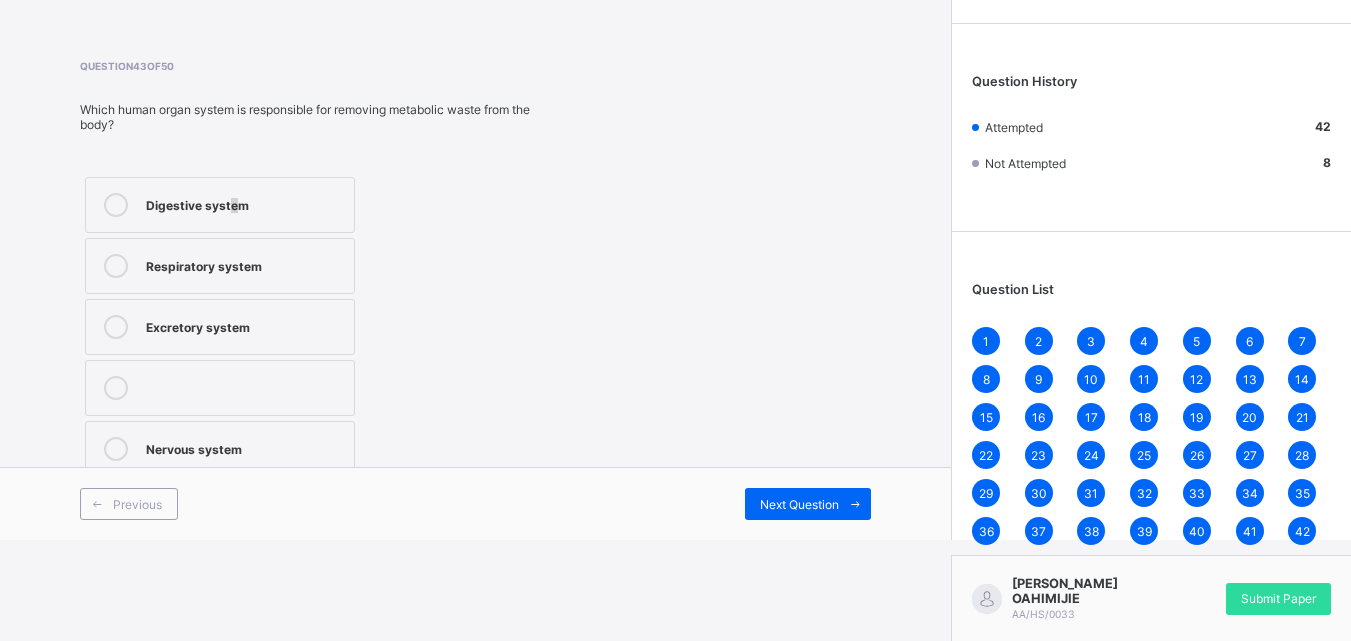 click on "Digestive system" at bounding box center [245, 203] 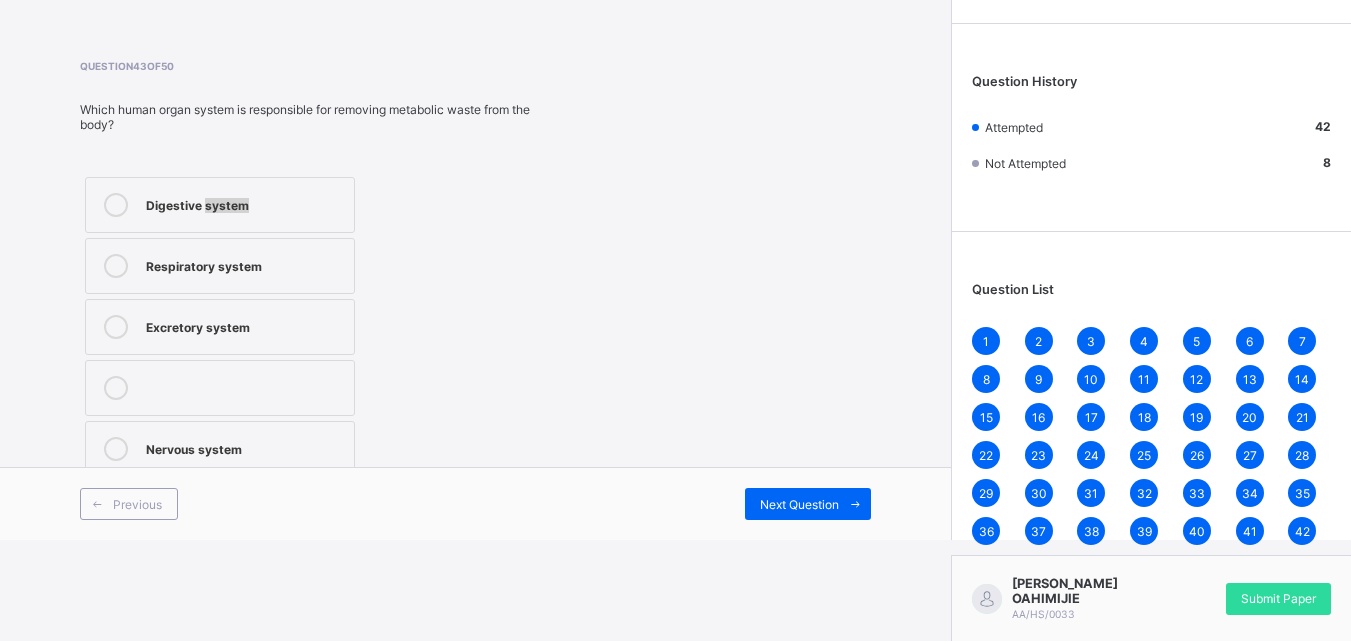 click on "Digestive system" at bounding box center (245, 203) 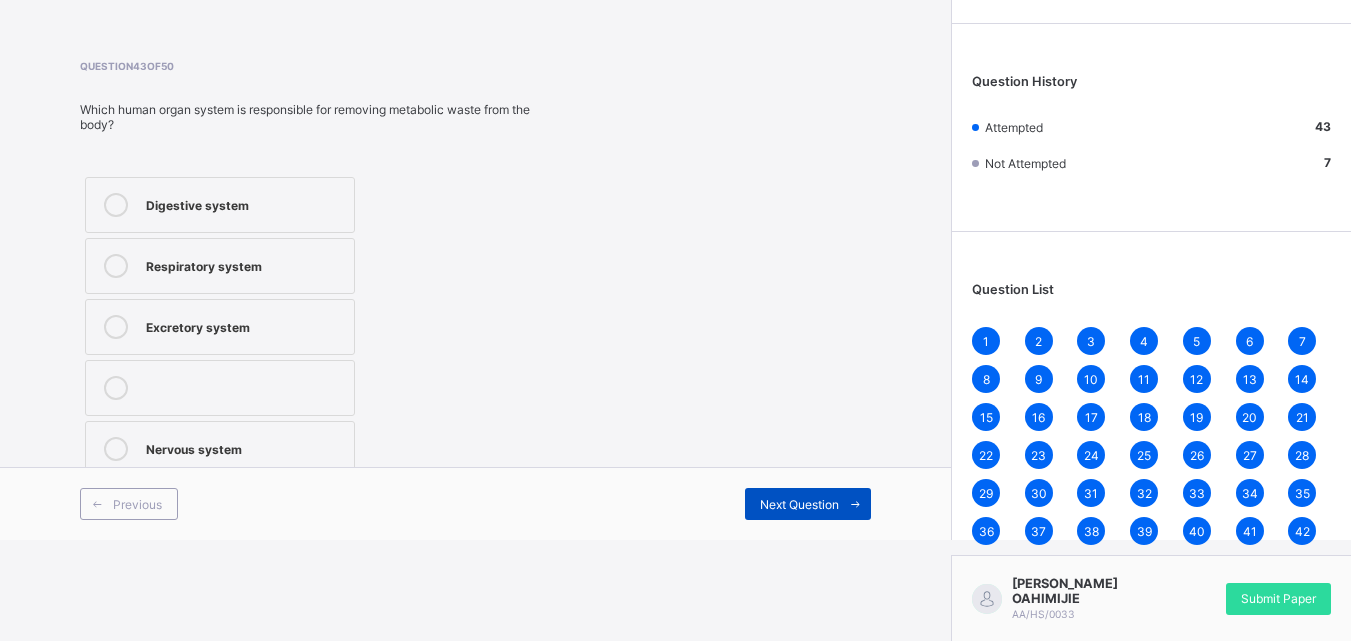 click on "Next Question" at bounding box center [808, 504] 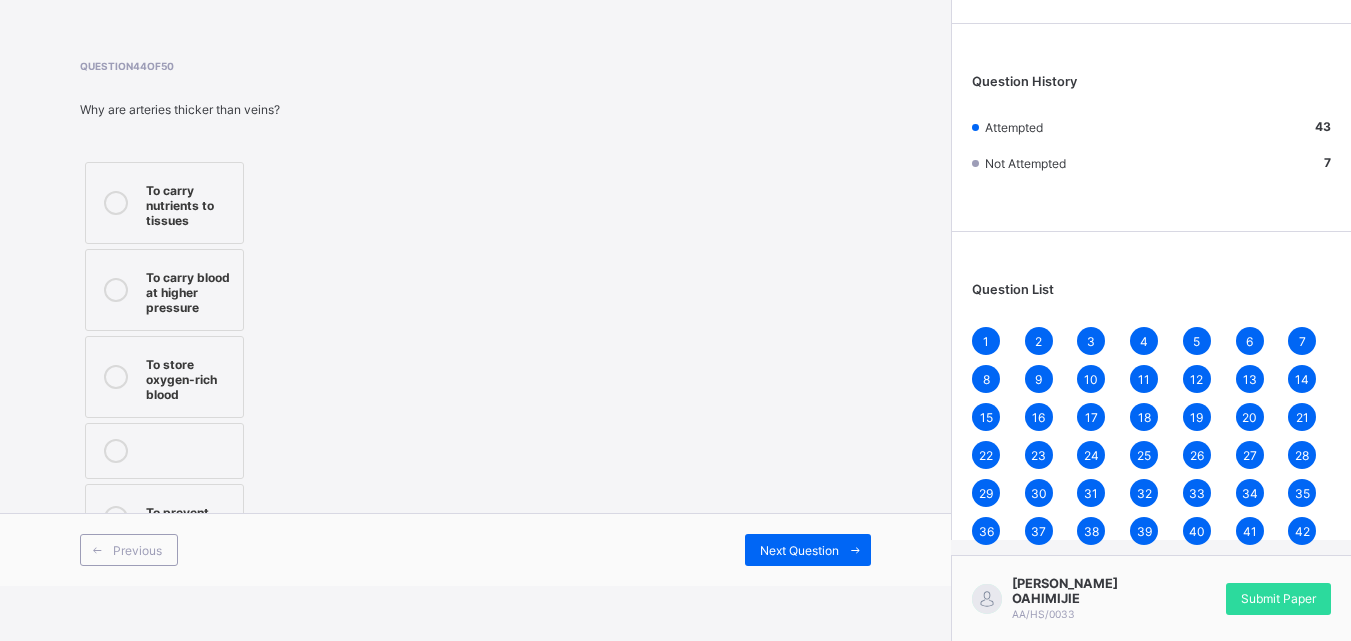 click on "To carry blood at higher pressure" at bounding box center (189, 290) 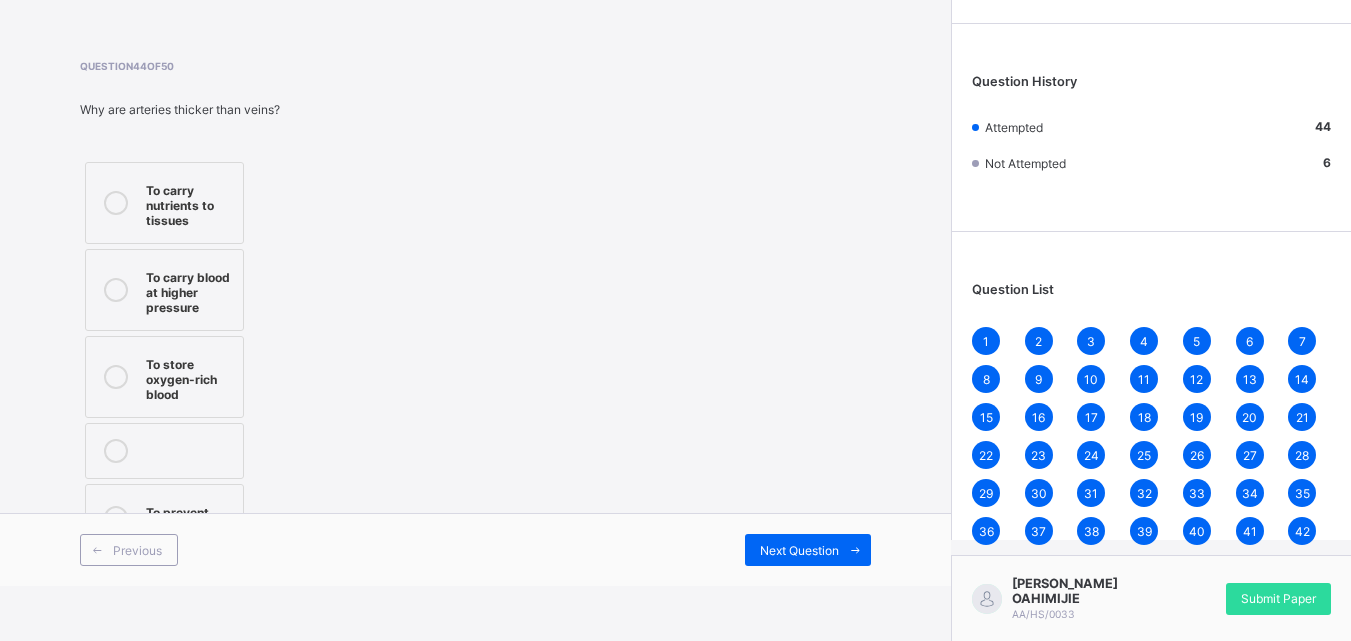 drag, startPoint x: 849, startPoint y: 533, endPoint x: 830, endPoint y: 558, distance: 31.400637 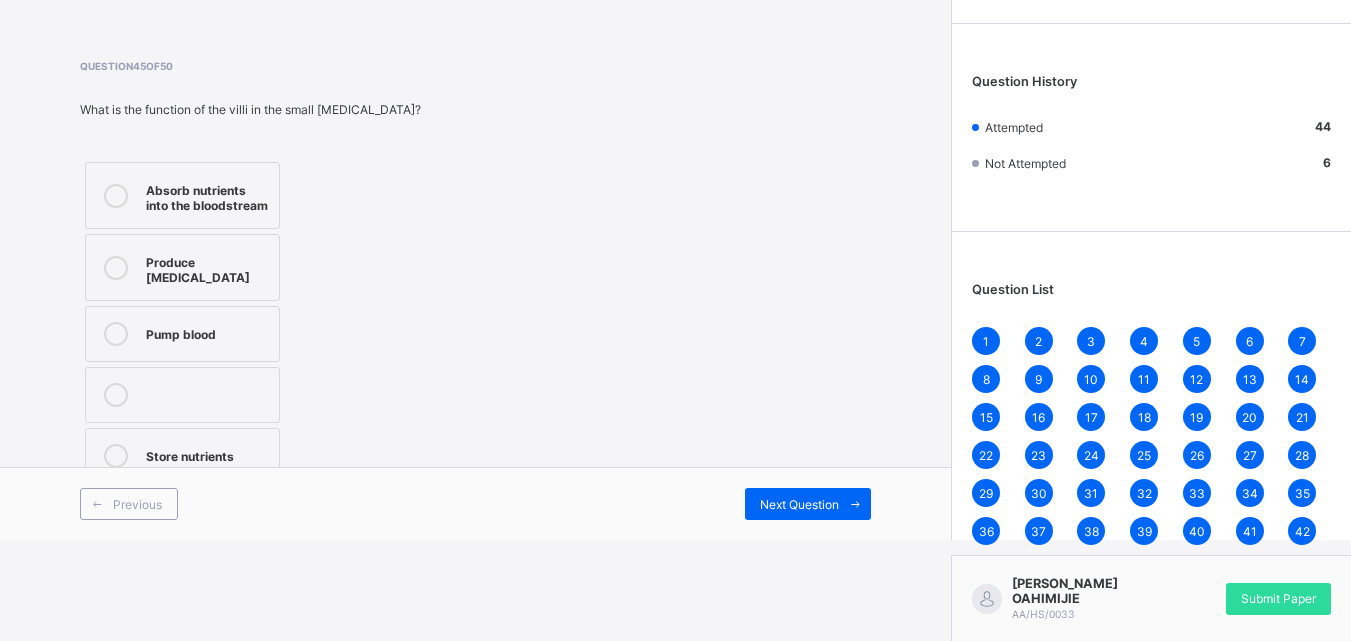 click on "Absorb nutrients into the bloodstream" at bounding box center (182, 195) 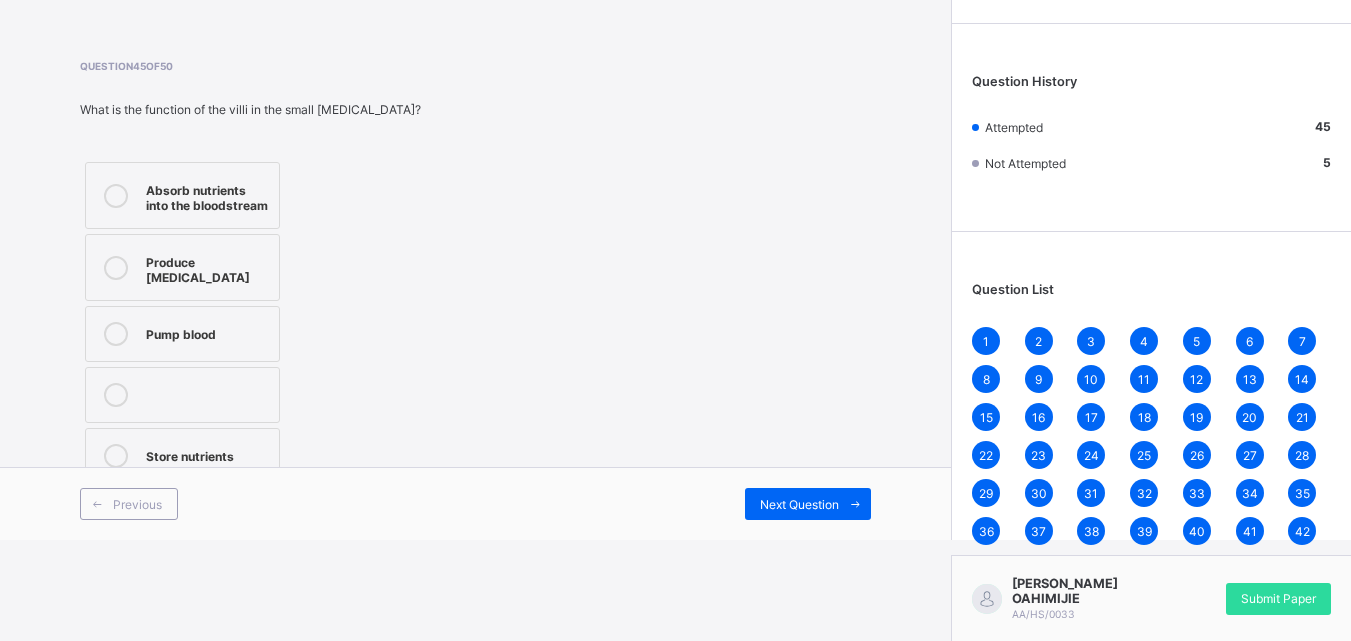 drag, startPoint x: 798, startPoint y: 511, endPoint x: 506, endPoint y: 427, distance: 303.84207 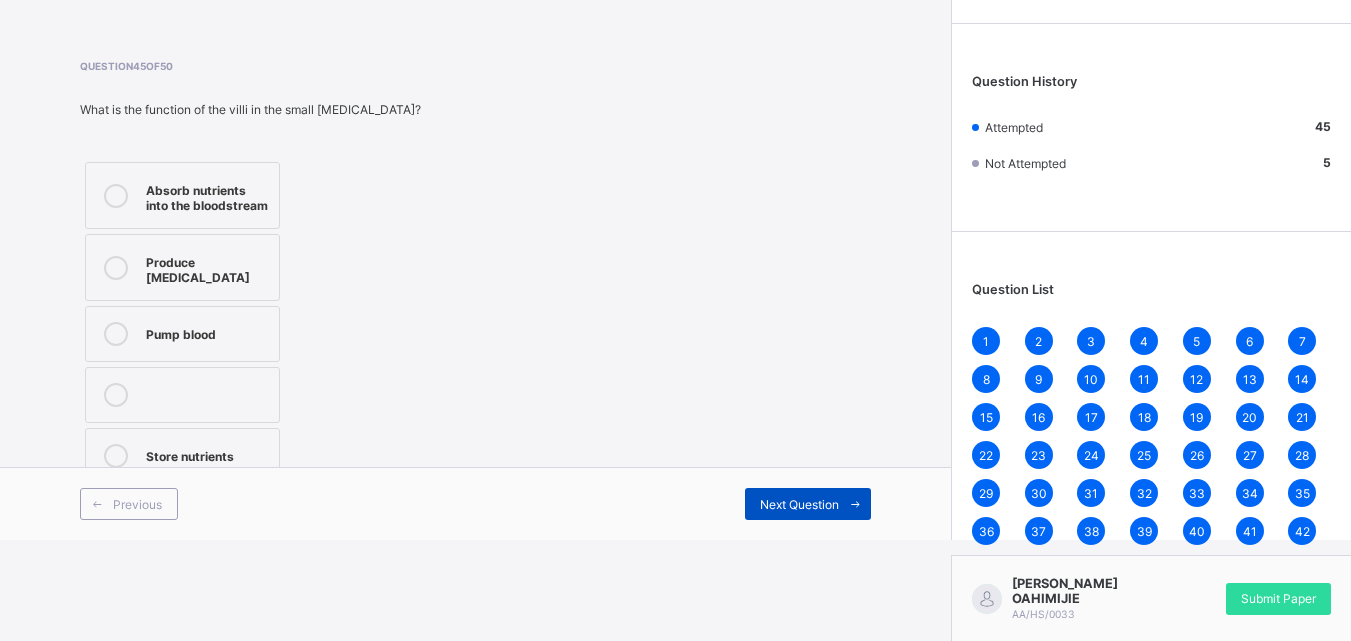 click on "Next Question" at bounding box center [799, 504] 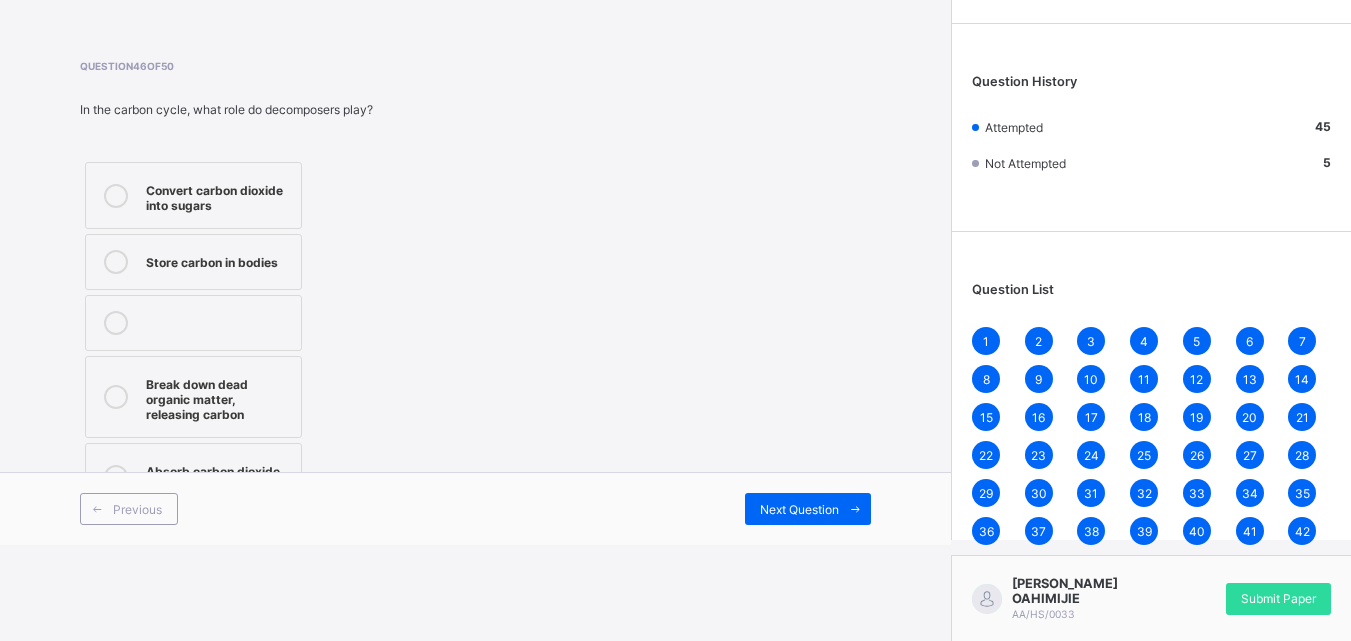 click on "Break down dead organic matter, releasing carbon" at bounding box center (218, 397) 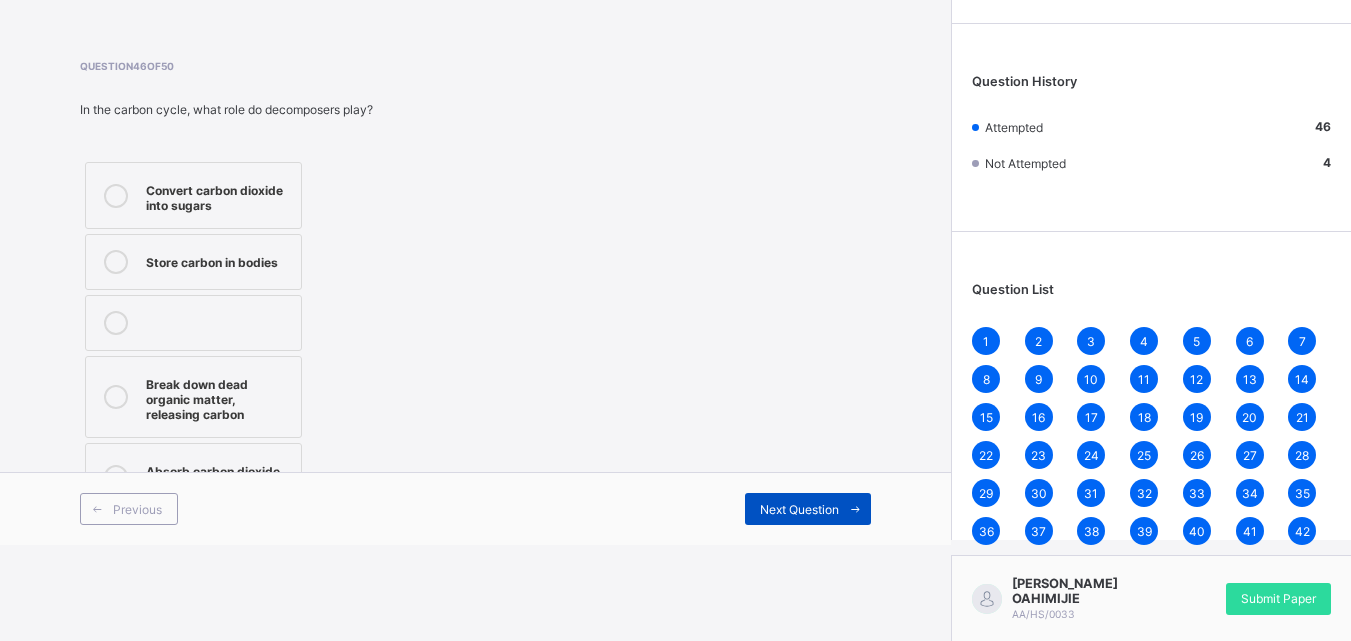click on "Next Question" at bounding box center [799, 509] 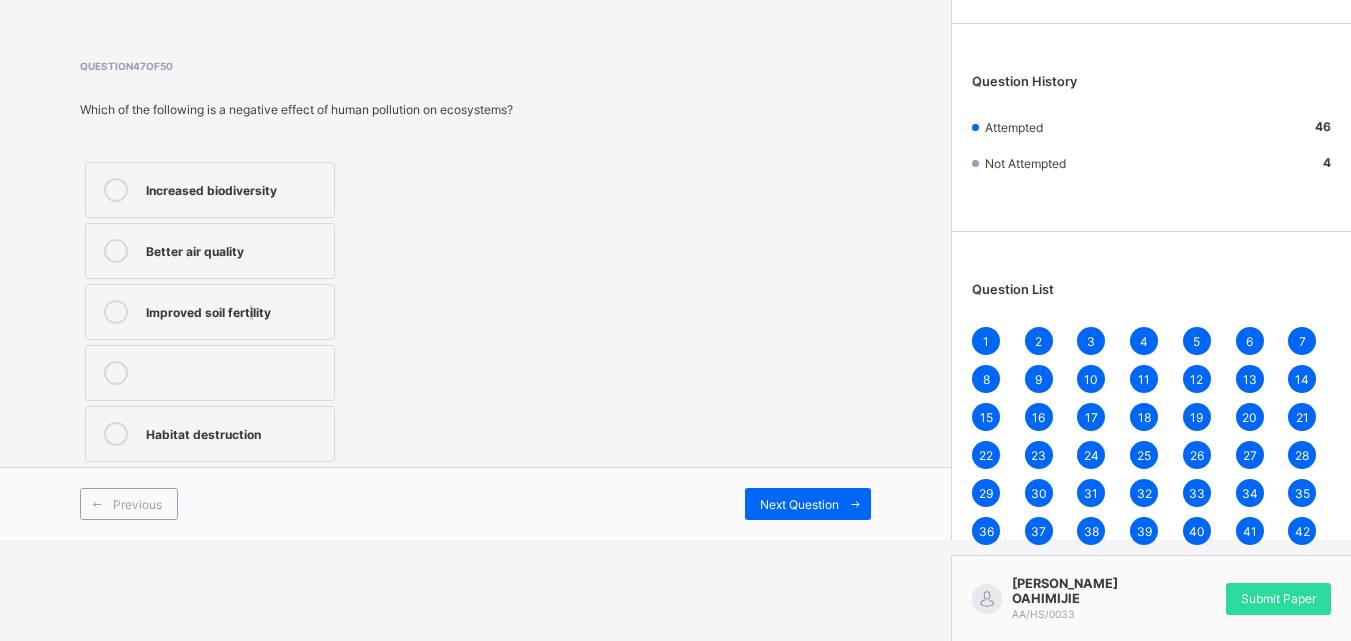 click on "Improved soil fertility" at bounding box center [235, 310] 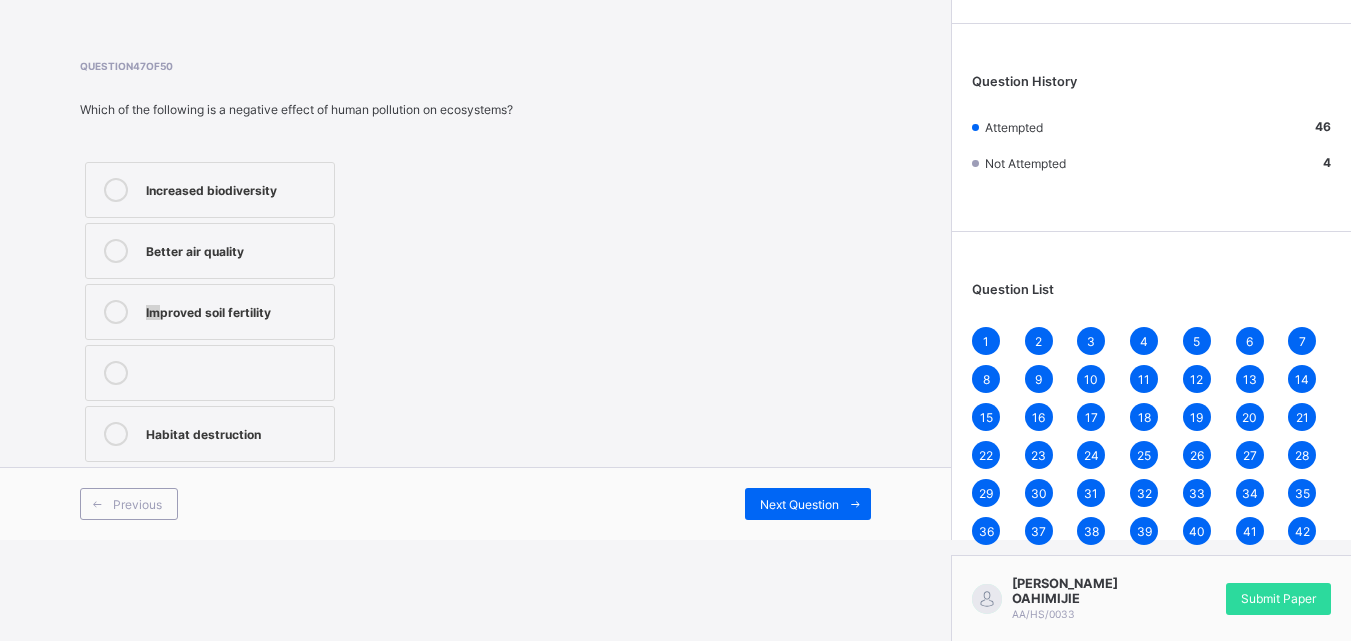 click on "Improved soil fertility" at bounding box center [210, 312] 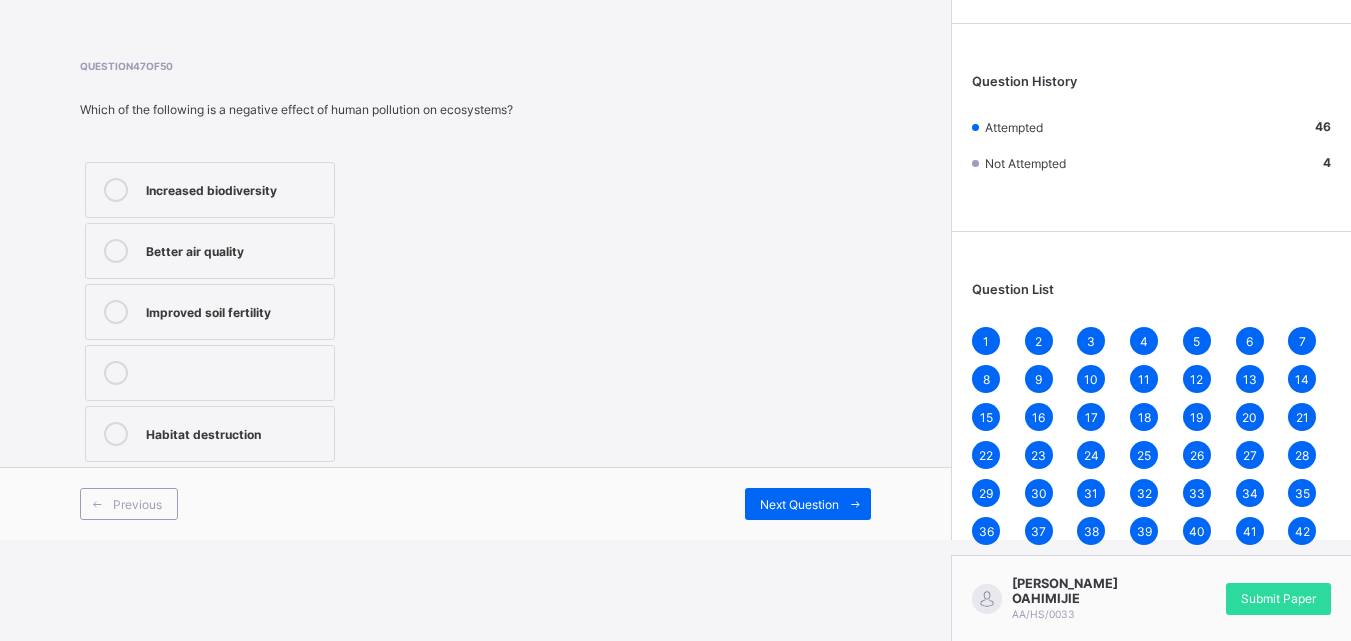 click on "Improved soil fertility" at bounding box center [210, 312] 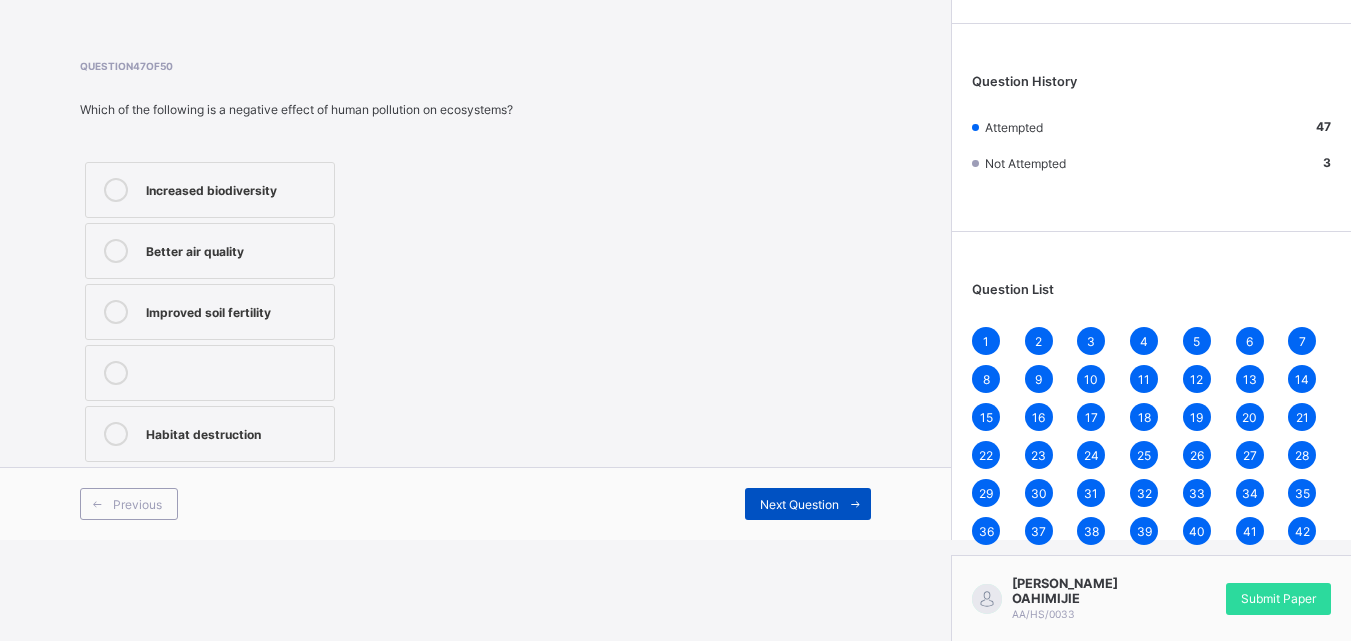 click on "Next Question" at bounding box center [808, 504] 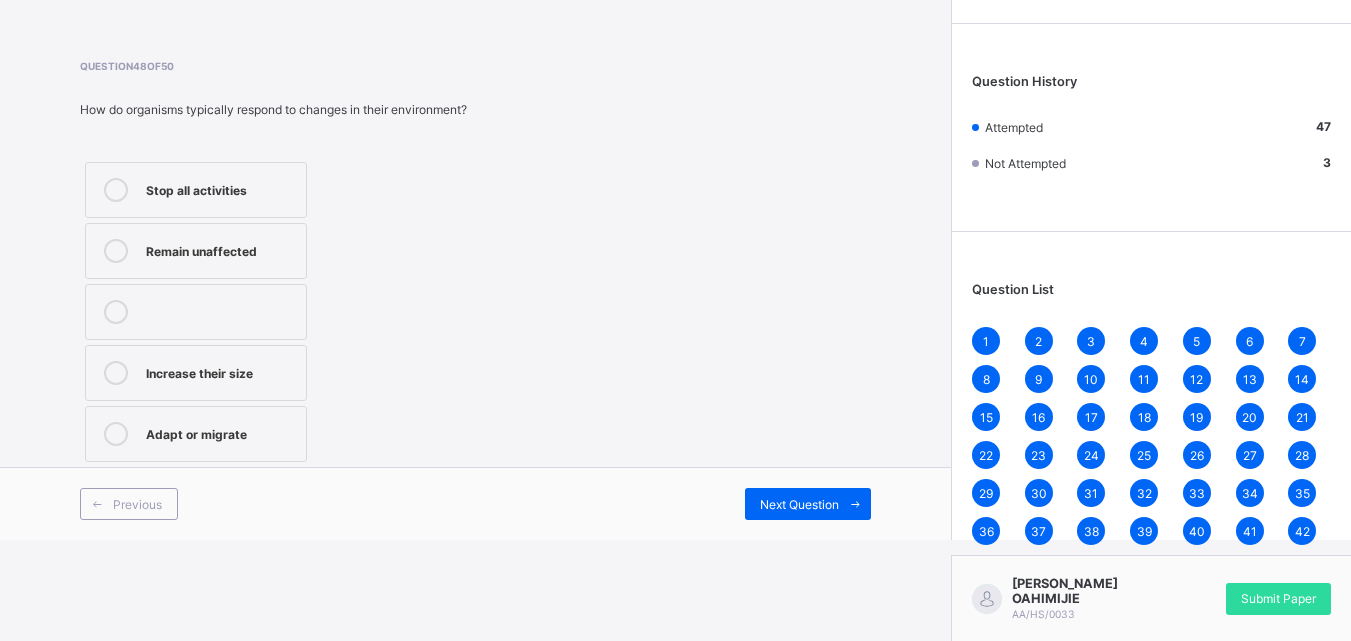 click on "Stop all activities" at bounding box center (221, 188) 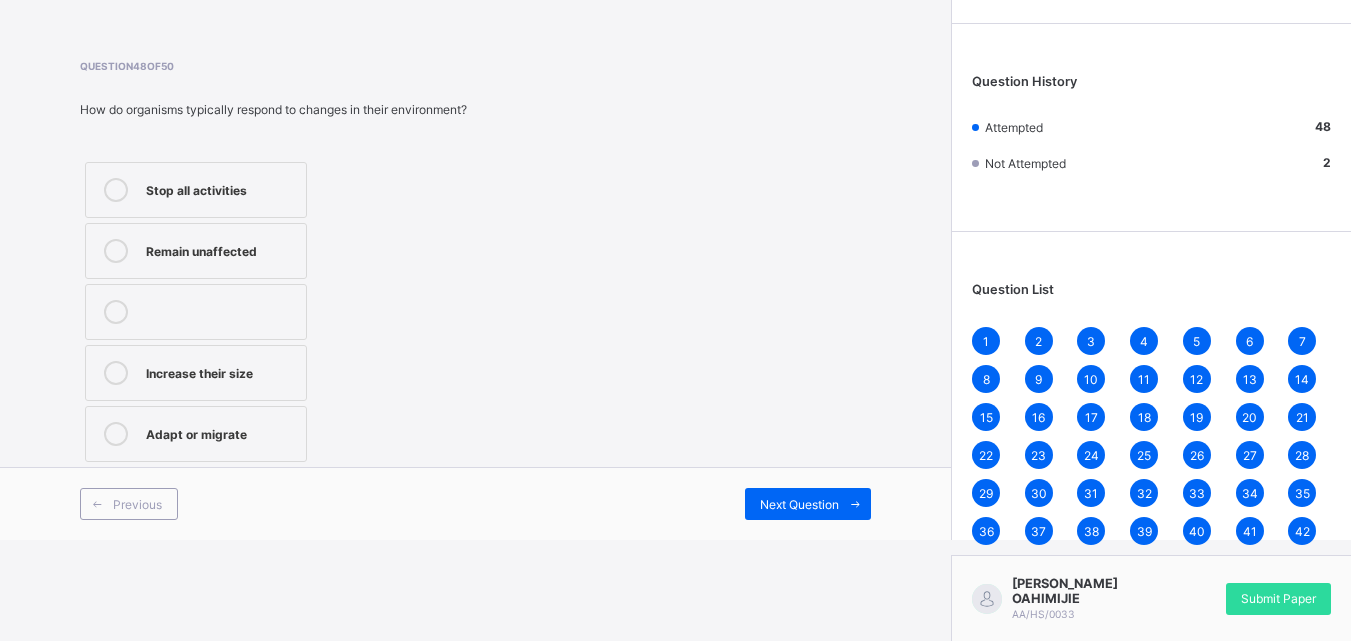 click on "Remain unaffected" at bounding box center [196, 251] 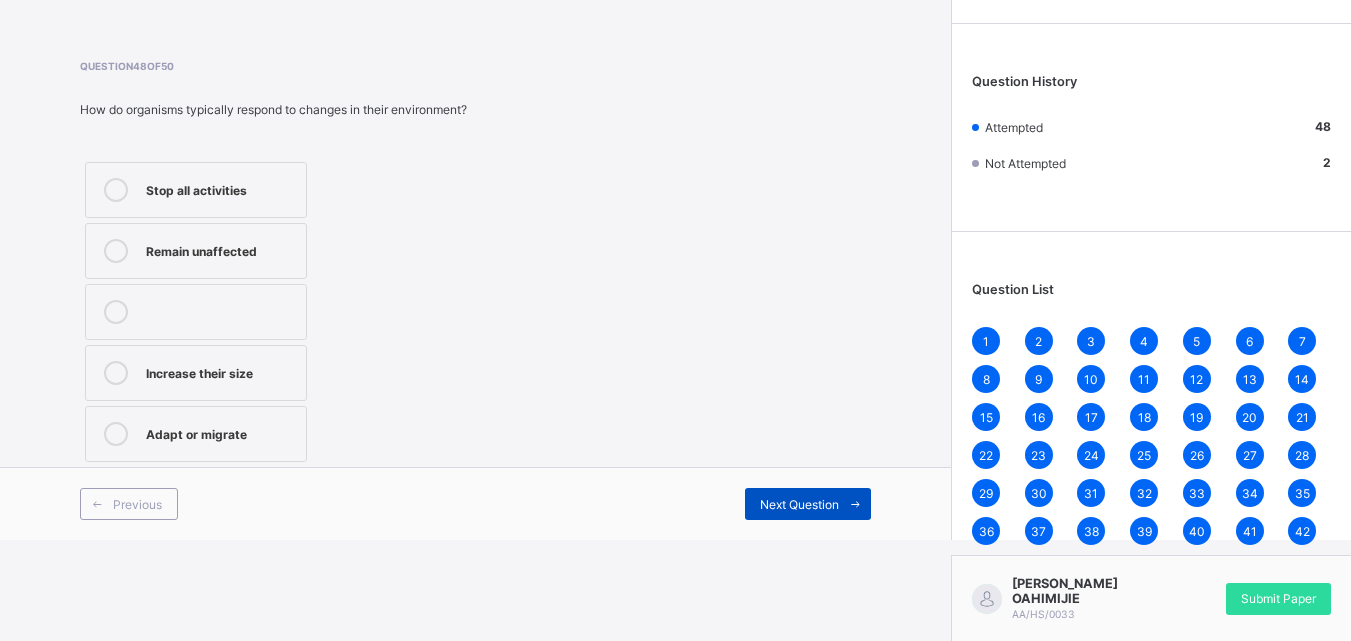 click on "Next Question" at bounding box center [808, 504] 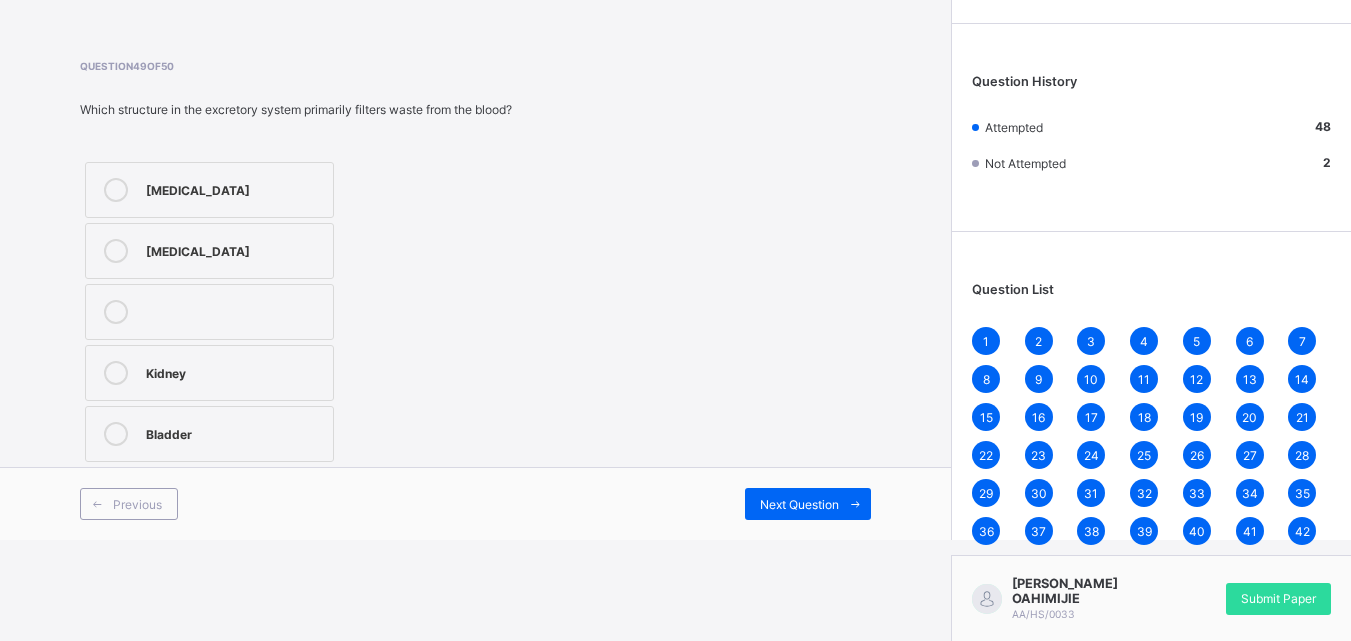 click on "Urethra" at bounding box center (234, 188) 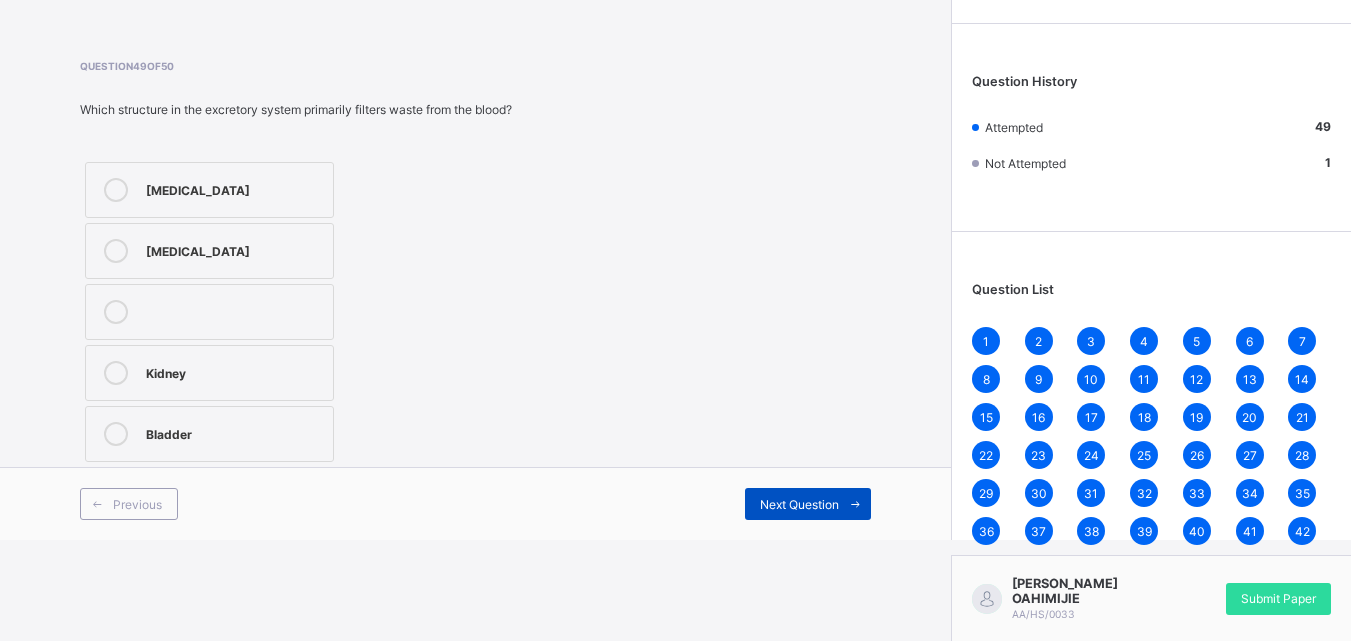 click at bounding box center (855, 504) 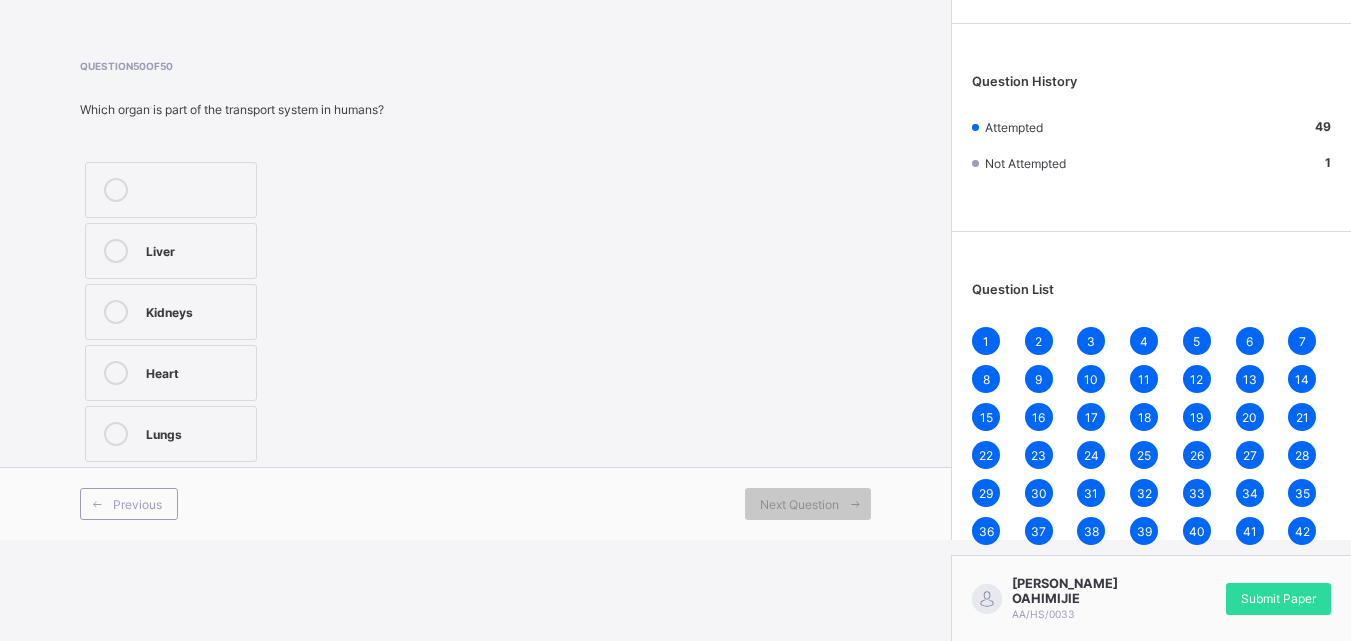 click on "Kidneys" at bounding box center (171, 312) 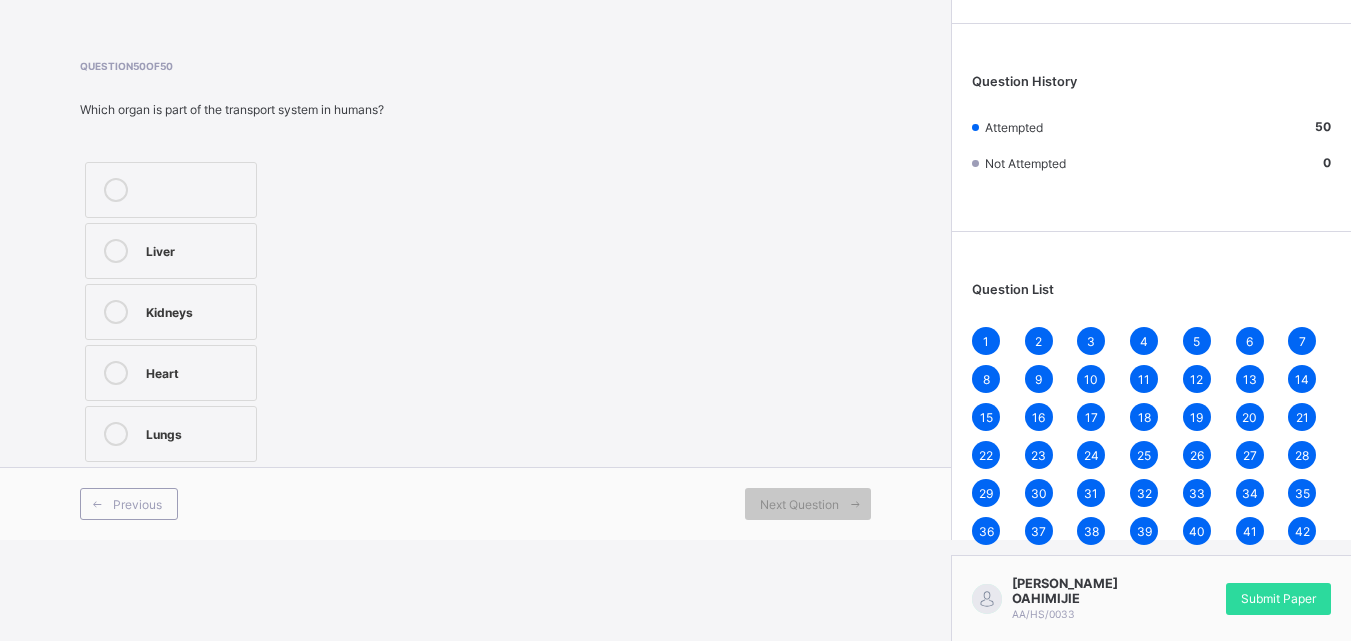 click on "Heart" at bounding box center (196, 371) 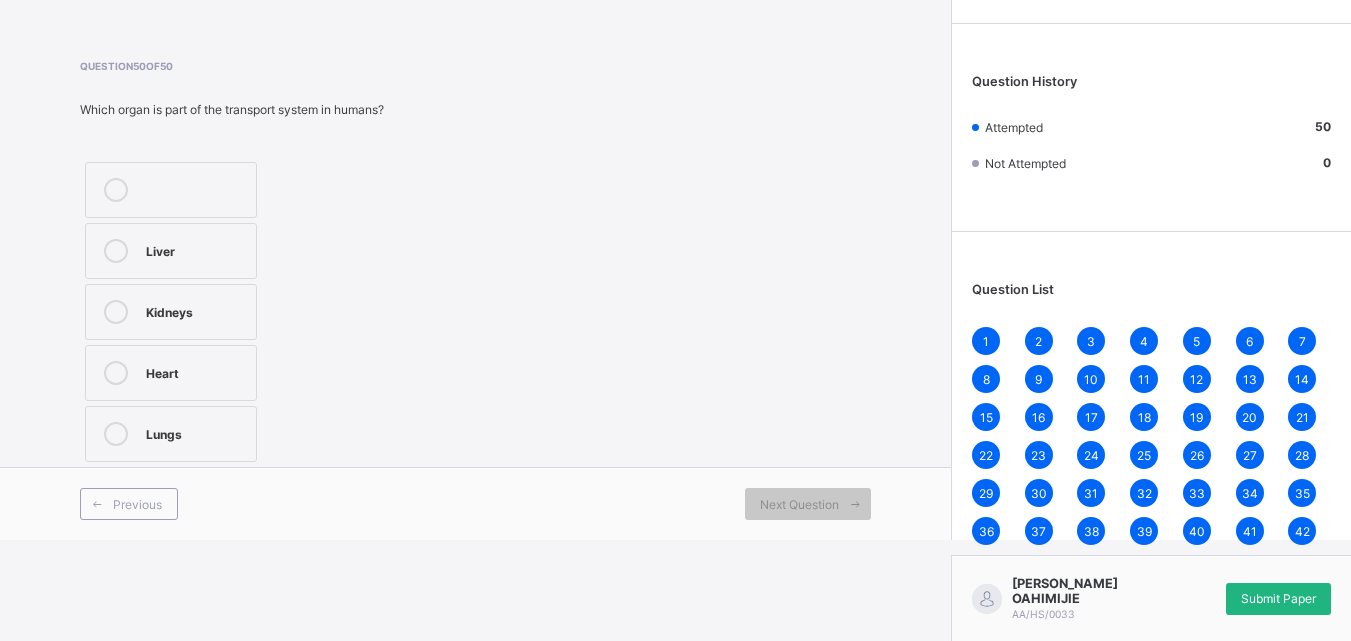 click on "Submit Paper" at bounding box center (1278, 598) 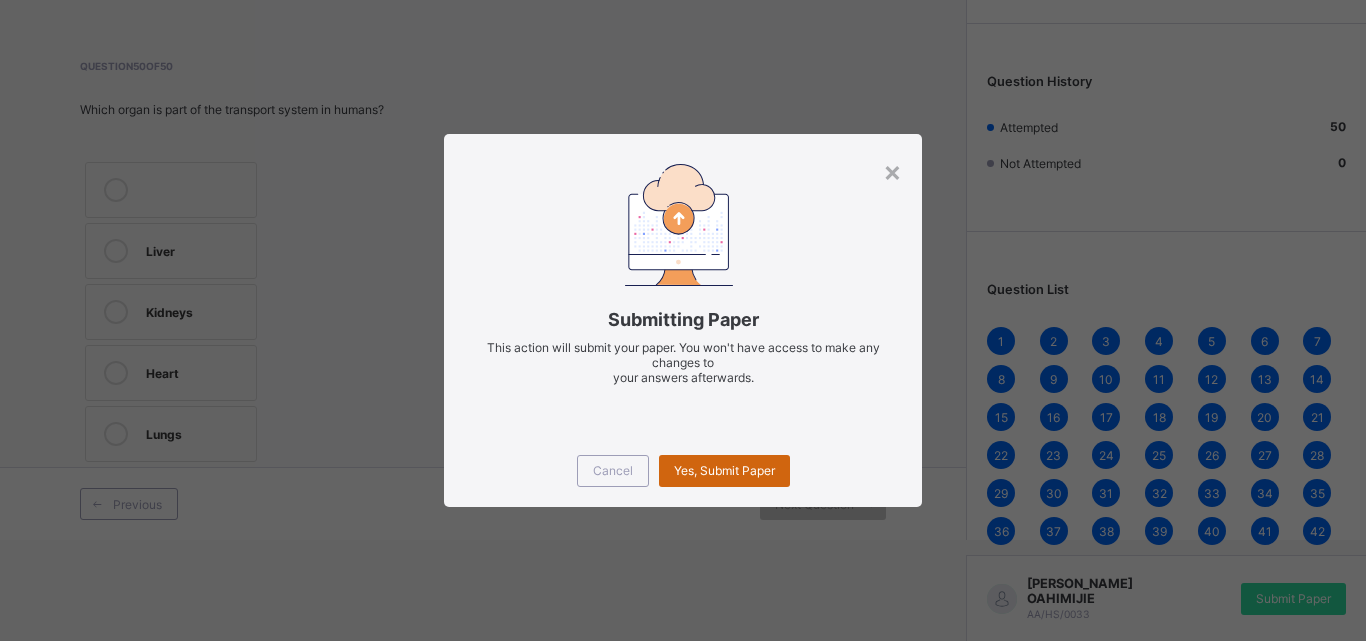 click on "Yes, Submit Paper" at bounding box center [724, 470] 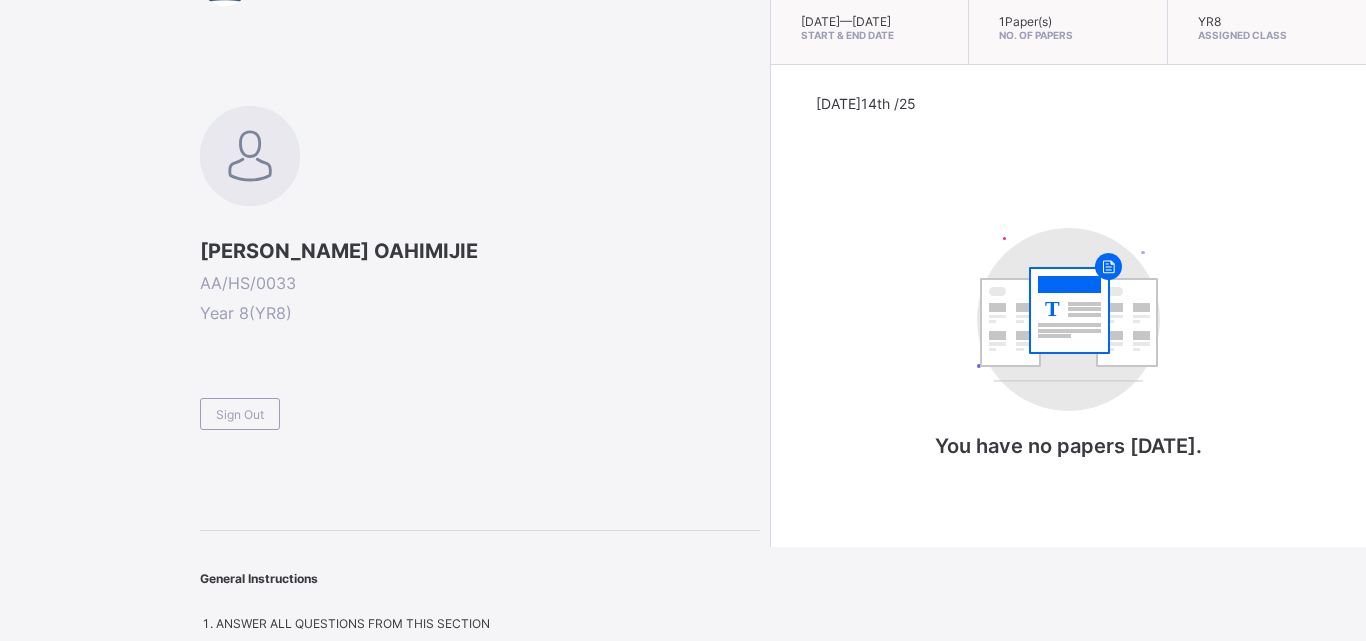 scroll, scrollTop: 94, scrollLeft: 0, axis: vertical 